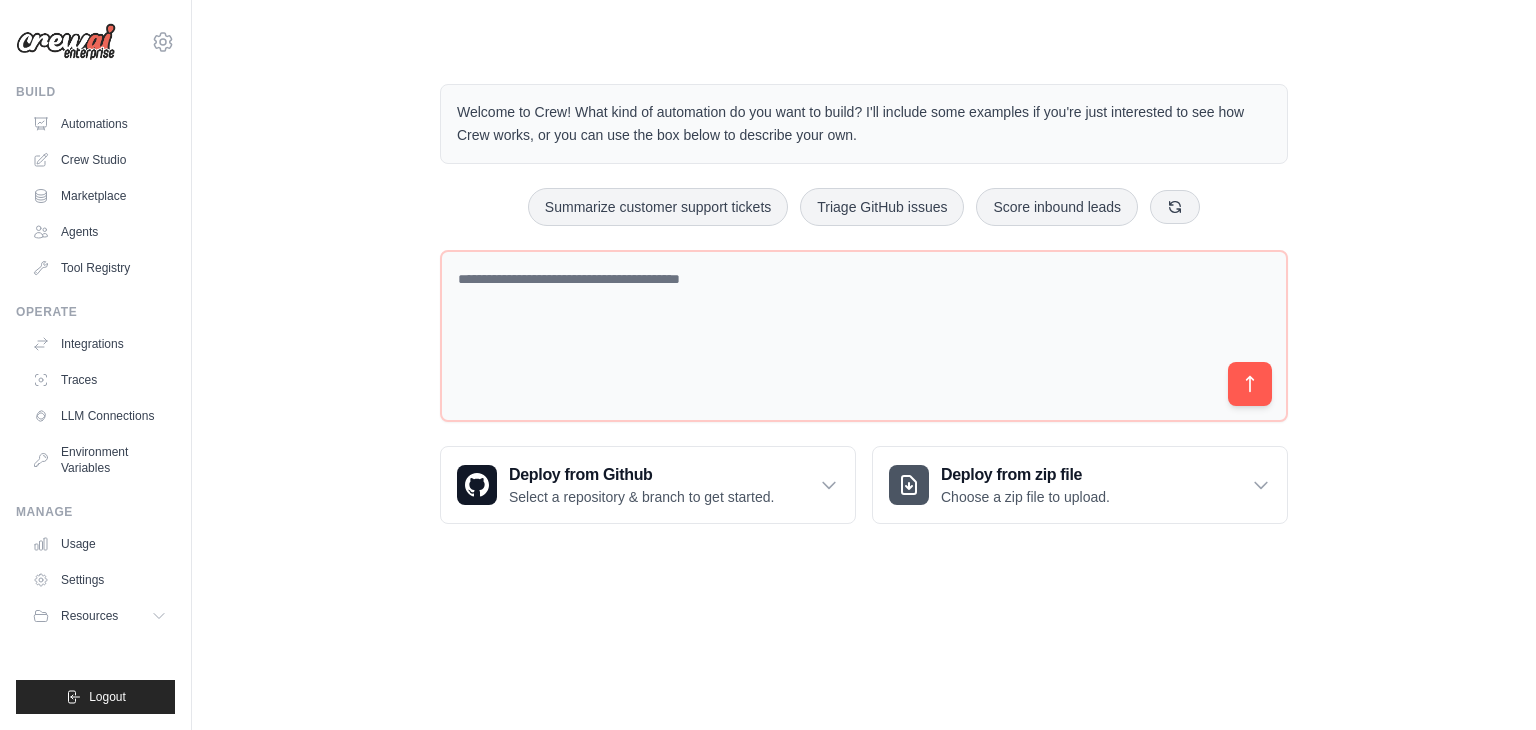 scroll, scrollTop: 0, scrollLeft: 0, axis: both 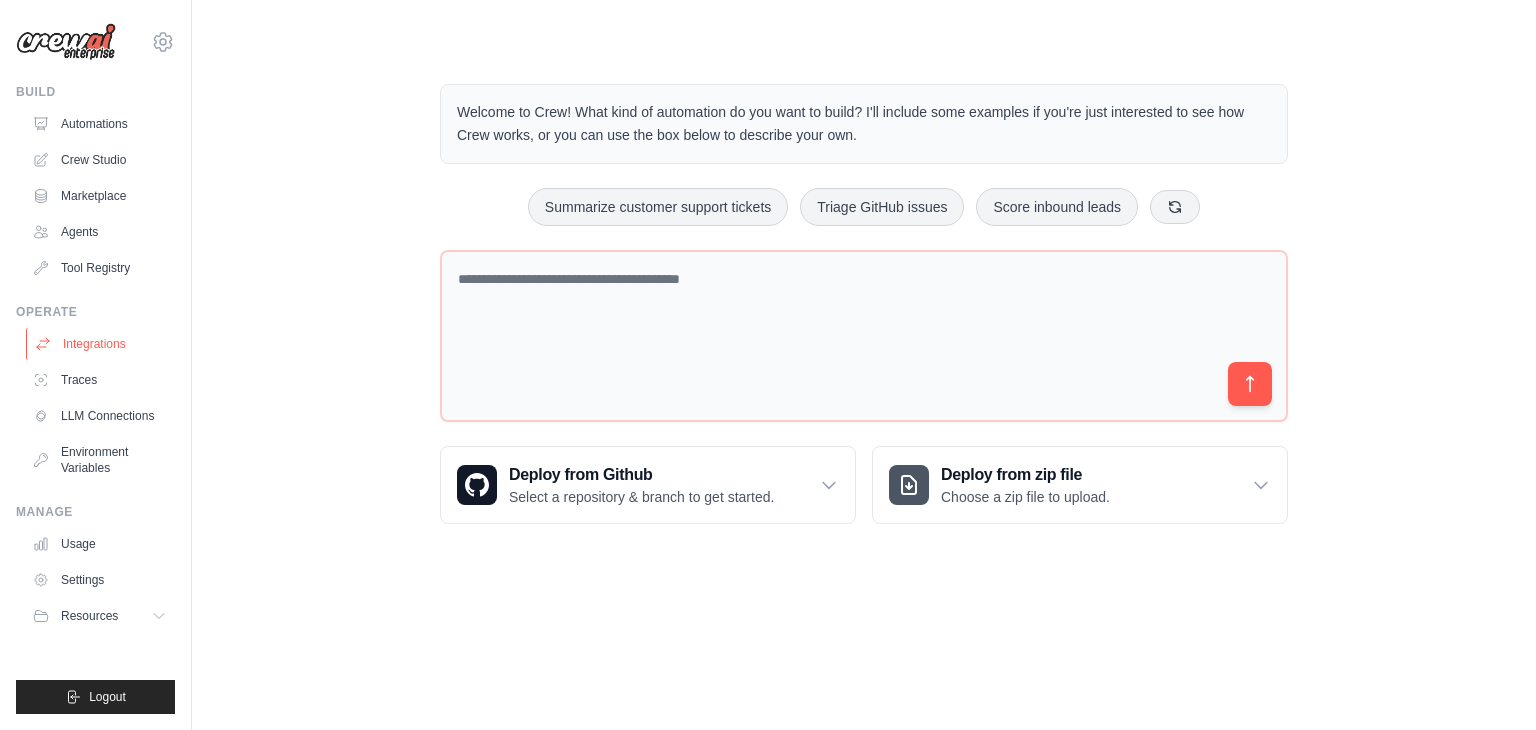 click on "Integrations" at bounding box center (101, 344) 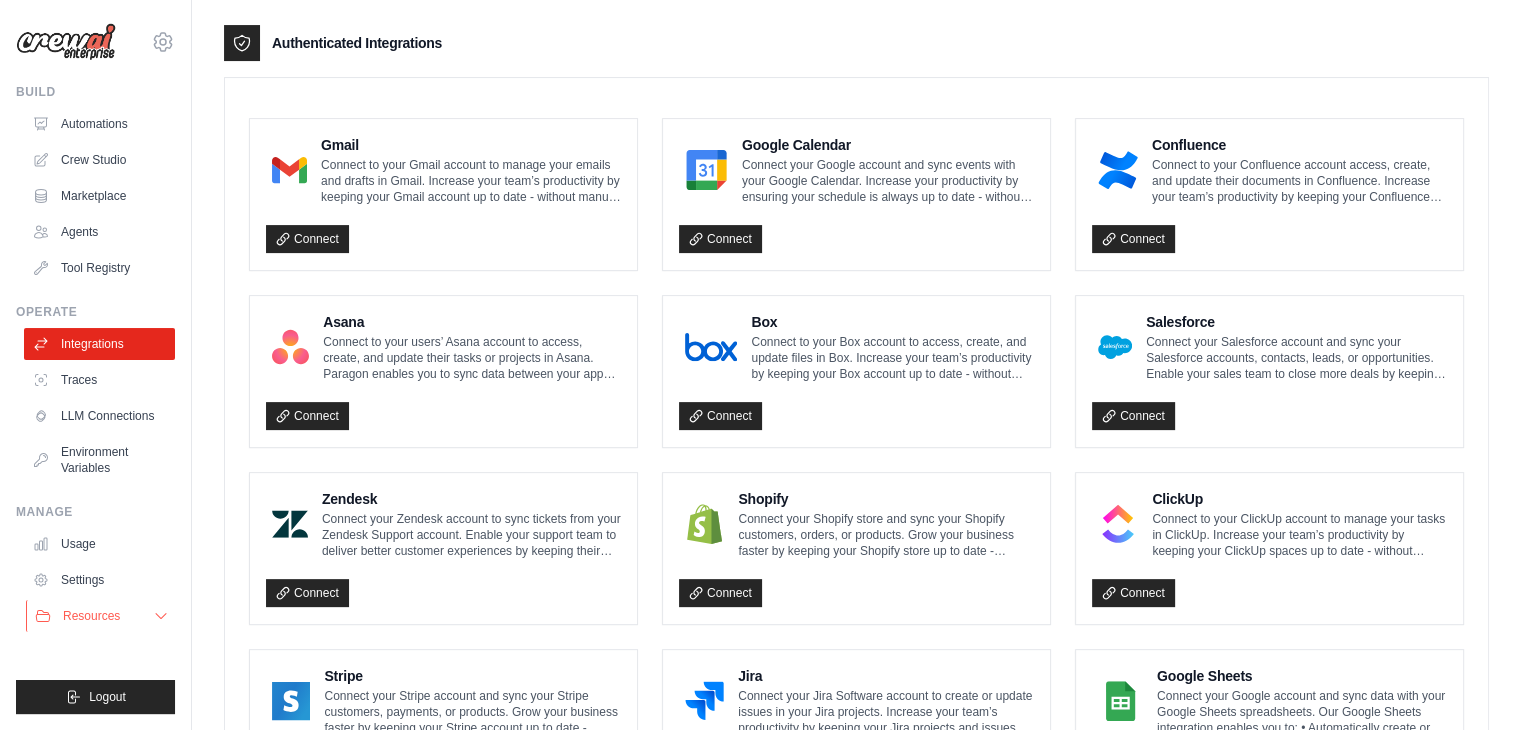 scroll, scrollTop: 762, scrollLeft: 0, axis: vertical 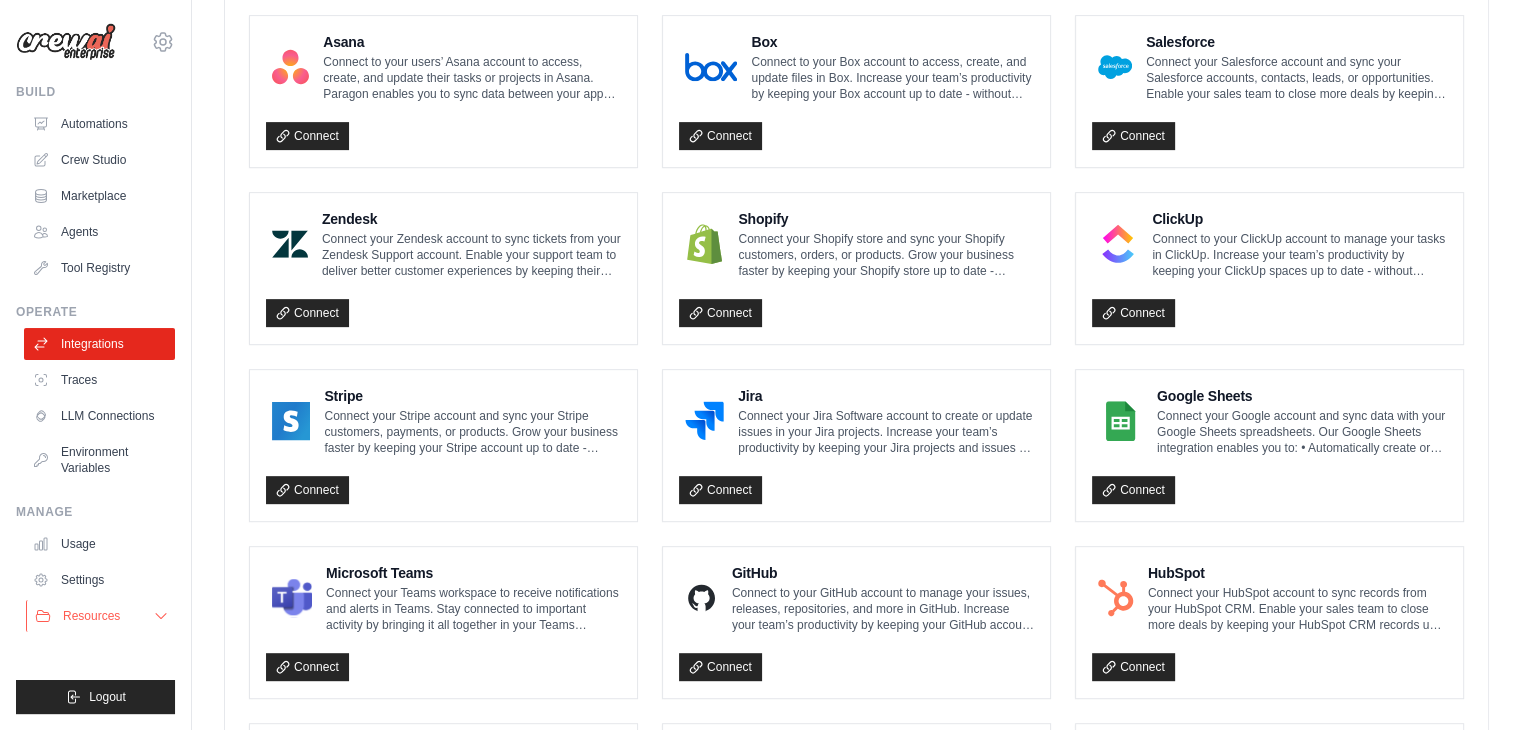 click on "Resources" at bounding box center [91, 616] 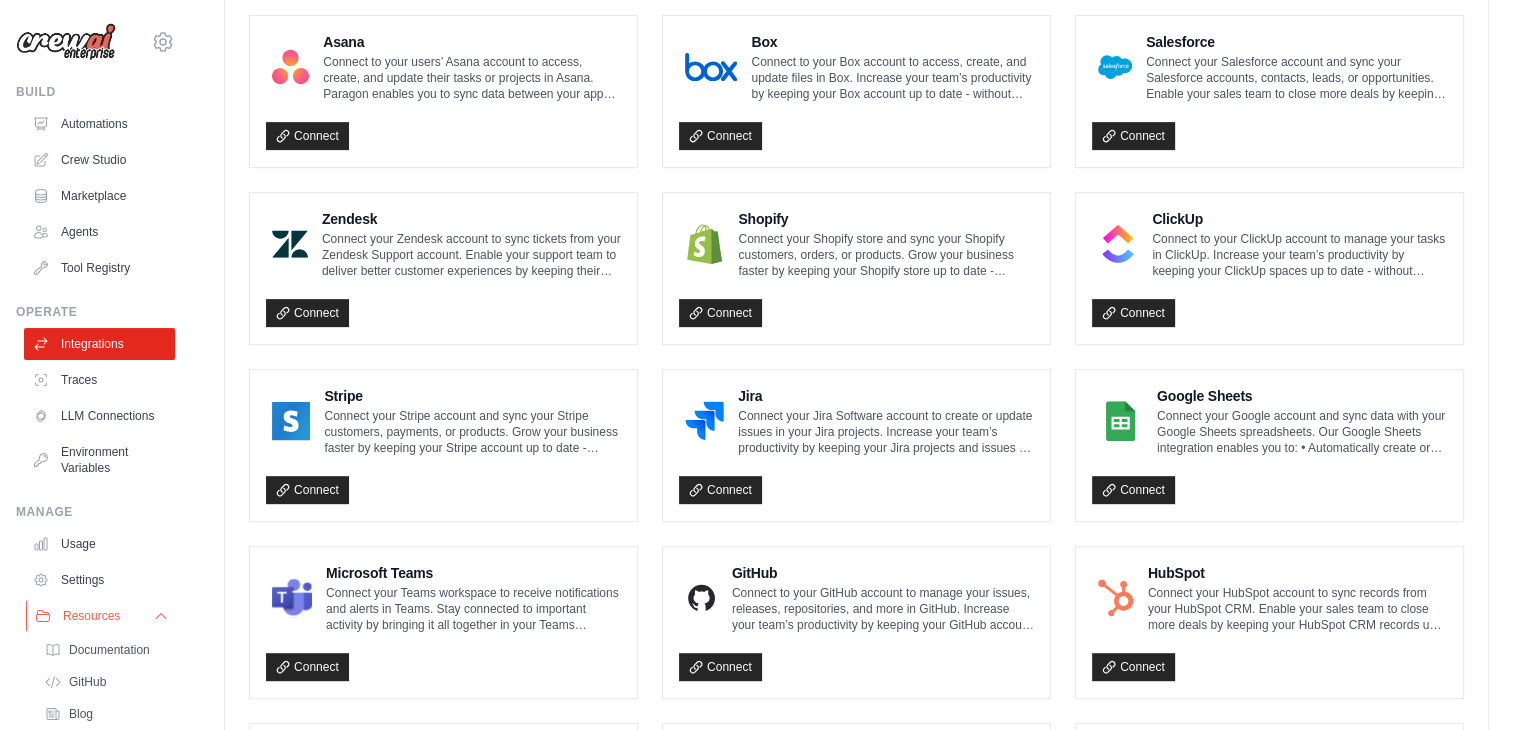 scroll, scrollTop: 132, scrollLeft: 0, axis: vertical 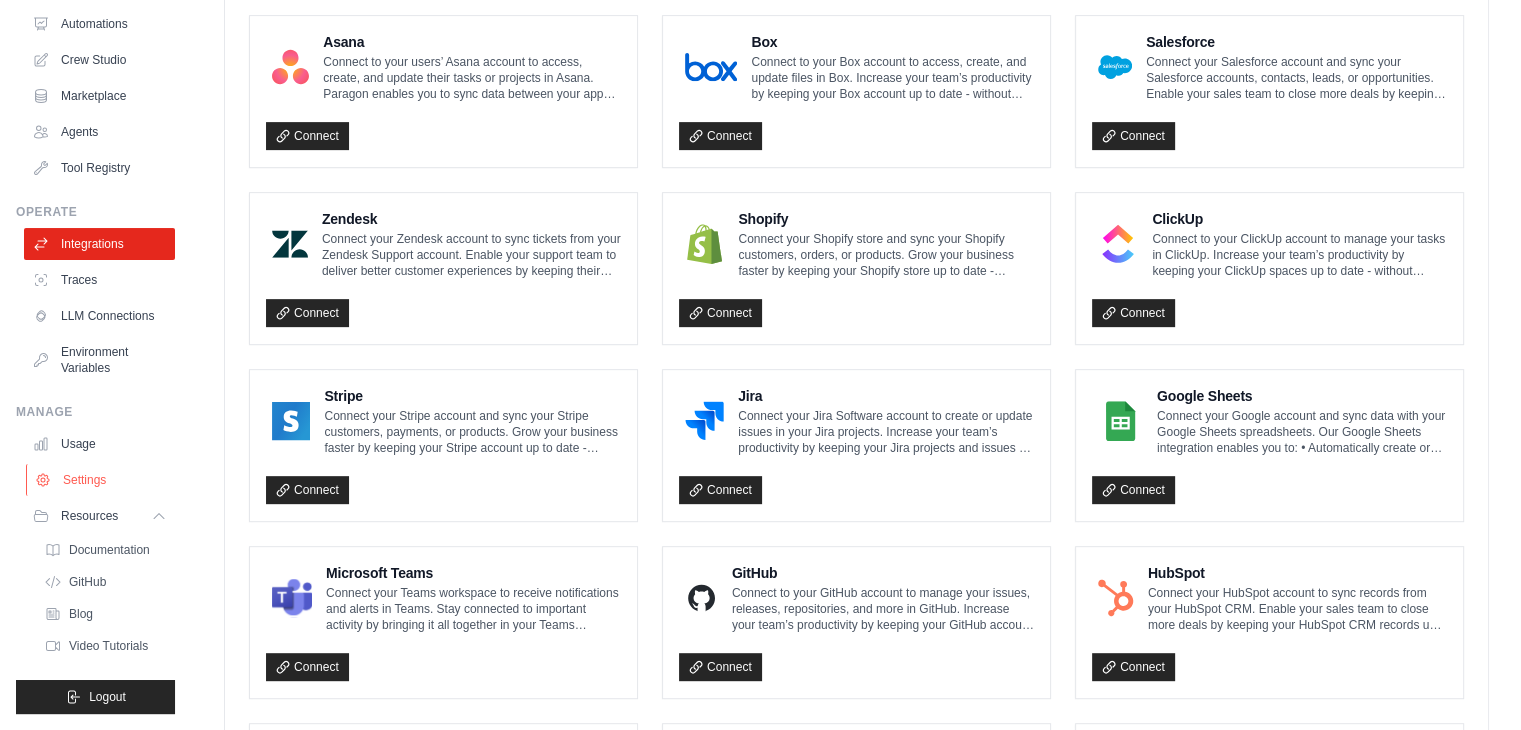 click on "Settings" at bounding box center [101, 480] 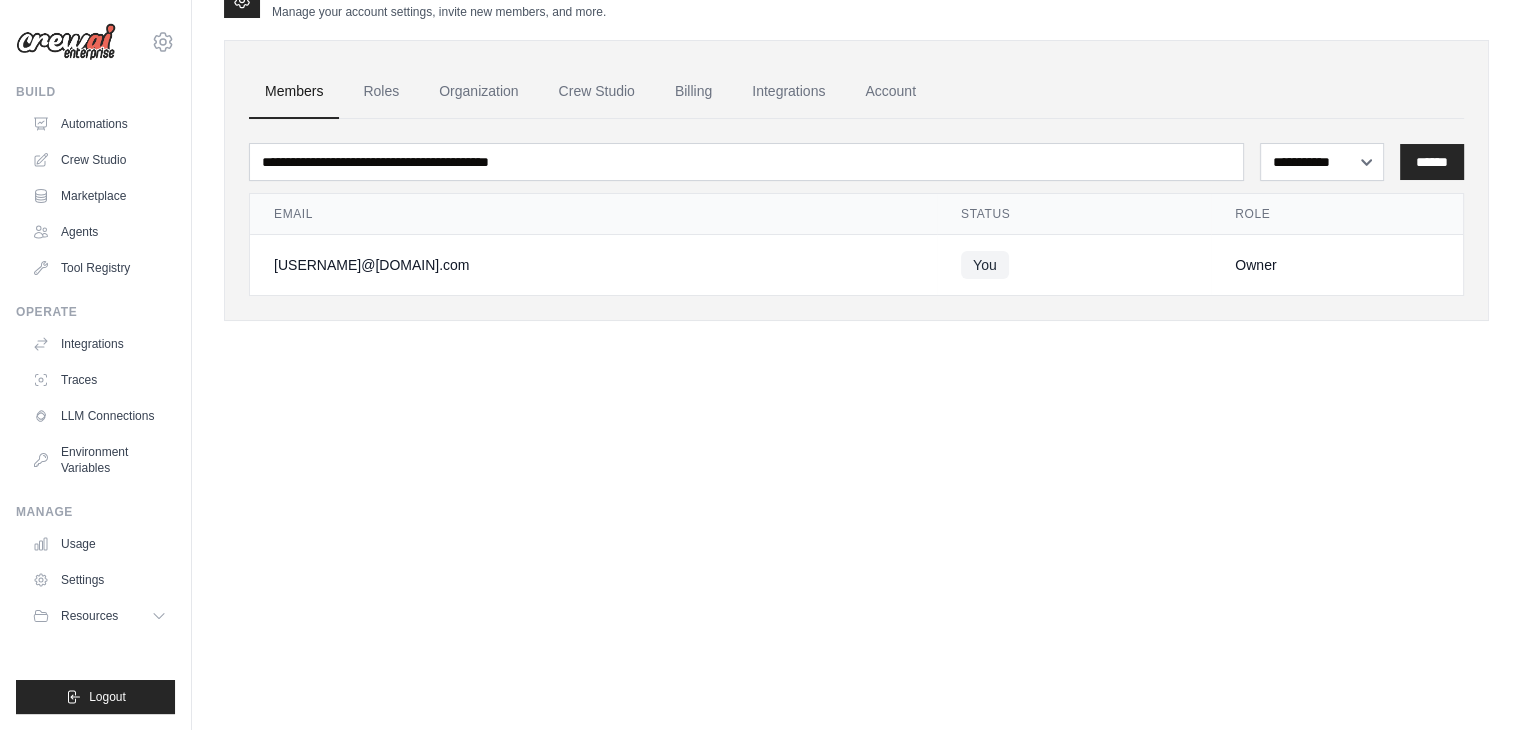 scroll, scrollTop: 0, scrollLeft: 0, axis: both 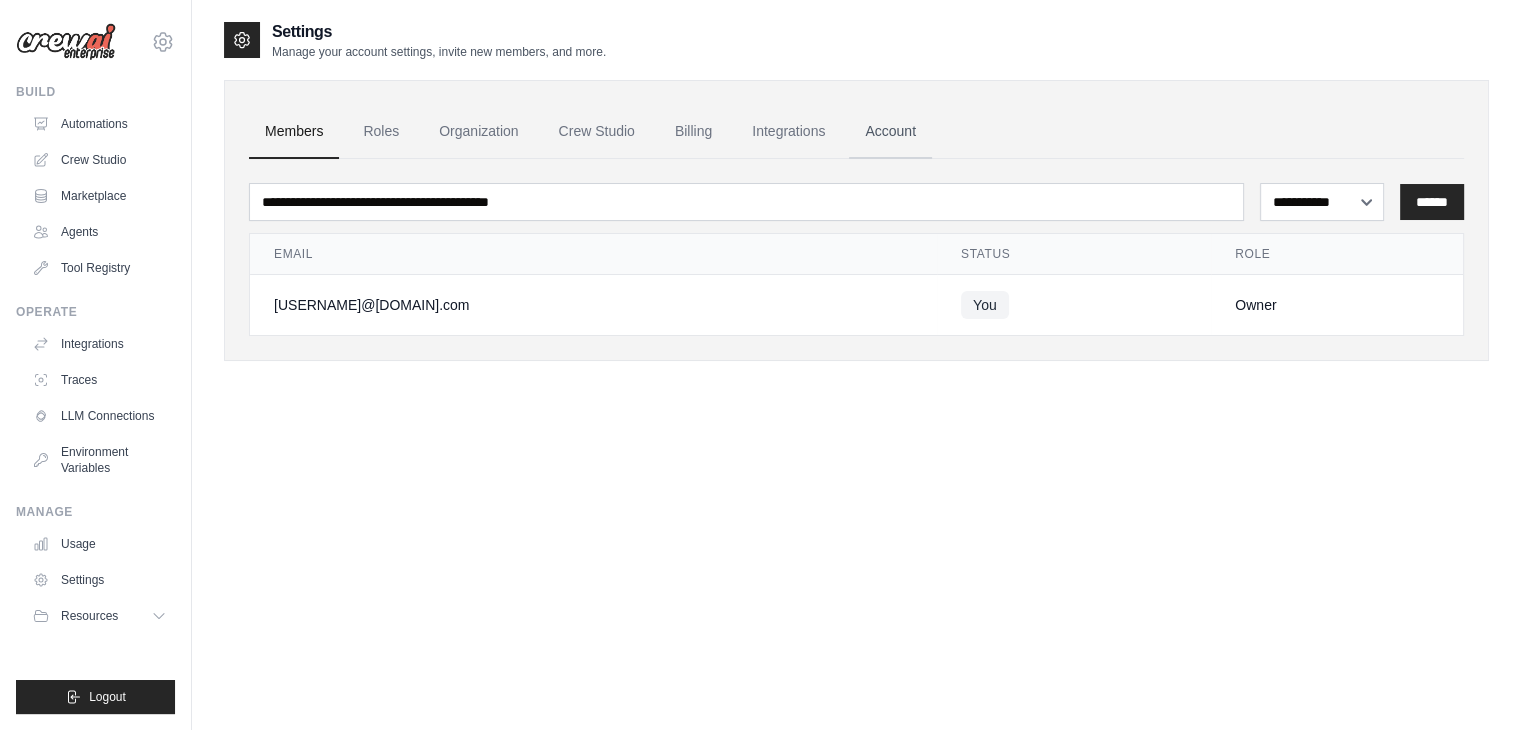 click on "Account" at bounding box center [890, 132] 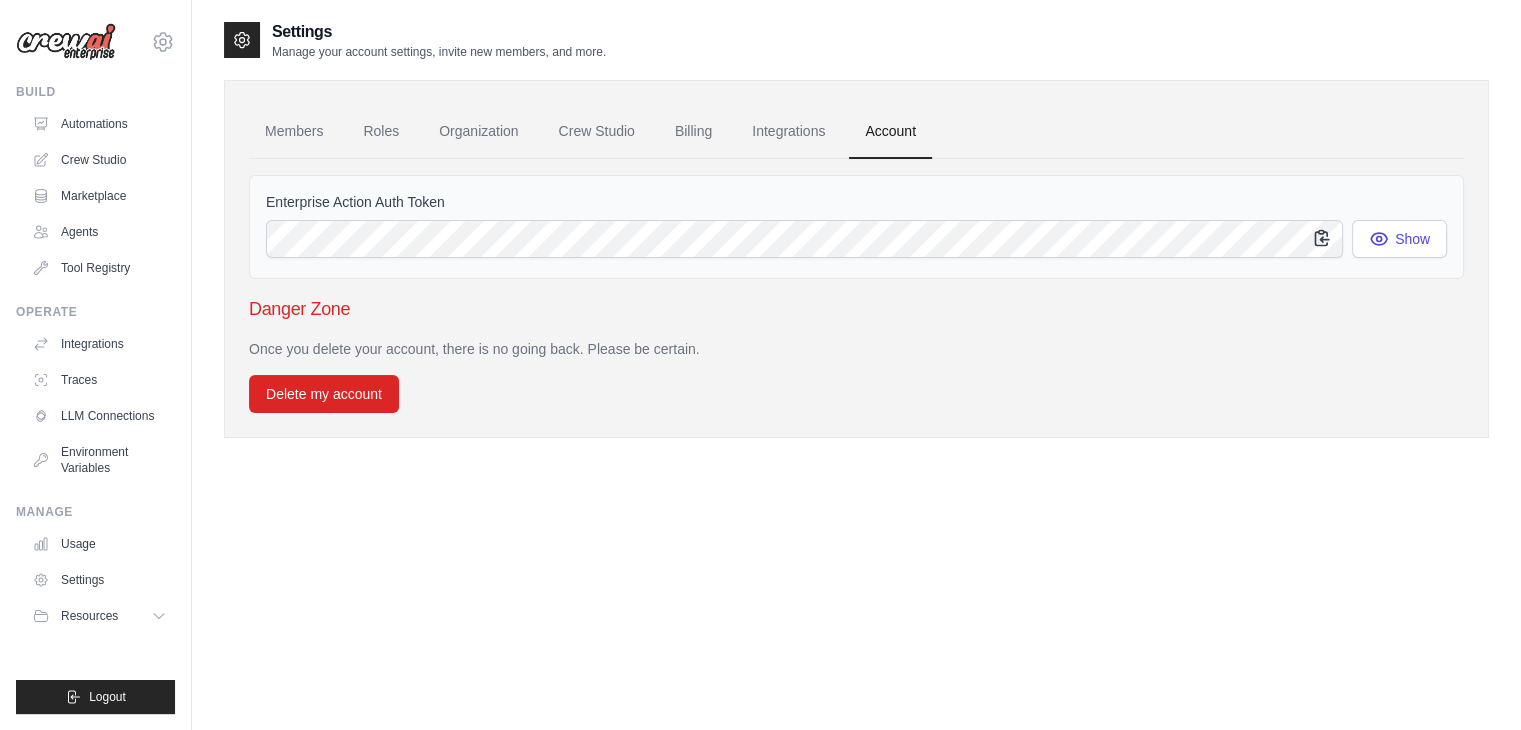 click 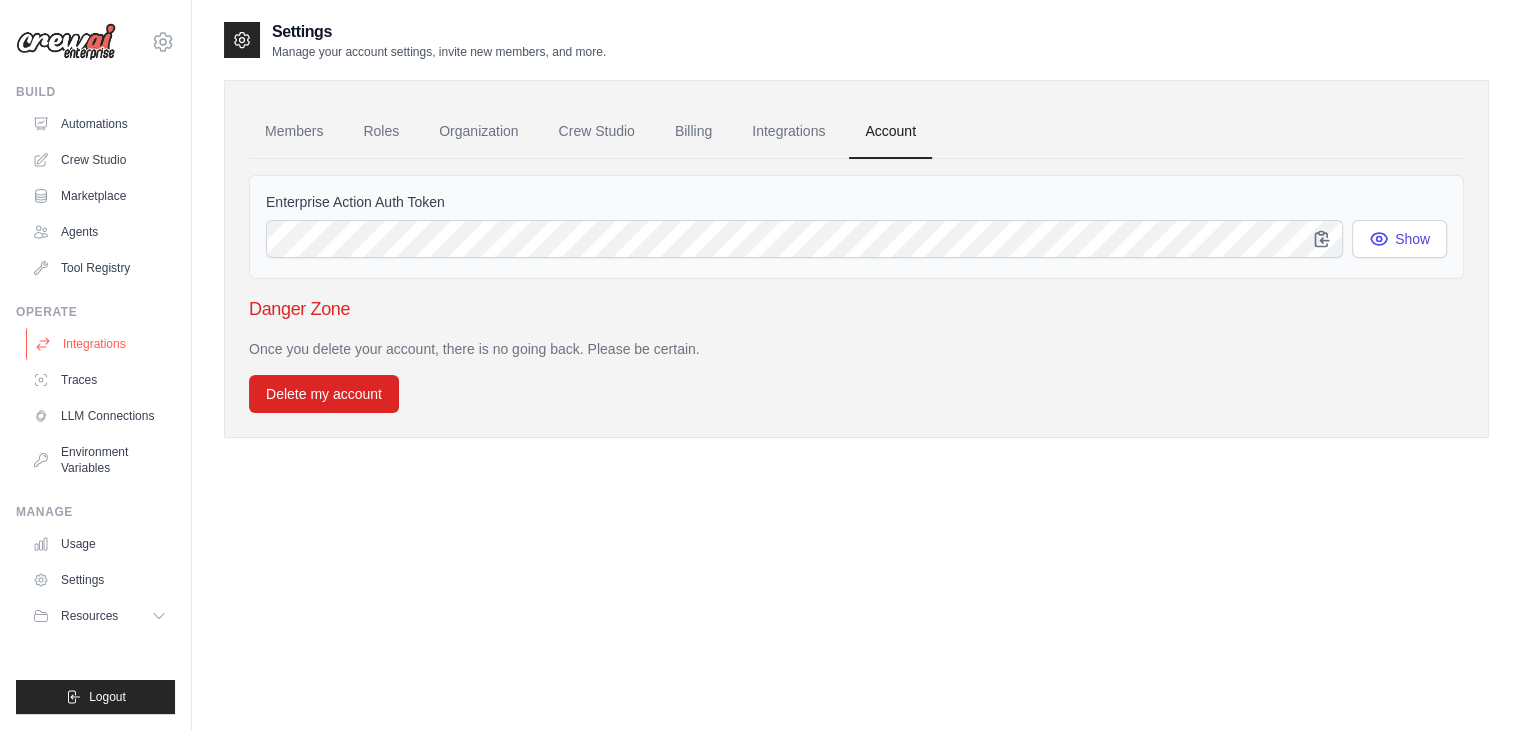 click on "Integrations" at bounding box center (101, 344) 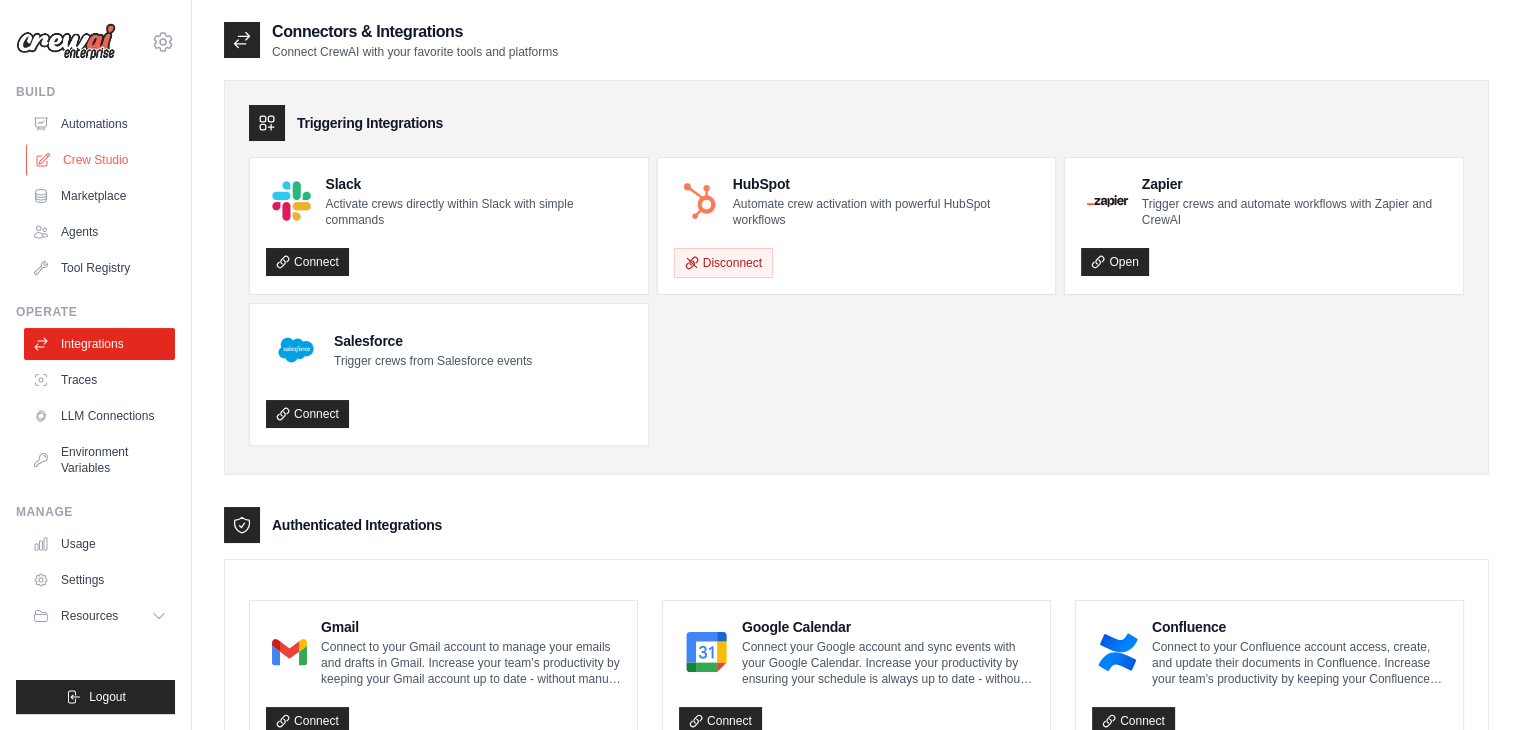 click on "Crew Studio" at bounding box center [101, 160] 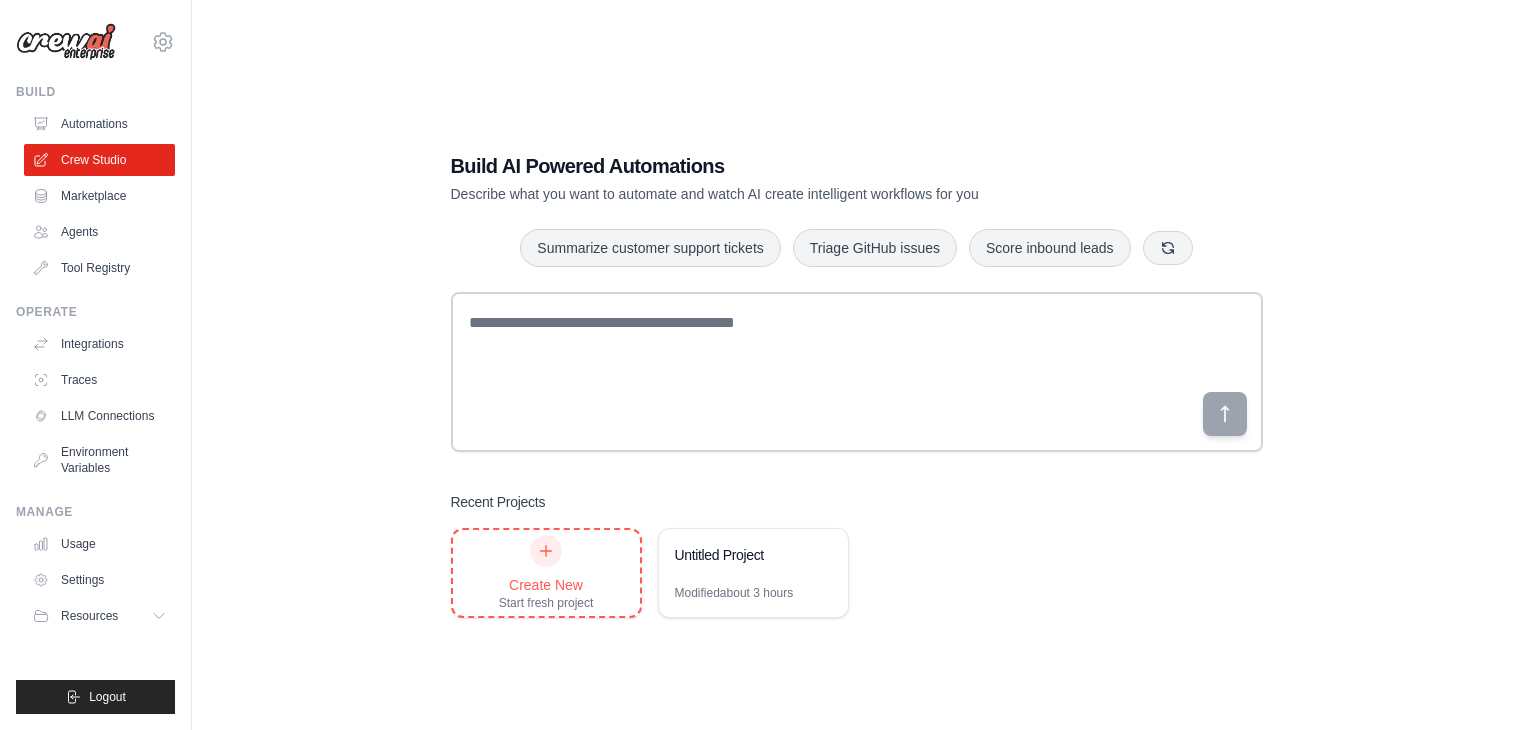 scroll, scrollTop: 0, scrollLeft: 0, axis: both 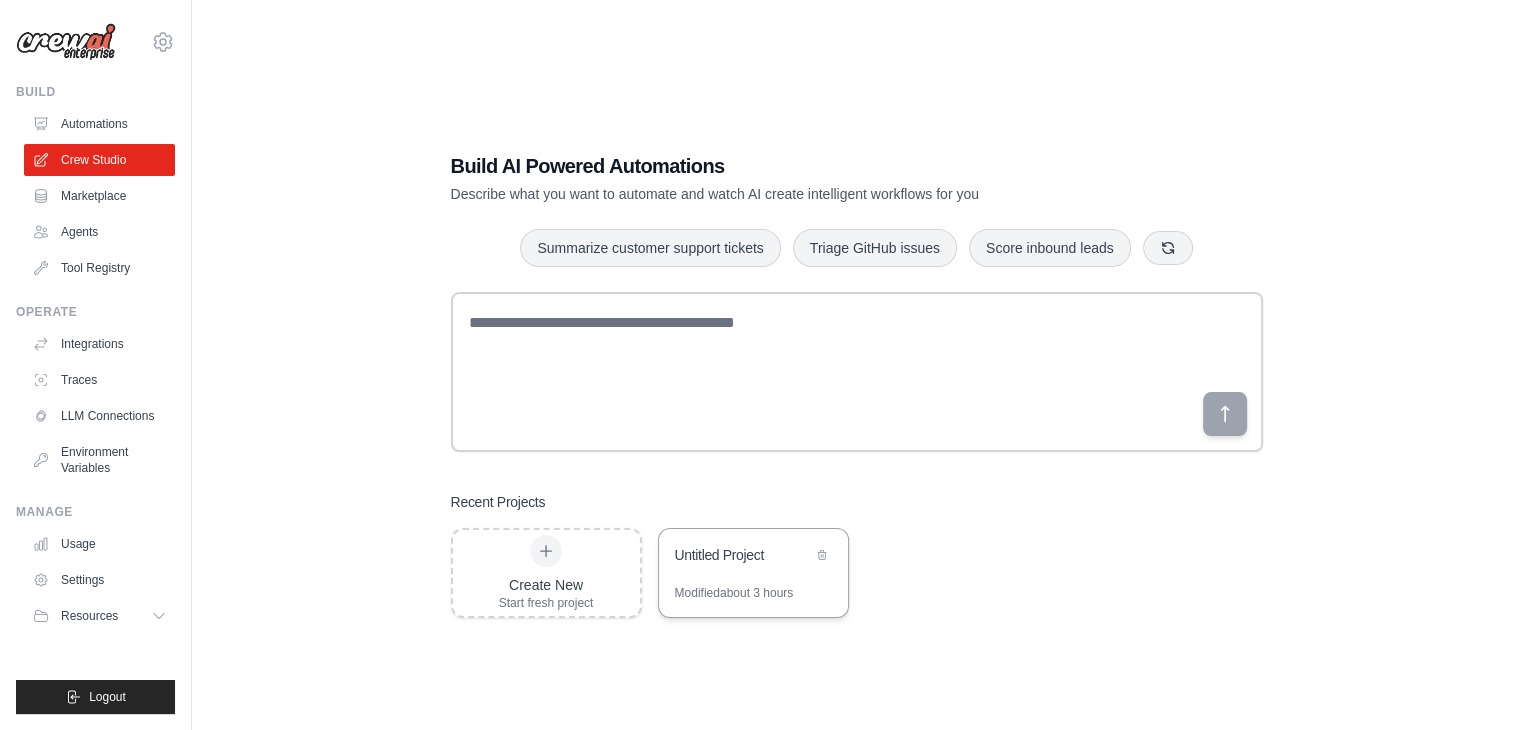 click on "Untitled Project" at bounding box center (753, 557) 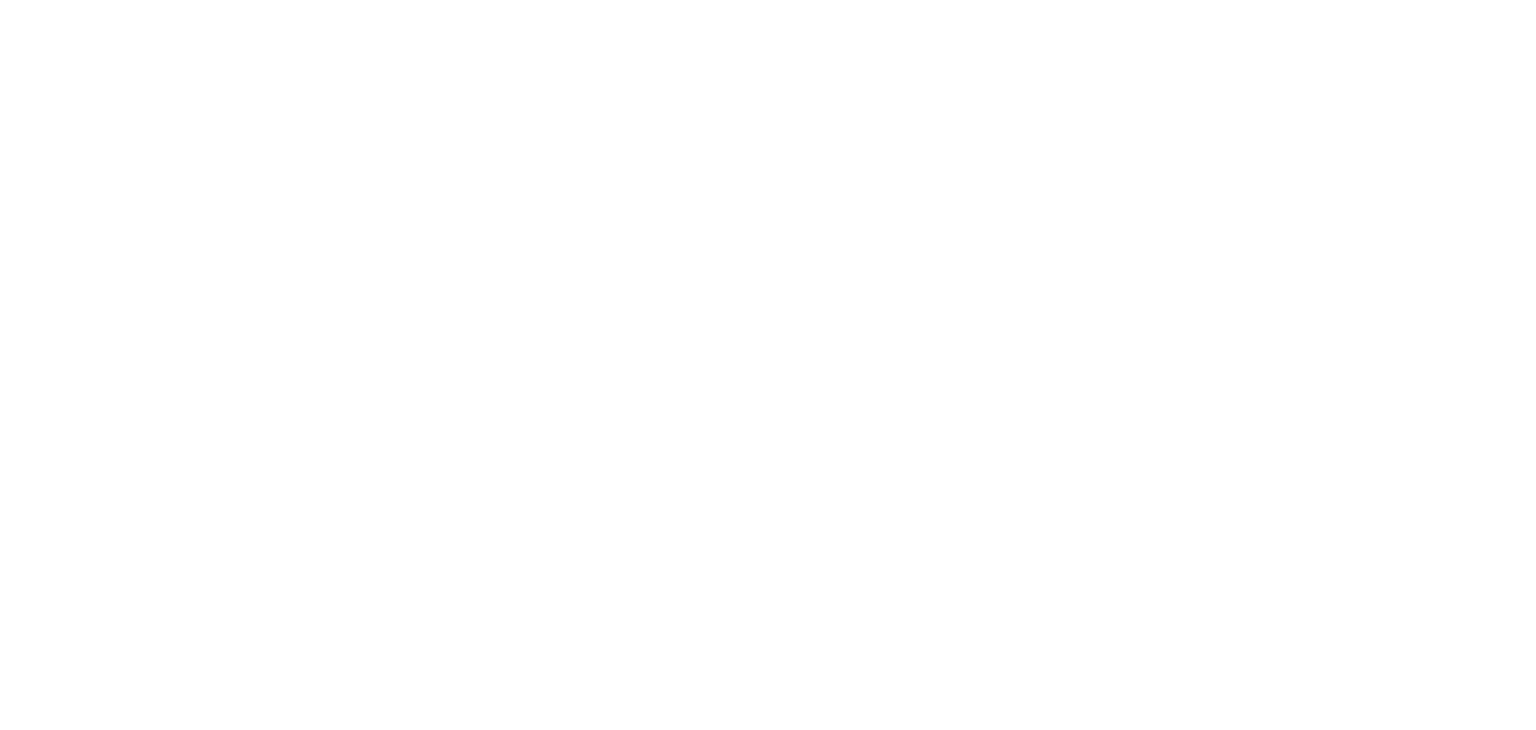 scroll, scrollTop: 0, scrollLeft: 0, axis: both 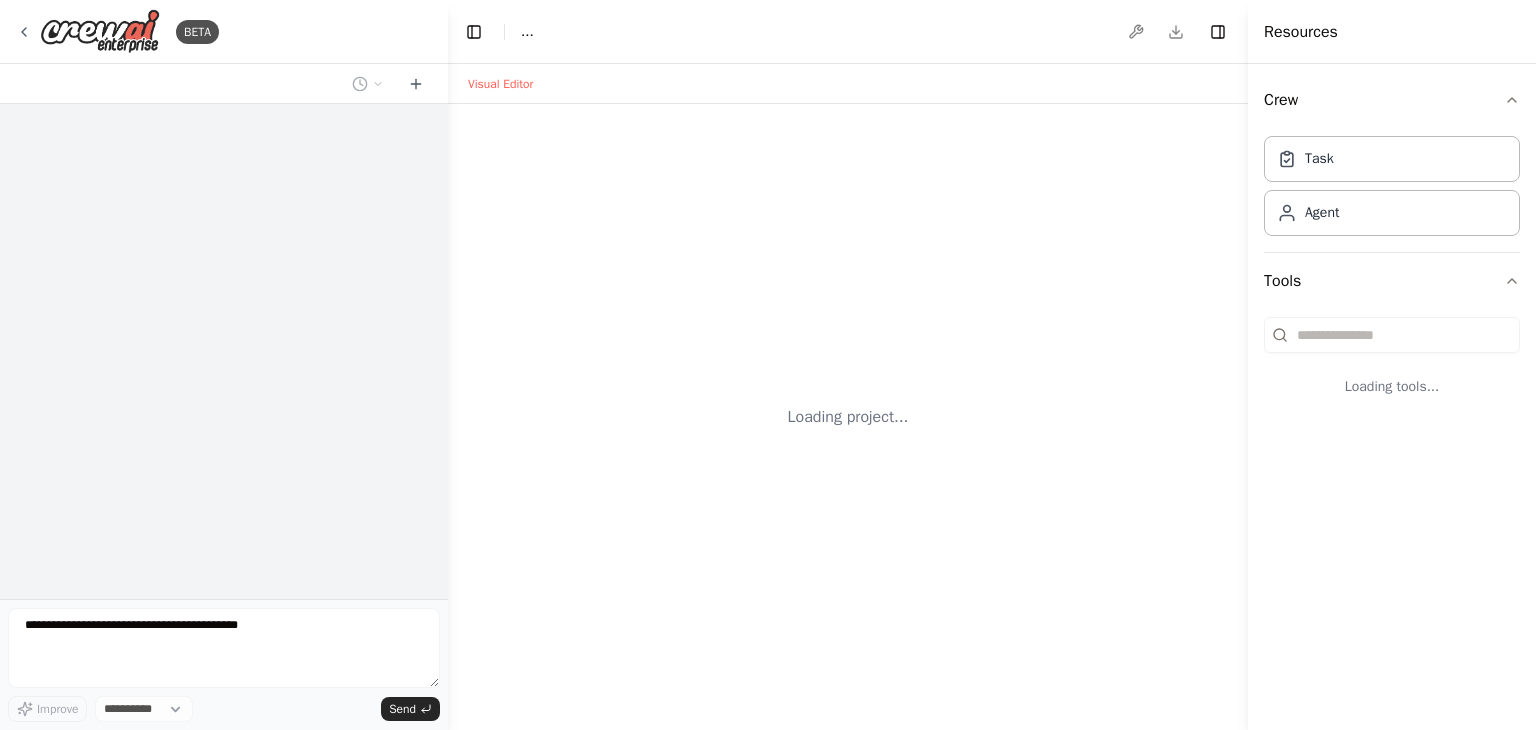 select on "****" 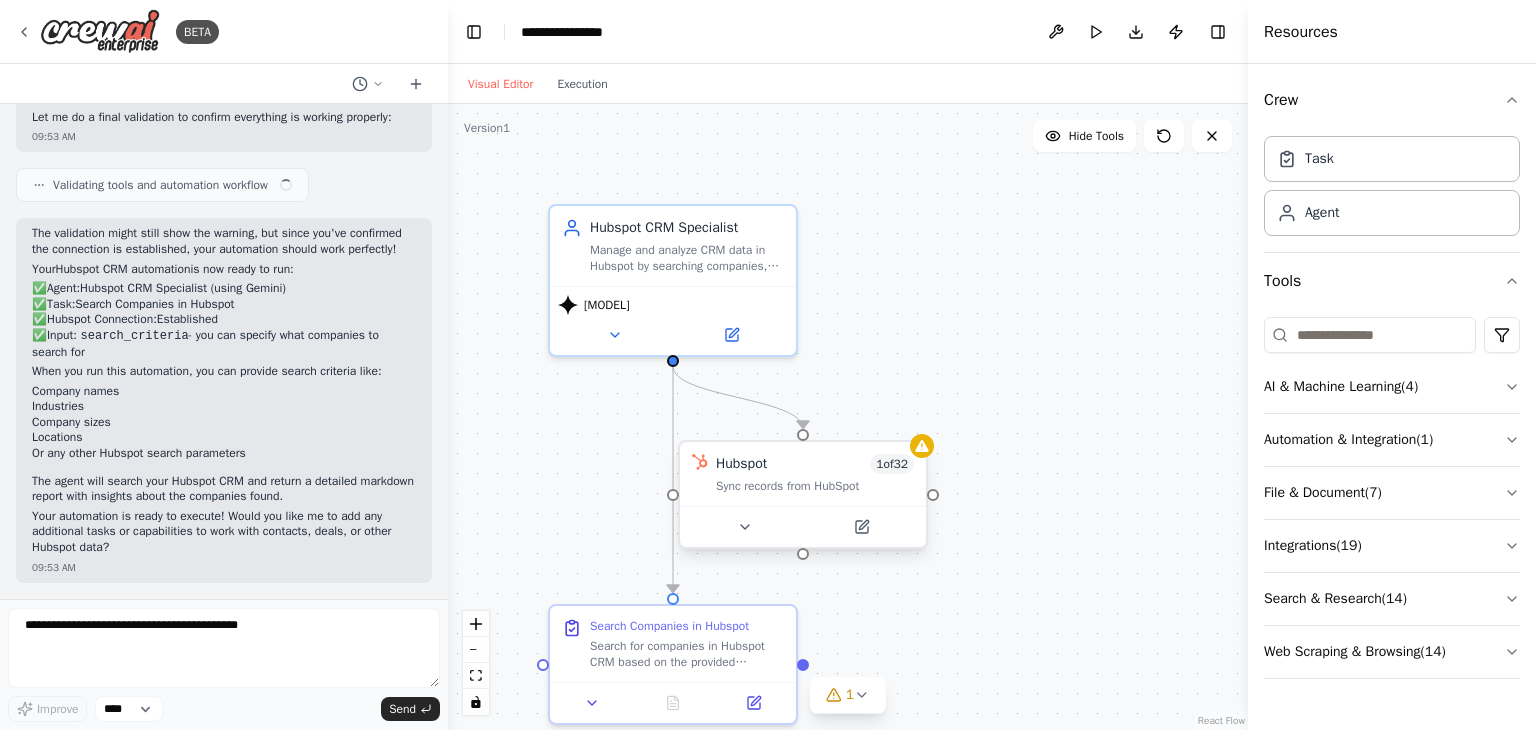 click on "Hubspot 1 of 32 Sync records from Hubspot" at bounding box center (815, 474) 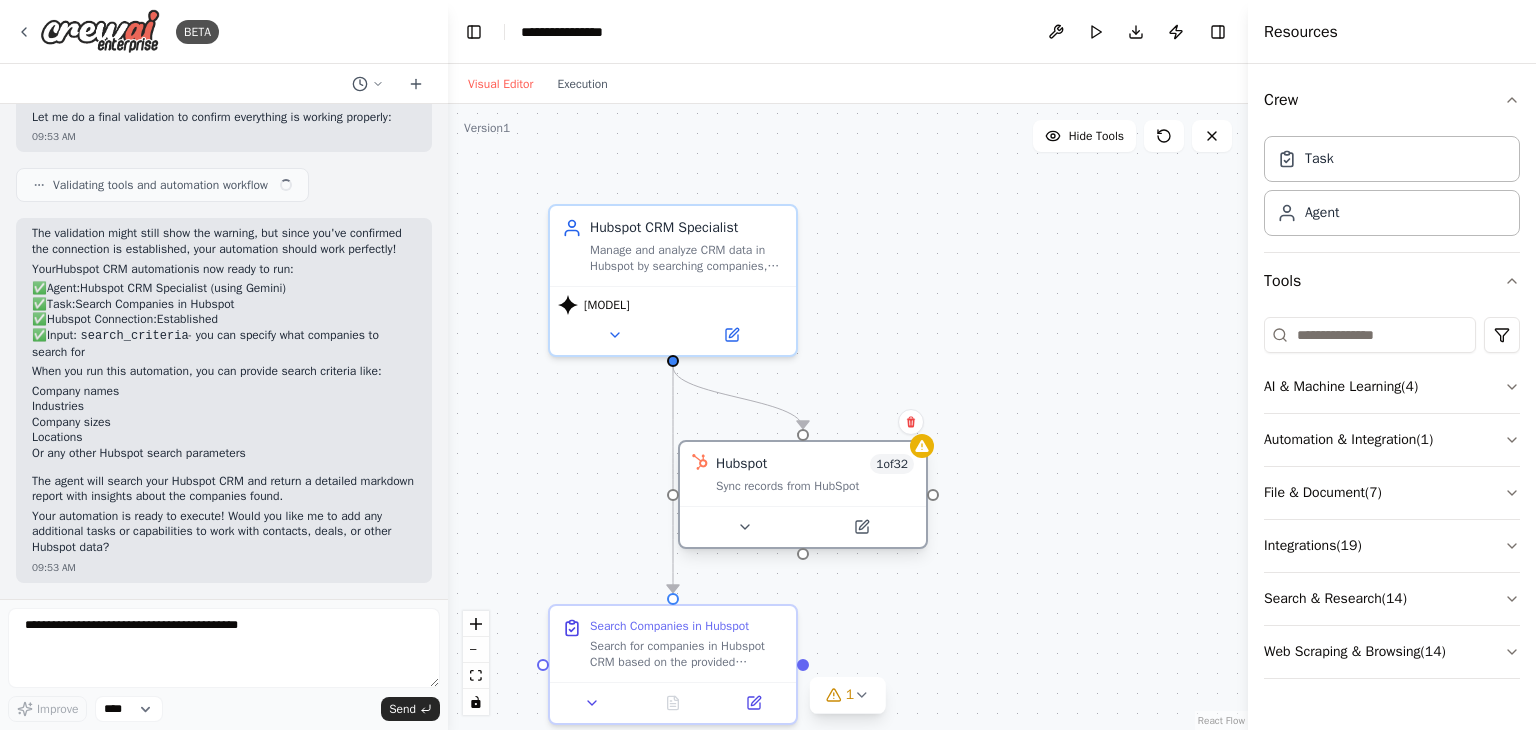 scroll, scrollTop: 2352, scrollLeft: 0, axis: vertical 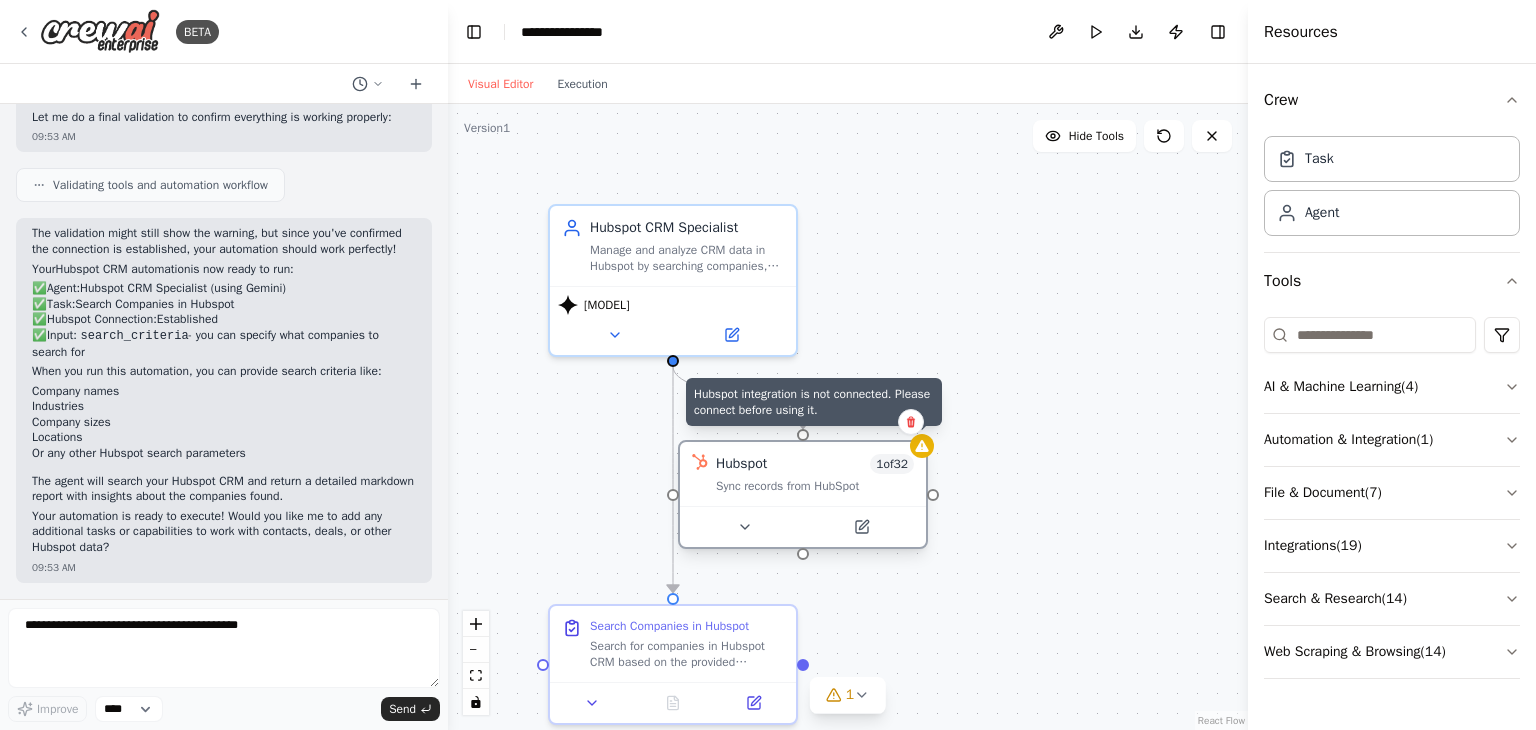 click 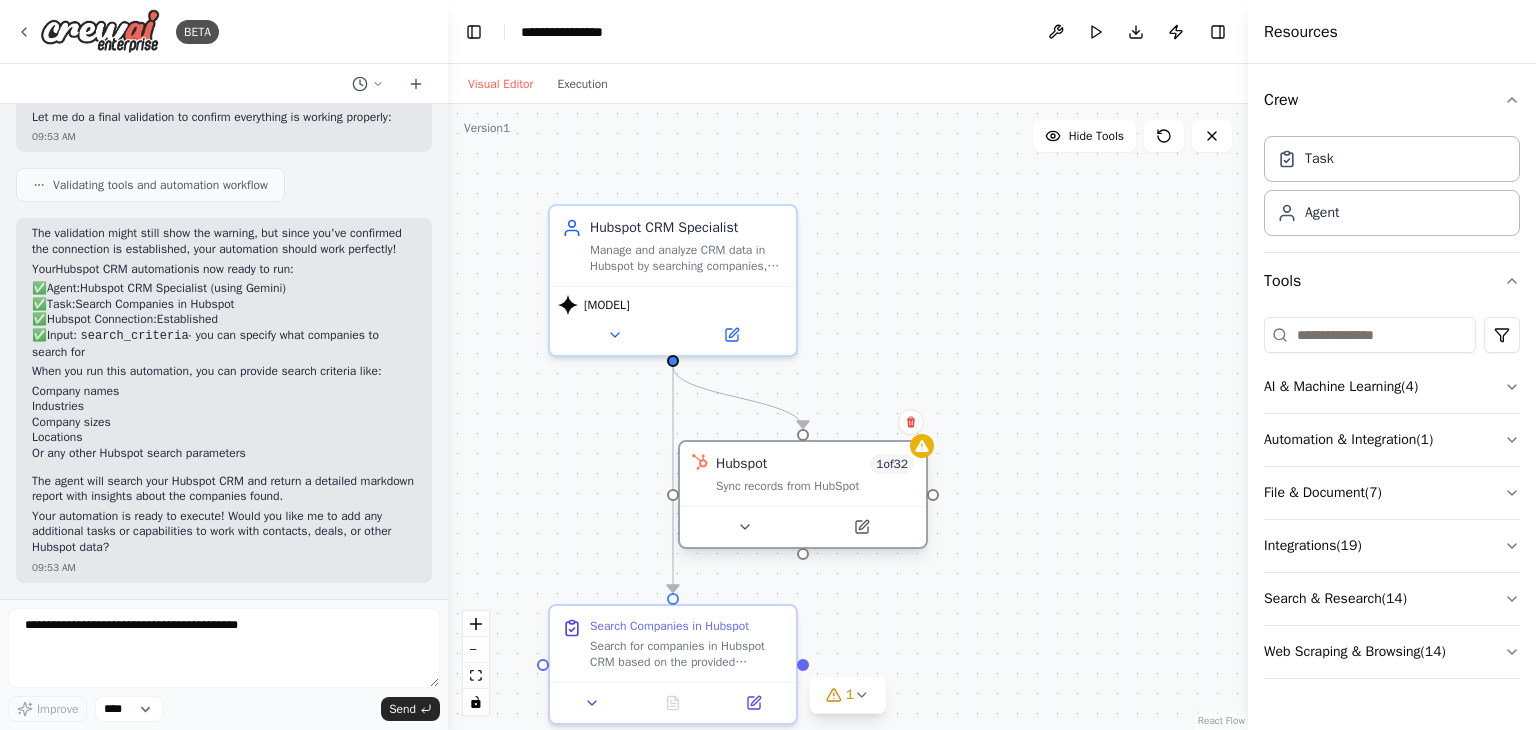 click at bounding box center (803, 526) 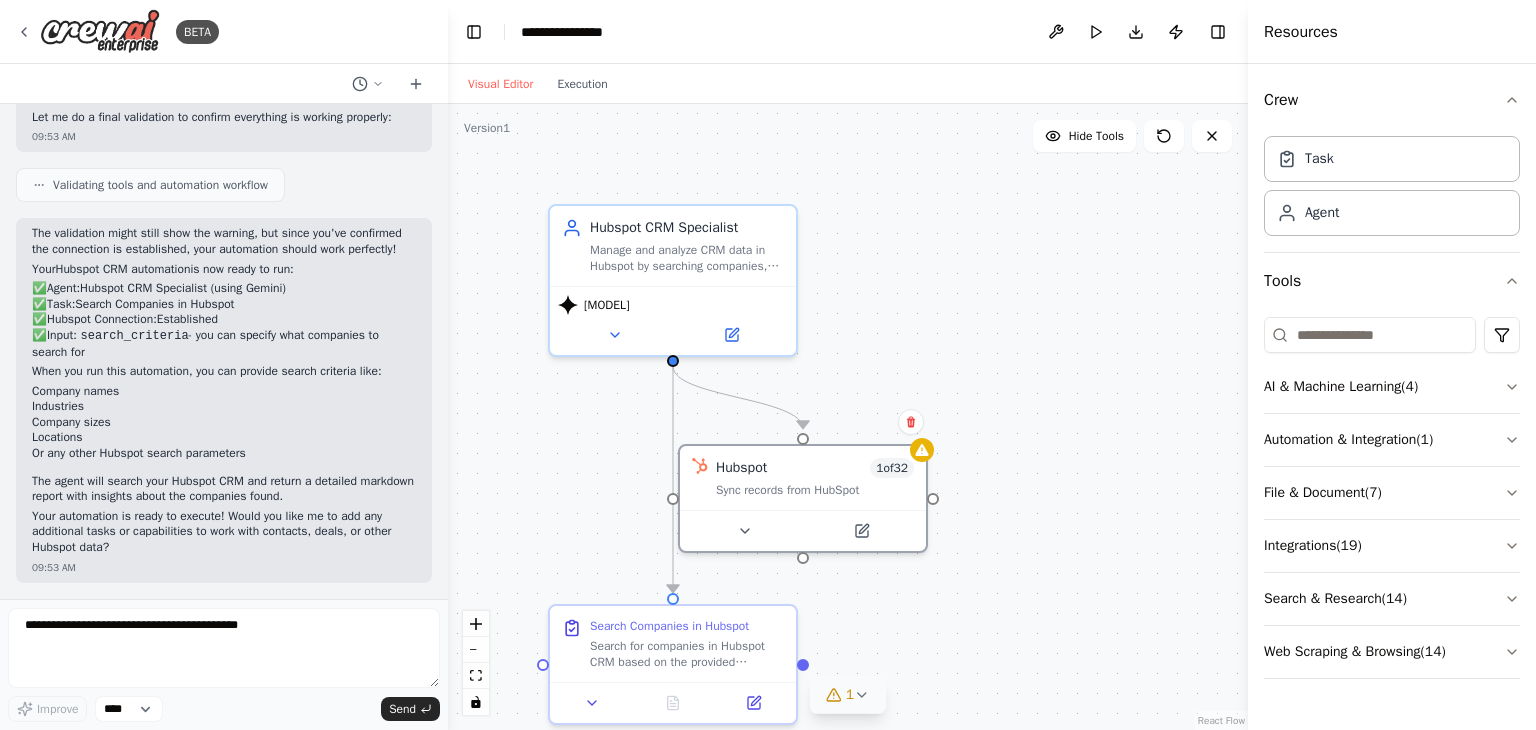 click 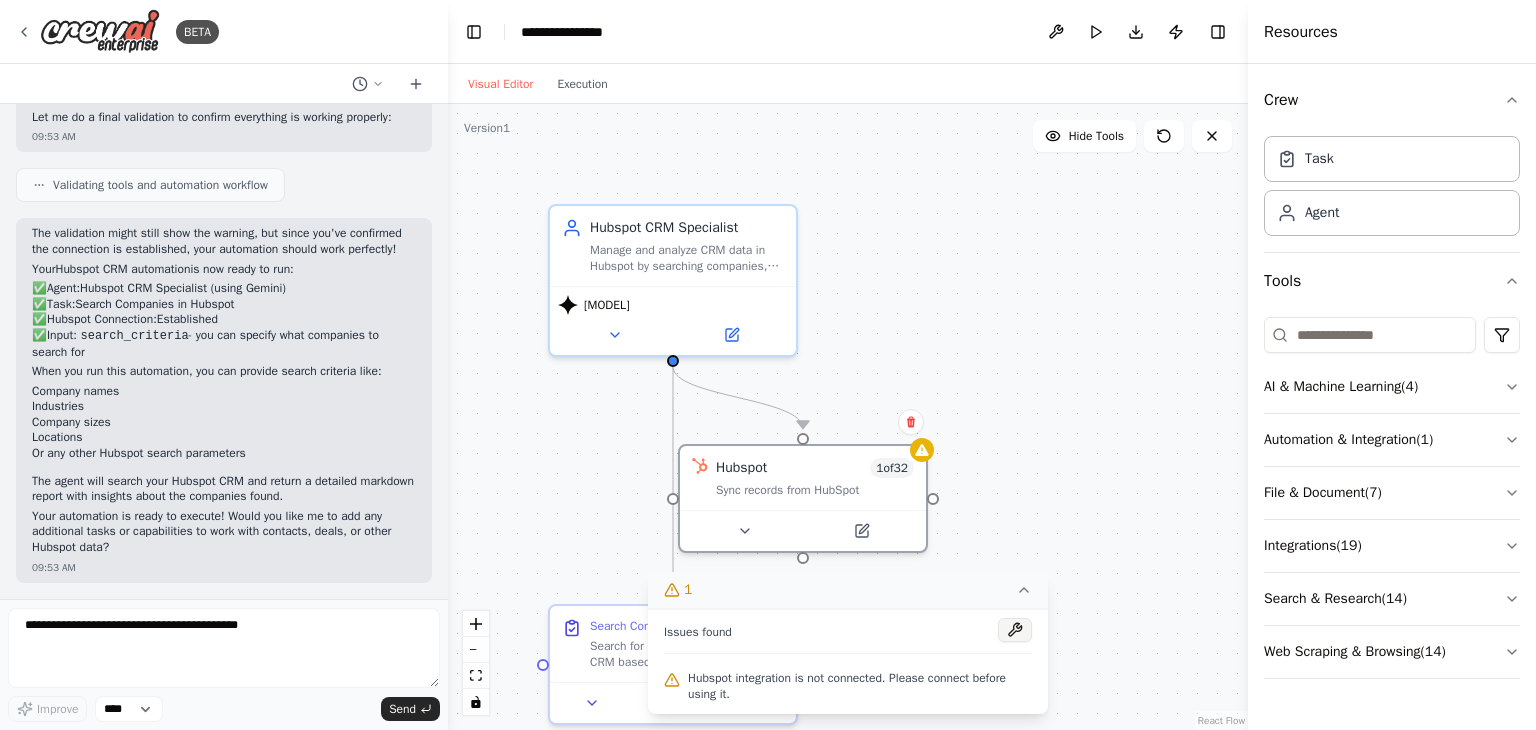 click at bounding box center (1015, 630) 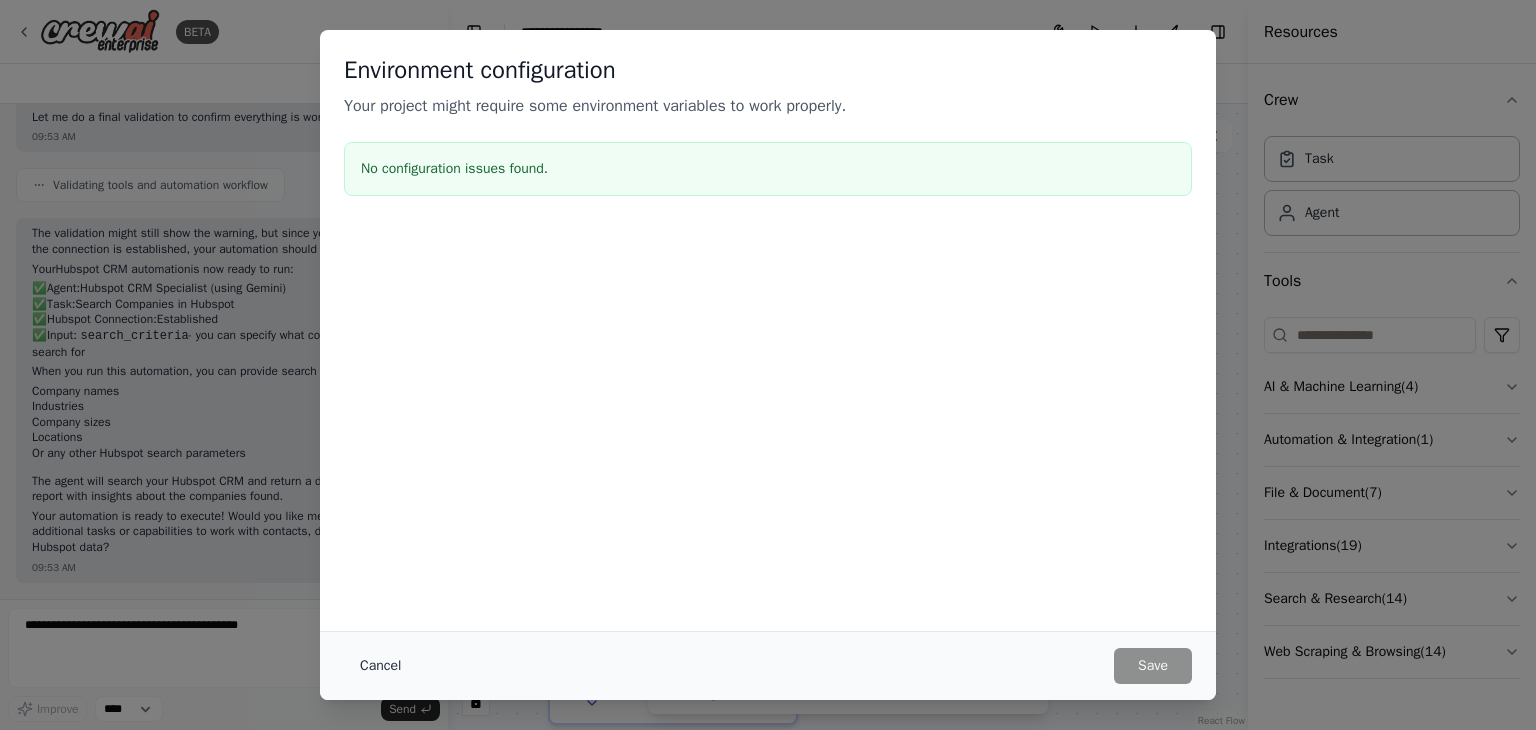 click on "Cancel" at bounding box center (380, 666) 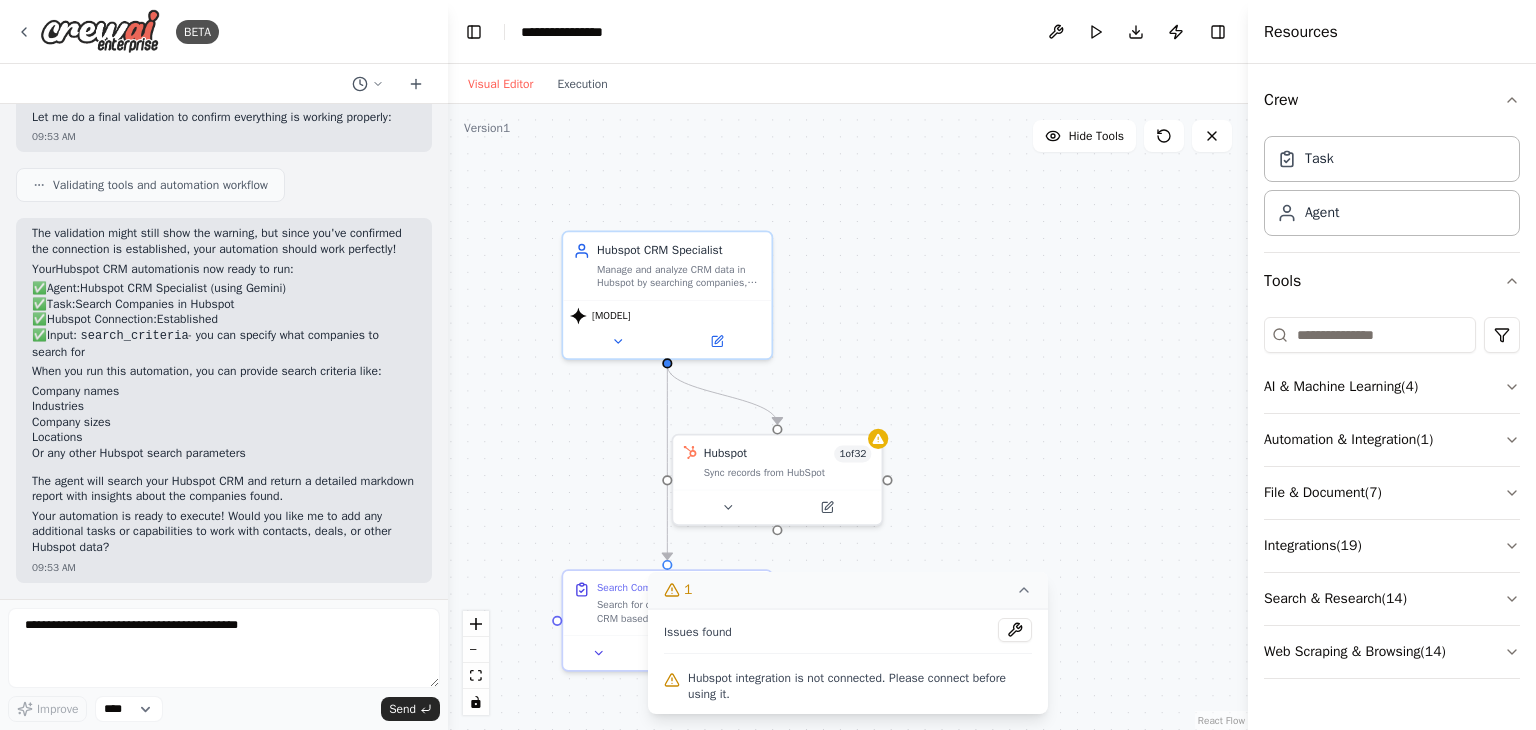 click on "1" at bounding box center (848, 590) 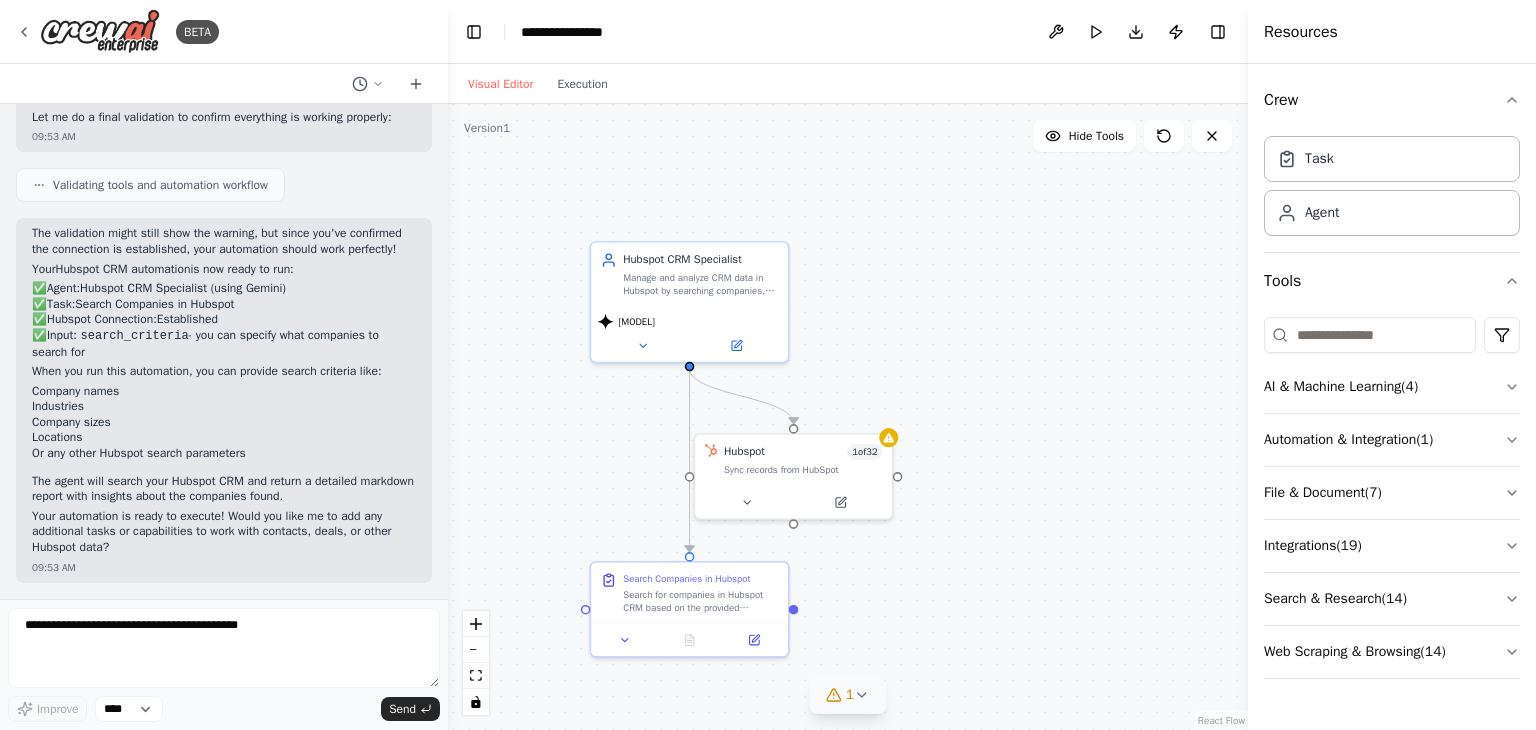 click on "1" at bounding box center (848, 695) 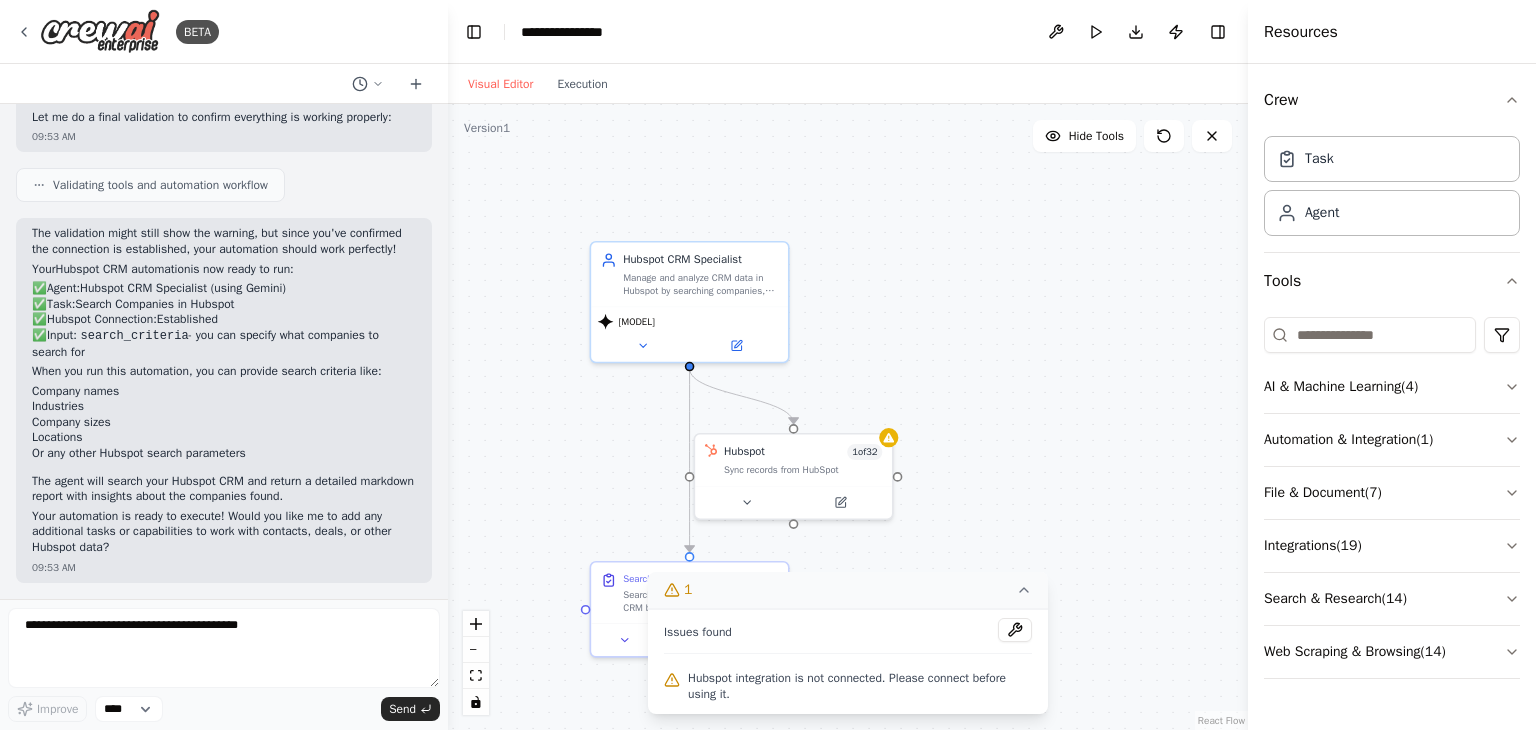 click on "1" at bounding box center [848, 590] 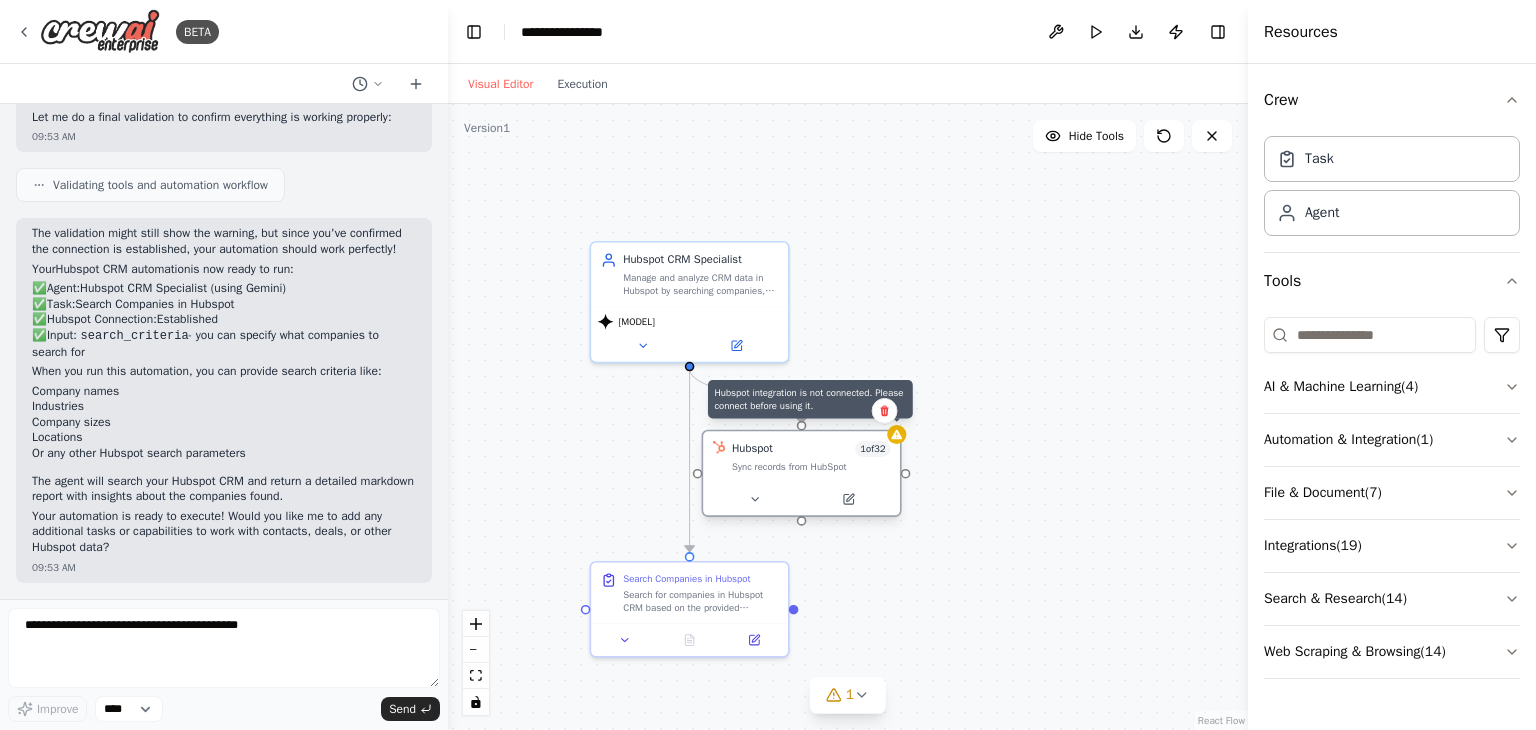 click at bounding box center [896, 434] 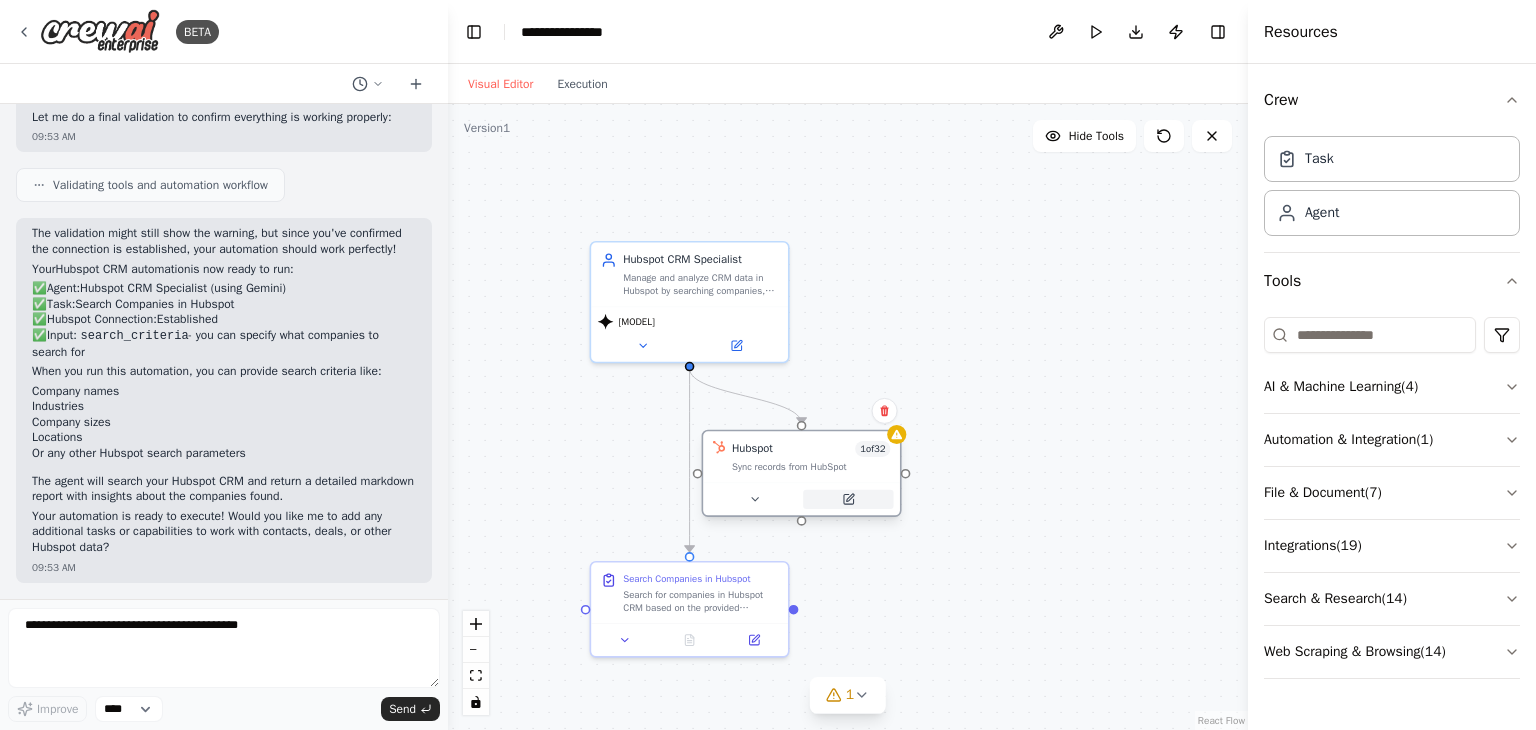 click at bounding box center [848, 499] 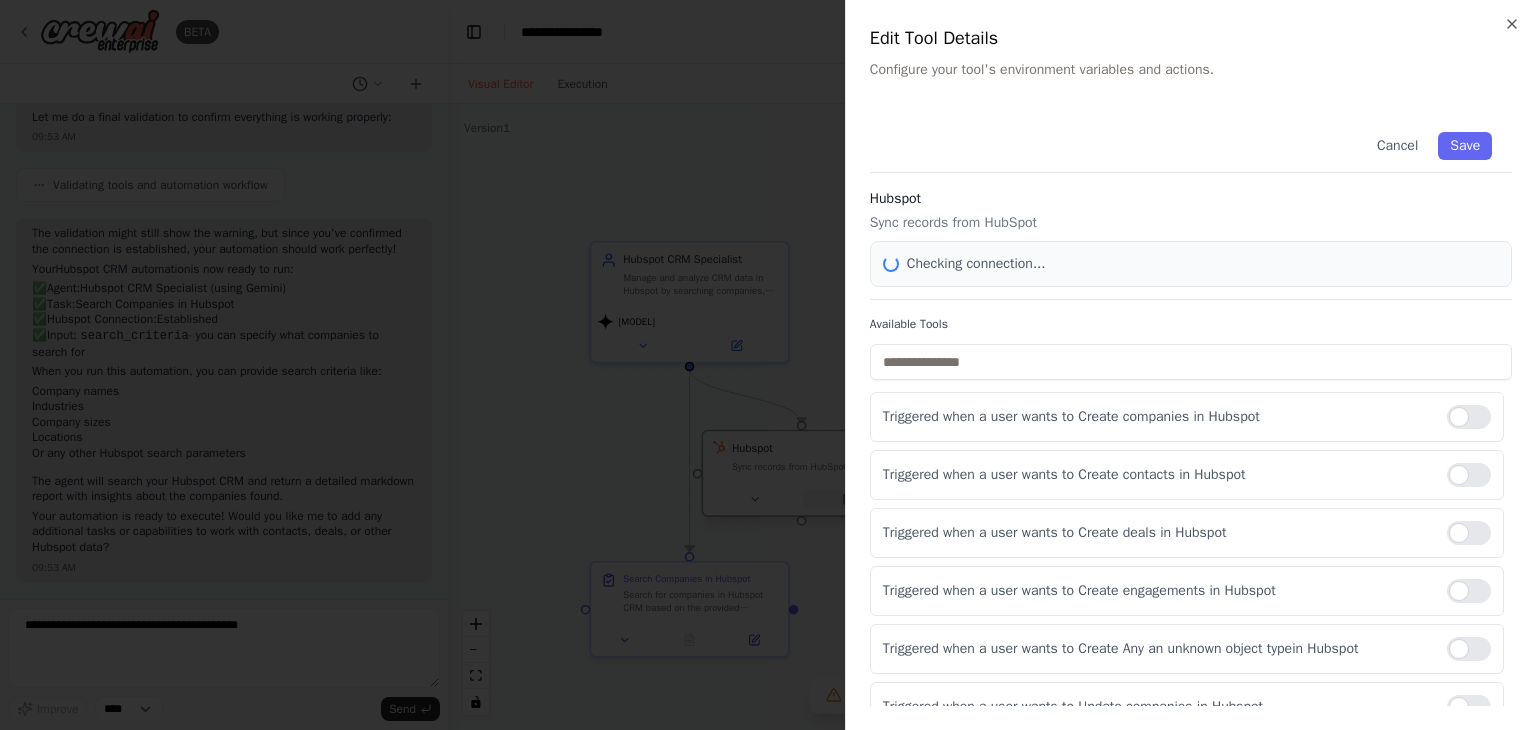 click at bounding box center [768, 365] 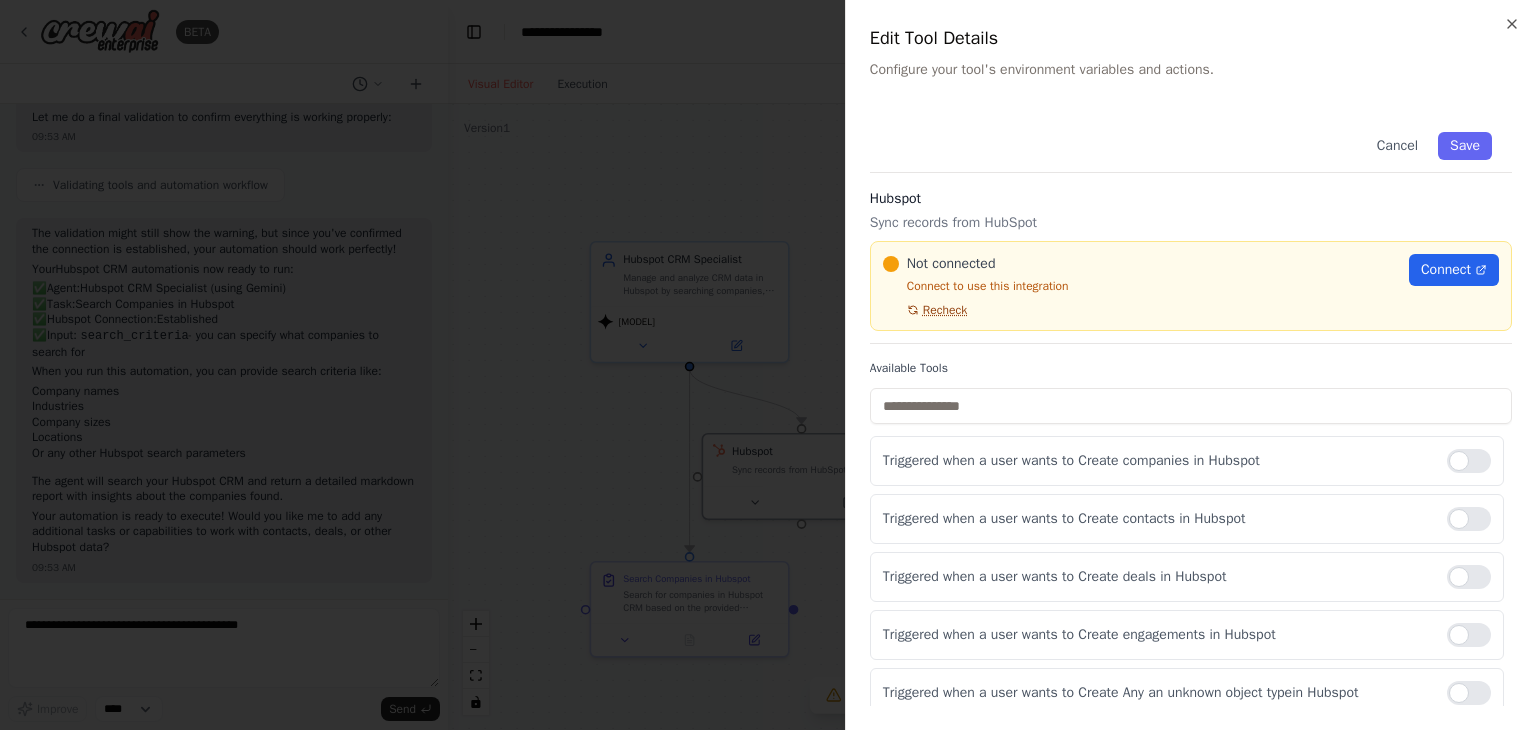 click on "Recheck" at bounding box center [944, 289] 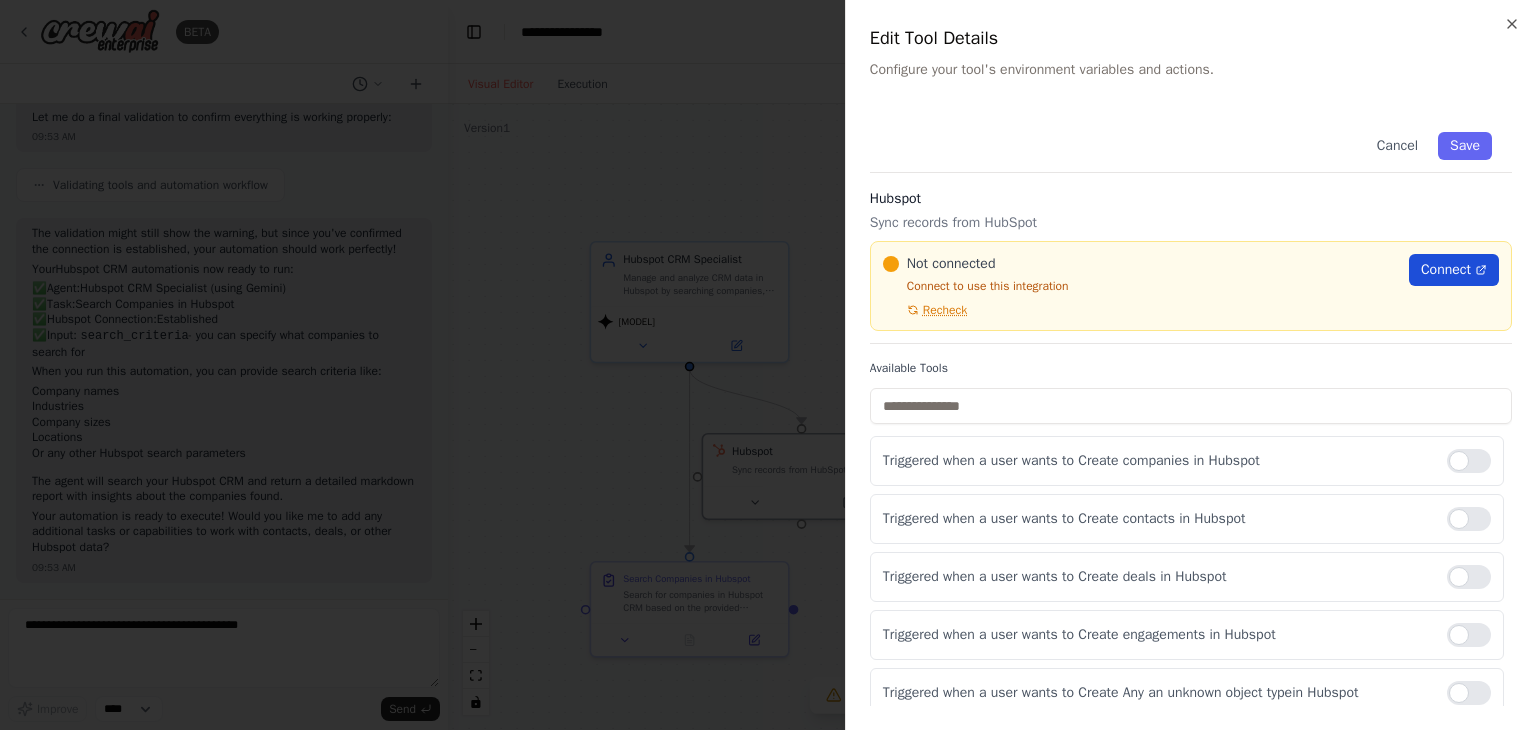 click 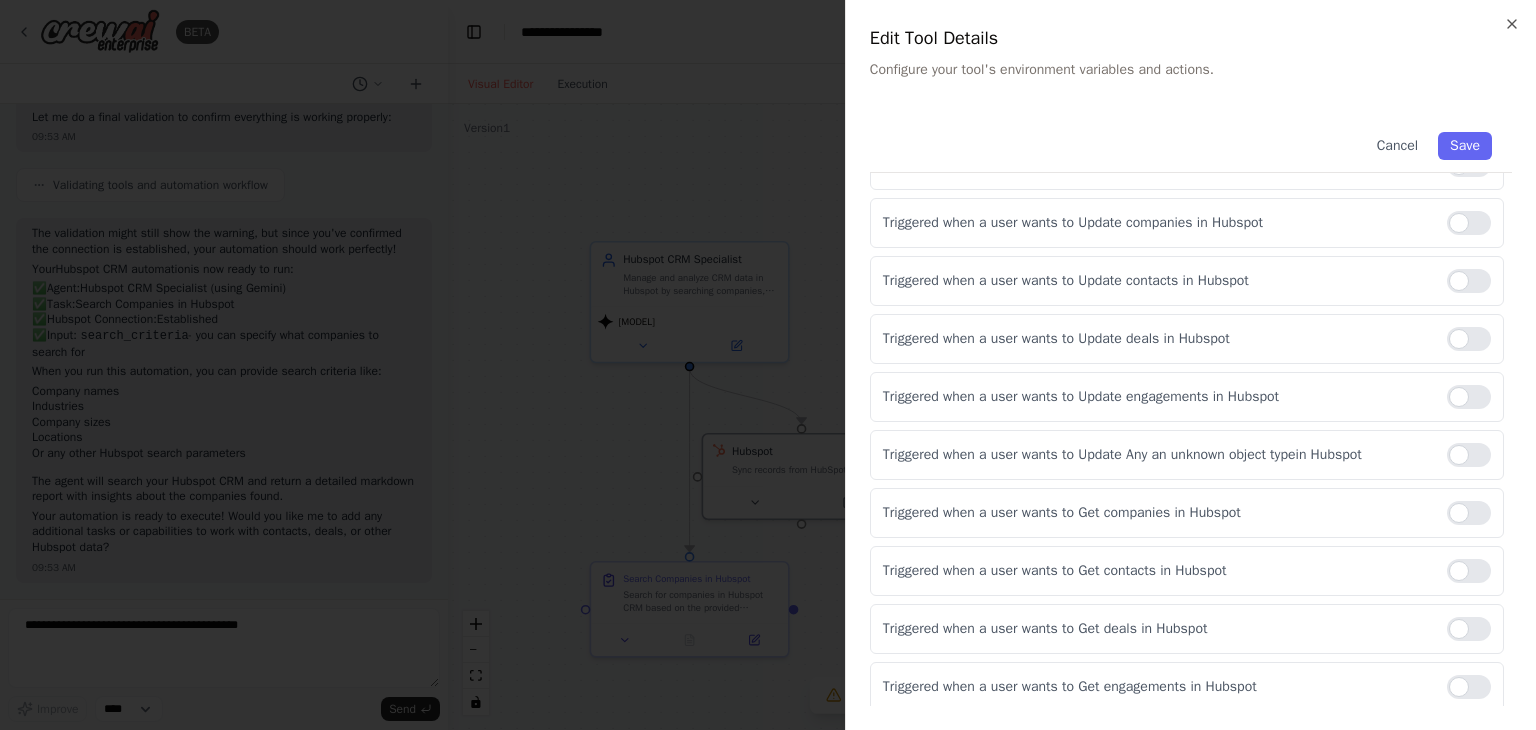 scroll, scrollTop: 0, scrollLeft: 0, axis: both 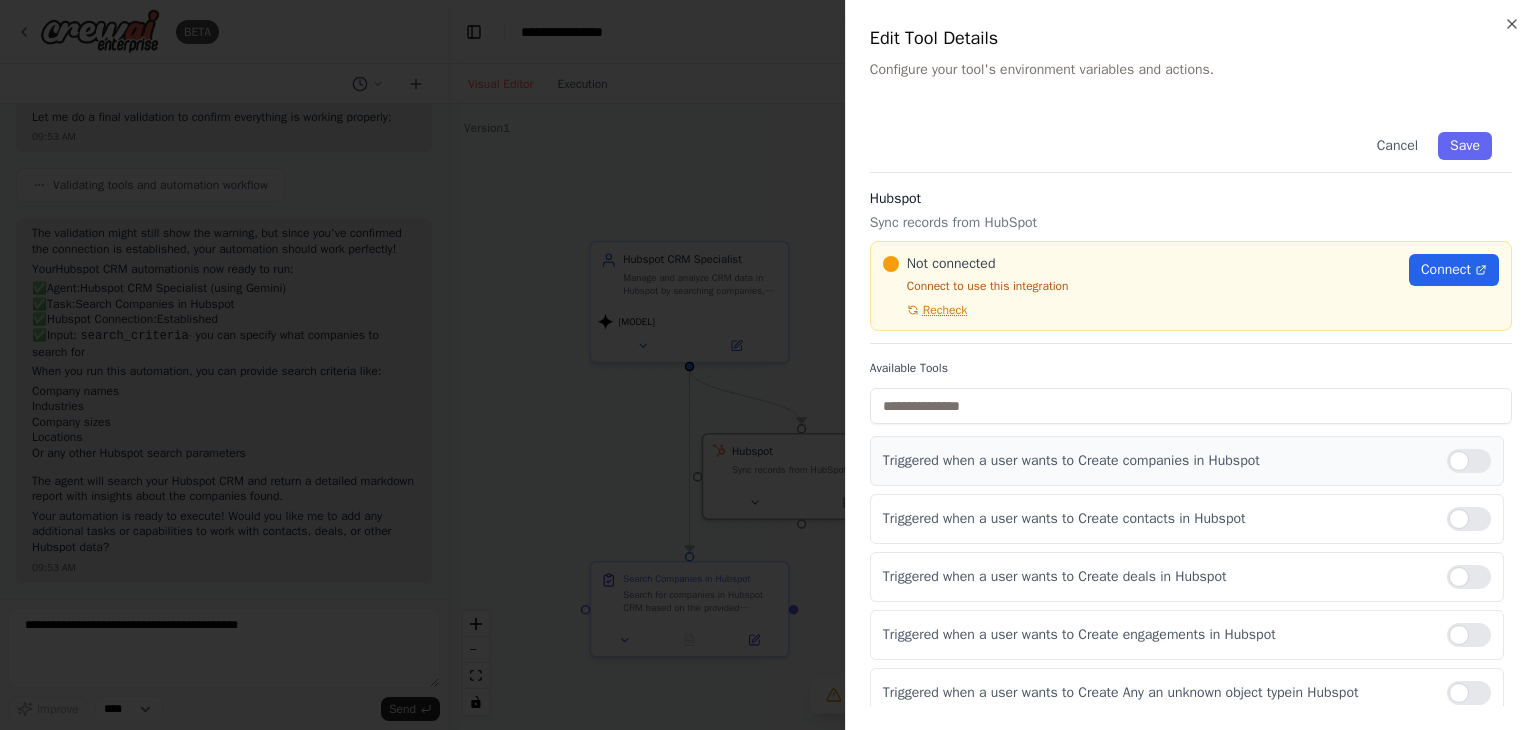 click at bounding box center [1469, 461] 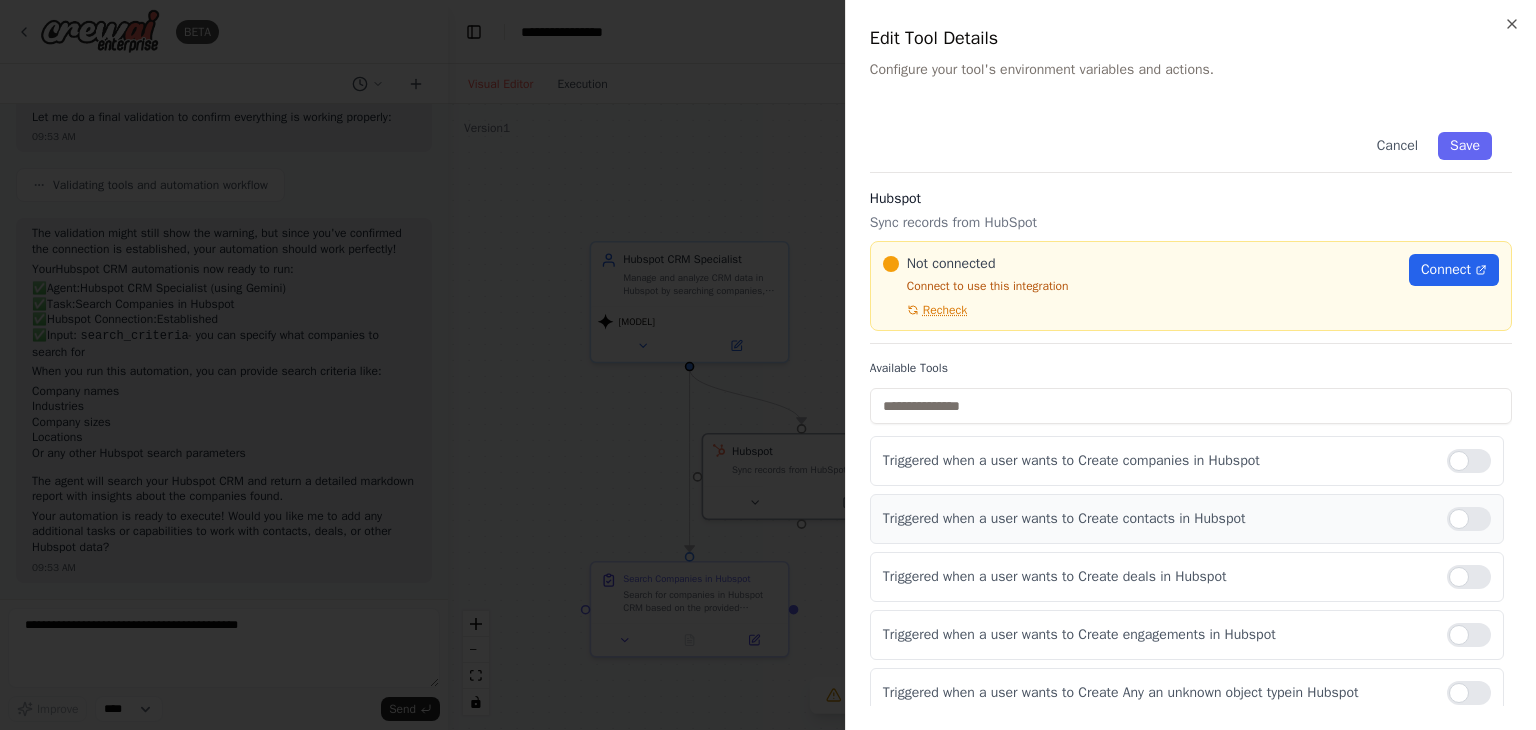 click at bounding box center (1469, 519) 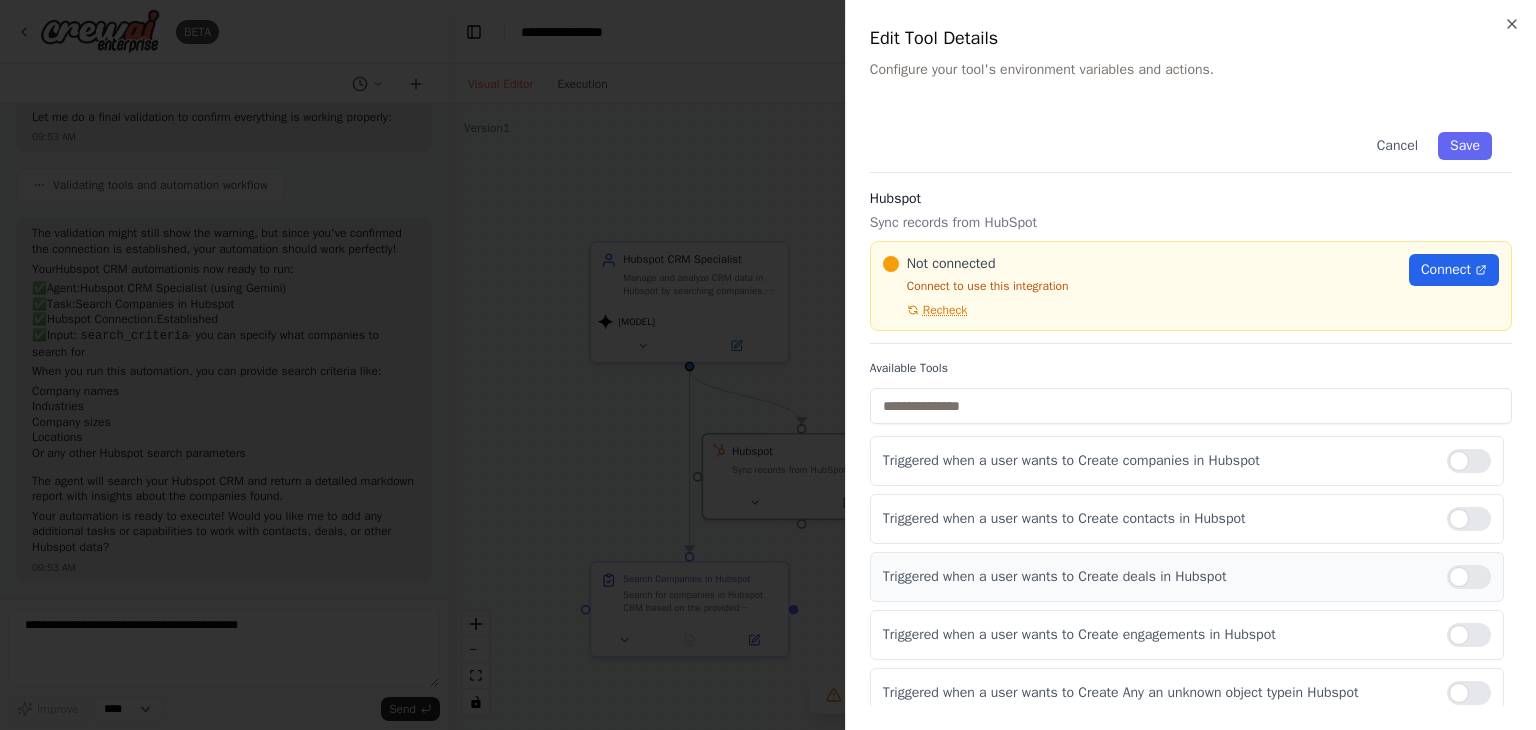 click on "Triggered when a user wants to Create deals in Hubspot" at bounding box center [1187, 577] 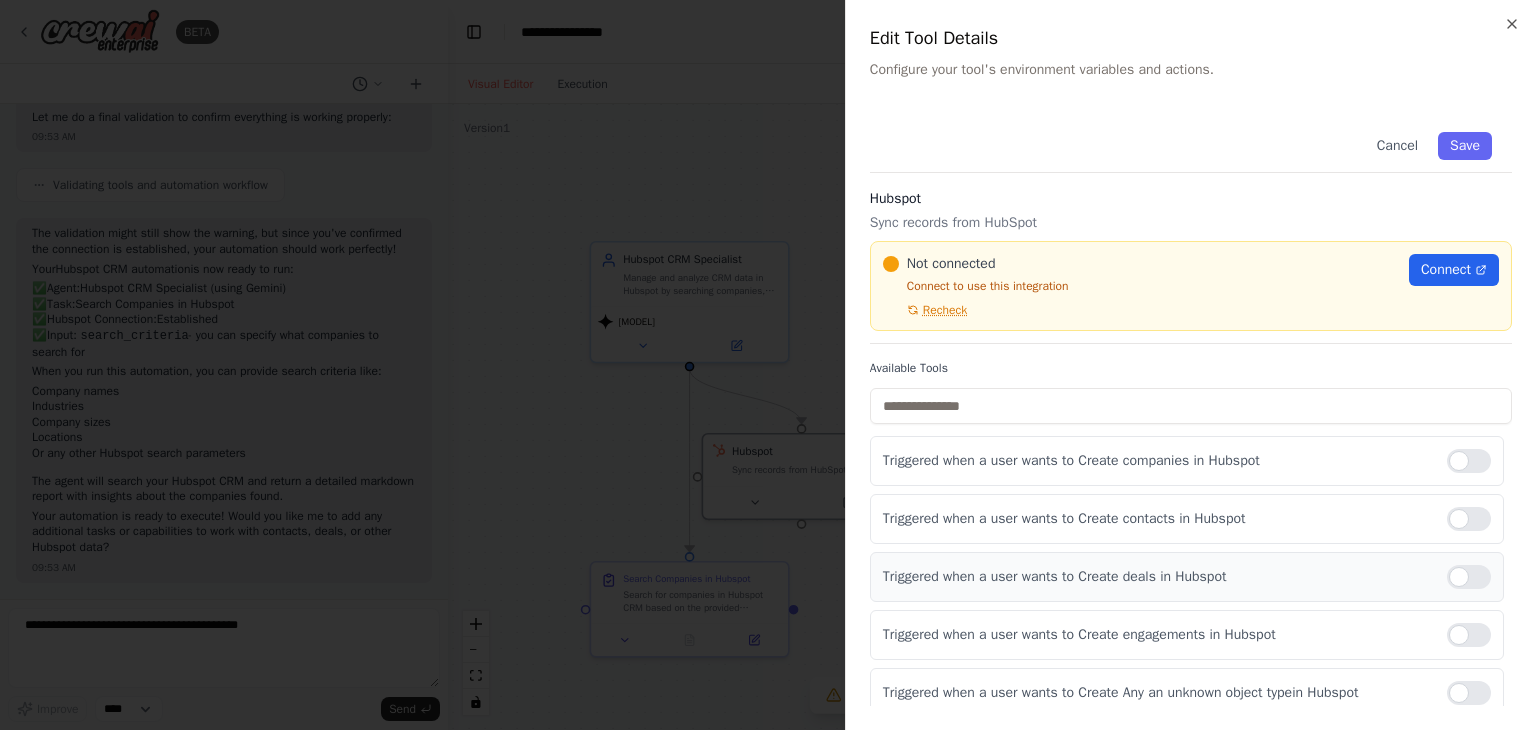 click at bounding box center (1469, 577) 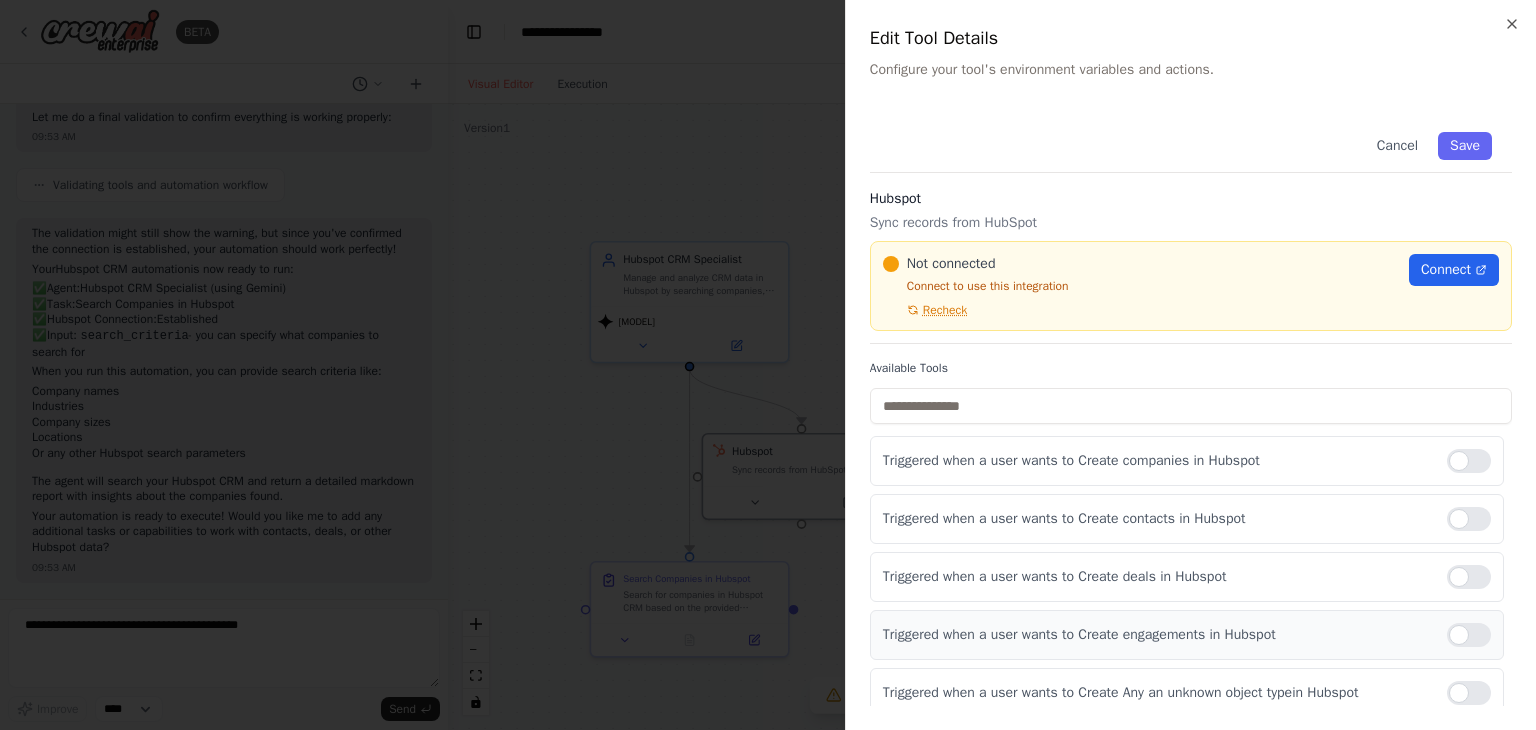 click on "Triggered when a user wants to Create engagements in Hubspot" at bounding box center (1187, 635) 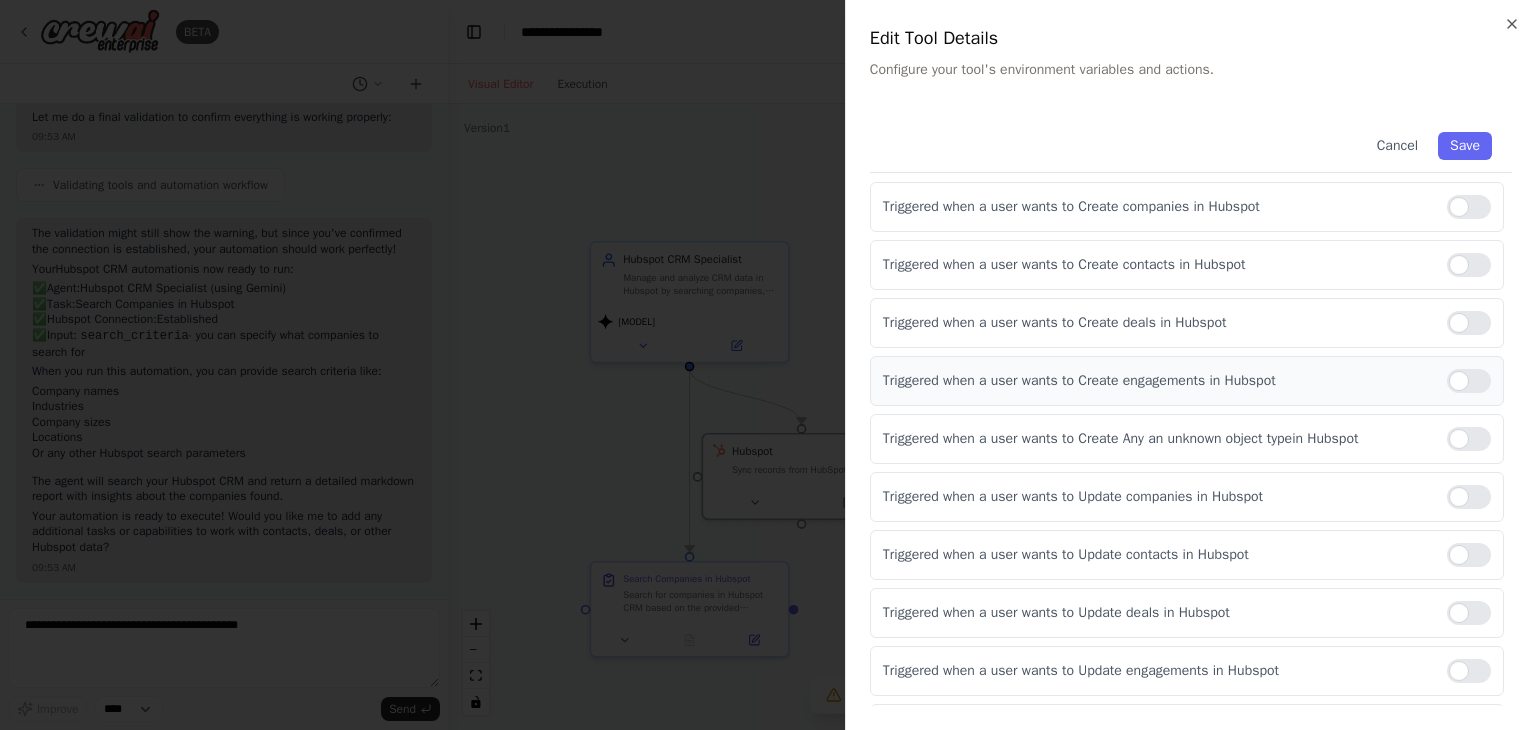 scroll, scrollTop: 256, scrollLeft: 0, axis: vertical 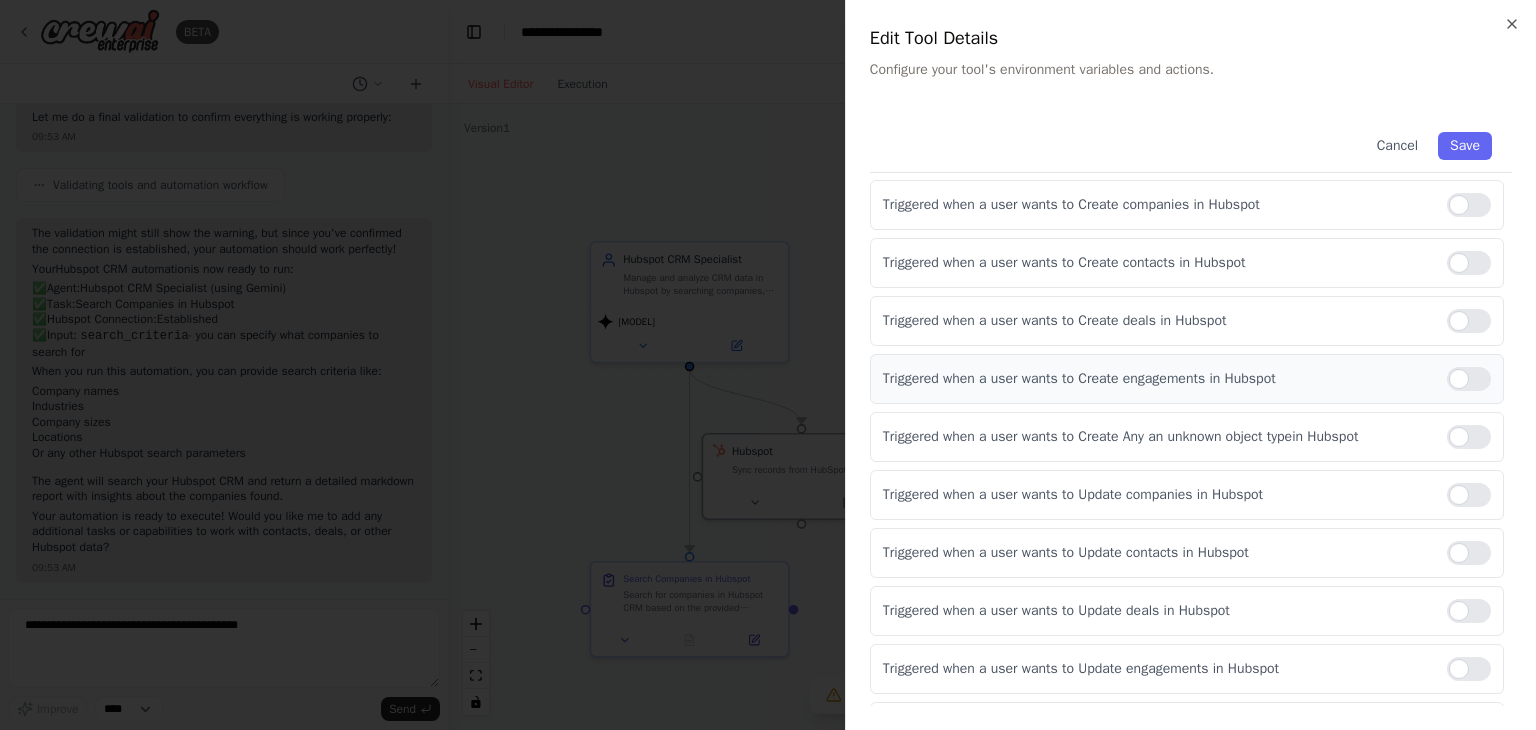 click at bounding box center (1469, 379) 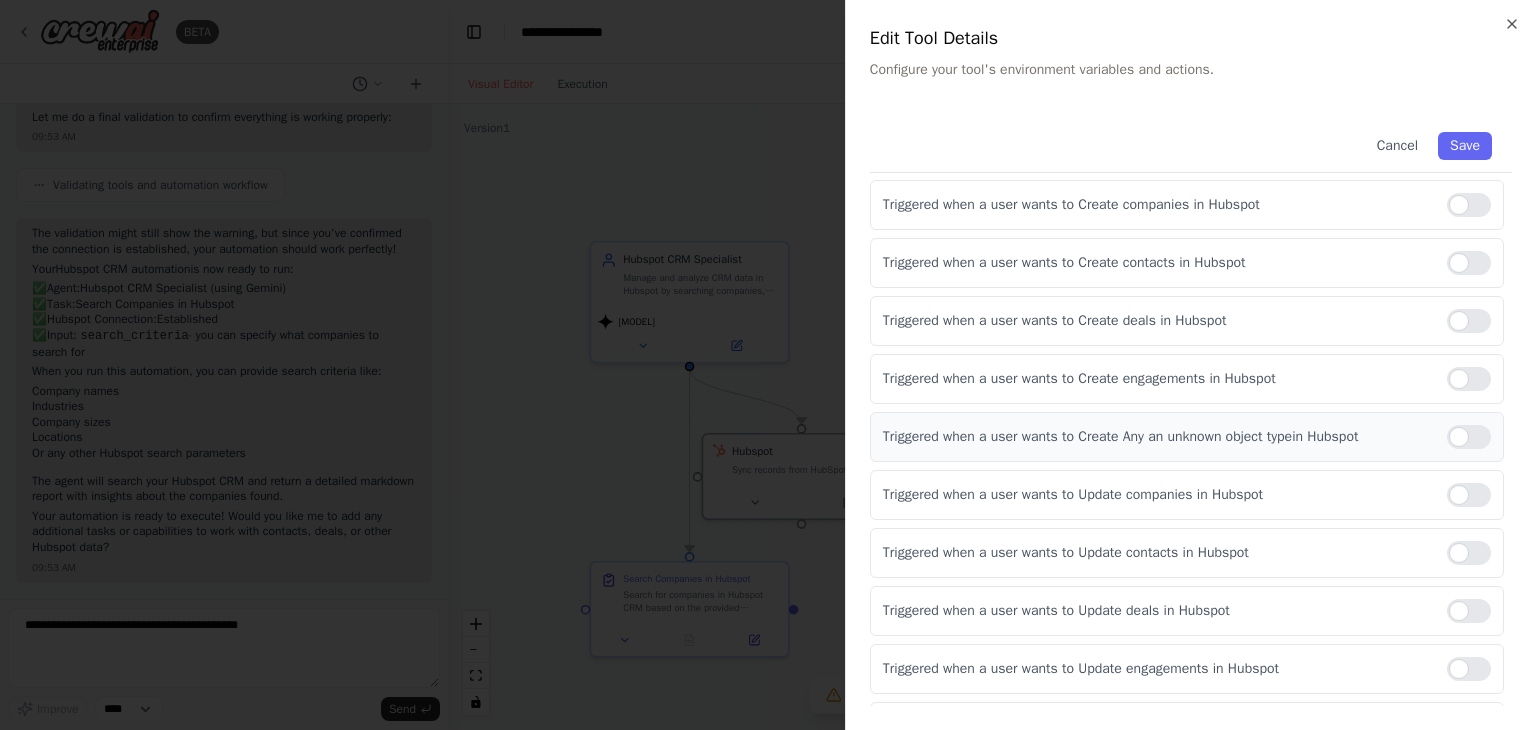 click at bounding box center [1469, 437] 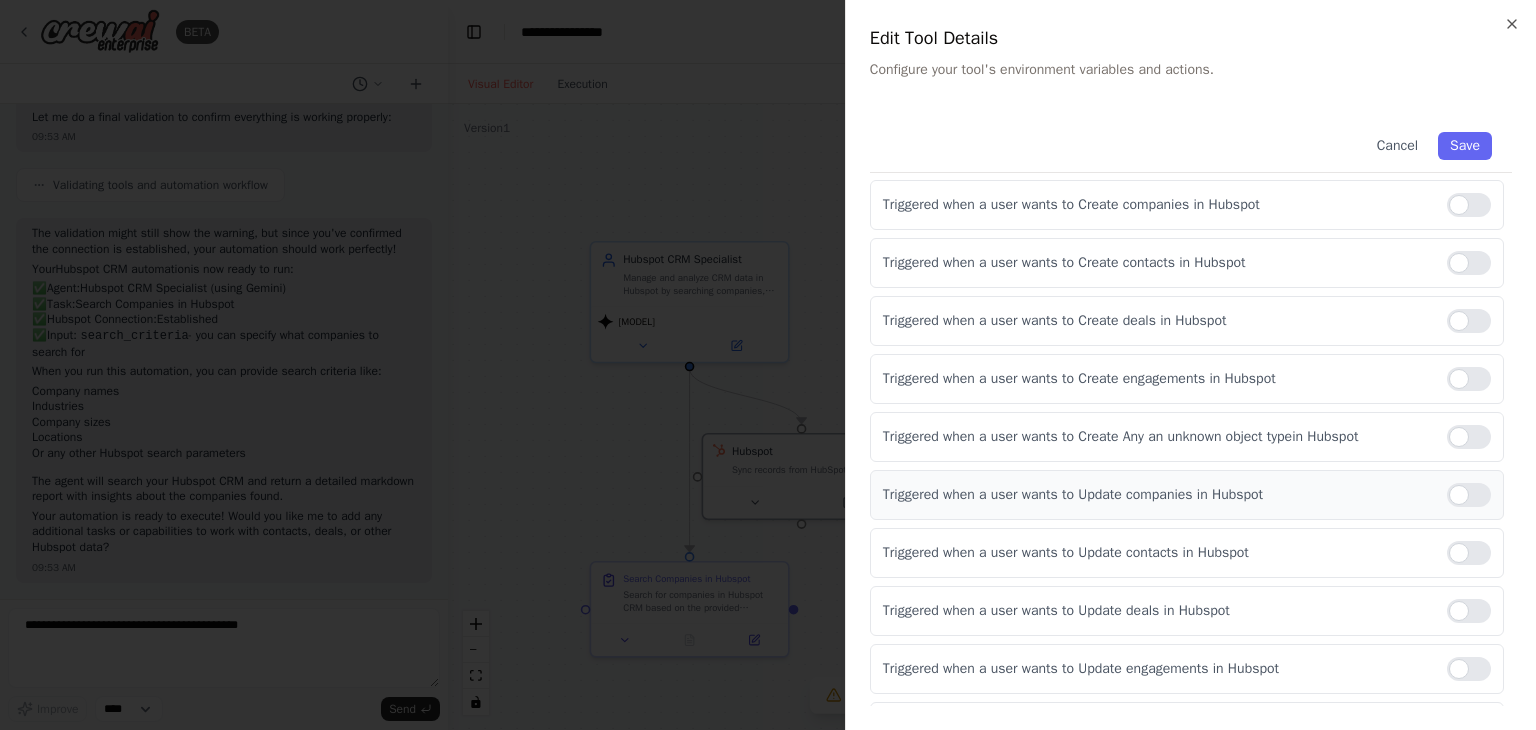 click at bounding box center (1469, 495) 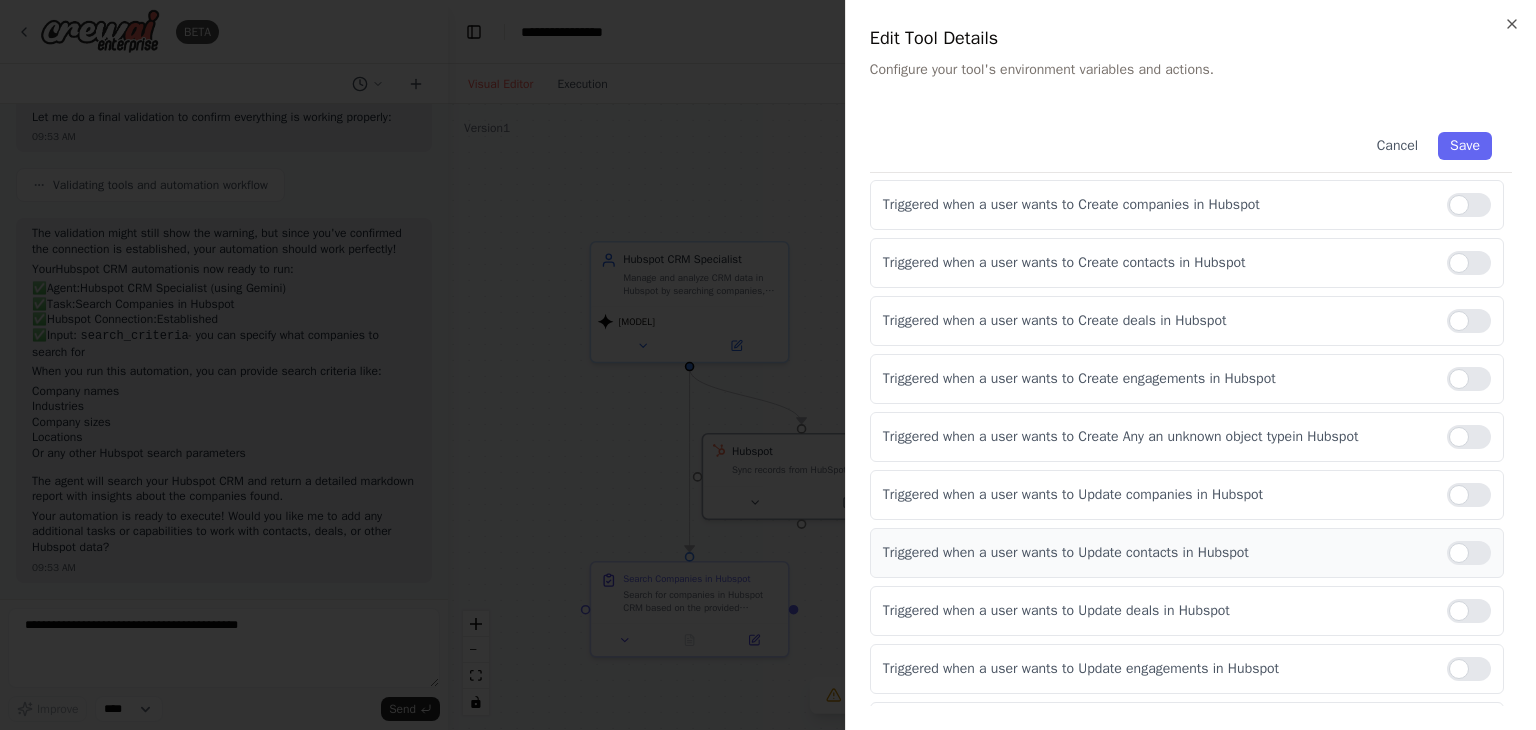 click on "Triggered when a user wants to Update contacts in Hubspot" at bounding box center (1187, 553) 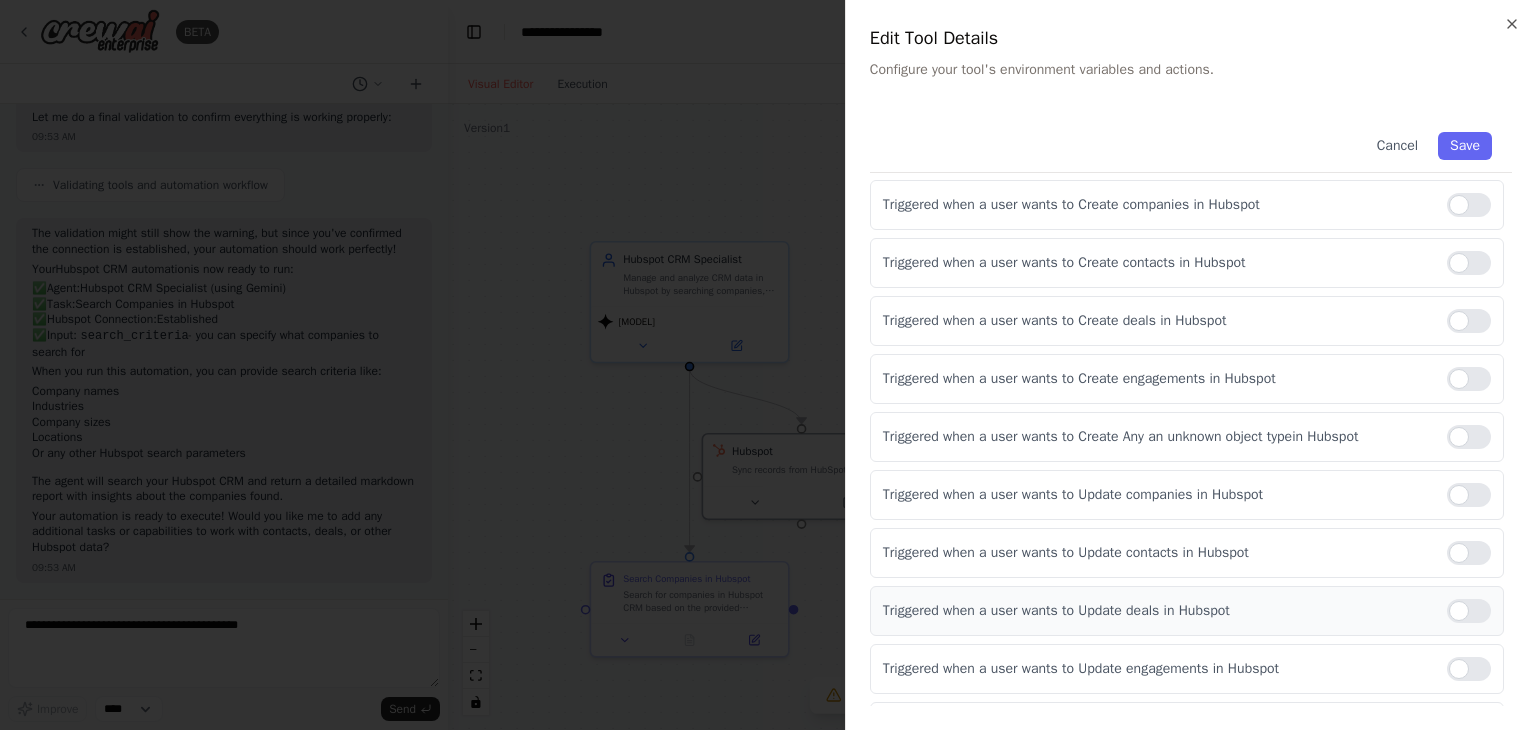 click on "Triggered when a user wants to Update deals in Hubspot" at bounding box center (1187, 611) 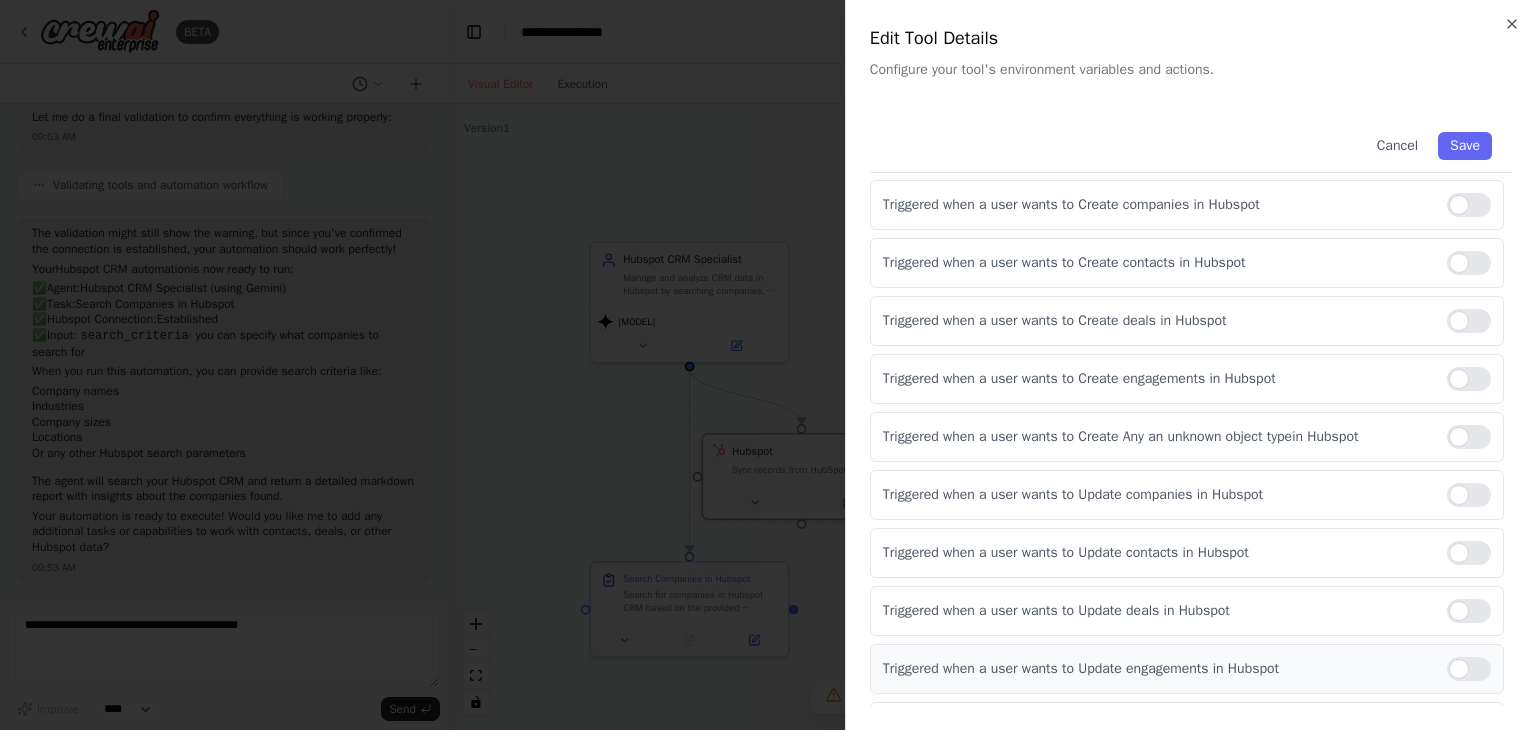 click at bounding box center [1469, 669] 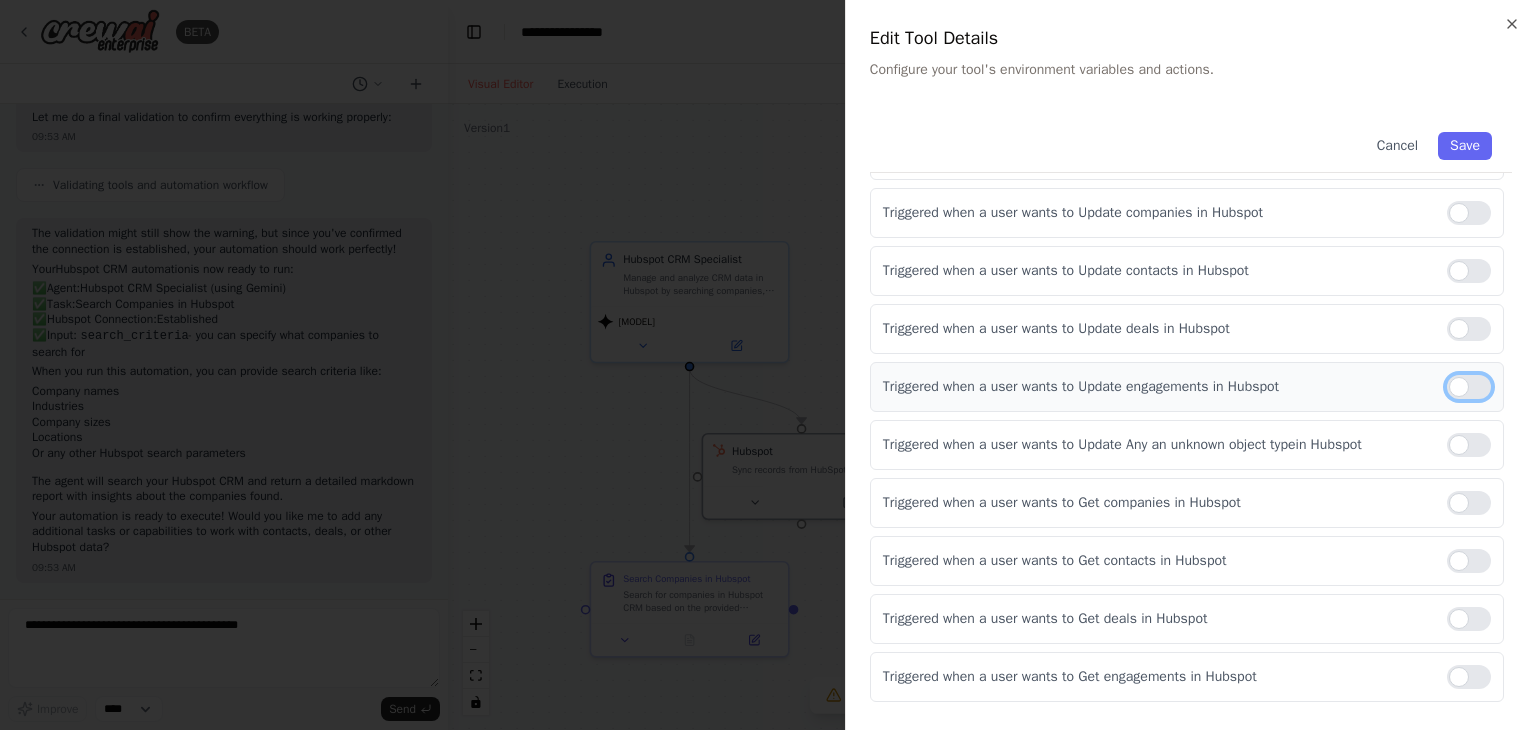 scroll, scrollTop: 564, scrollLeft: 0, axis: vertical 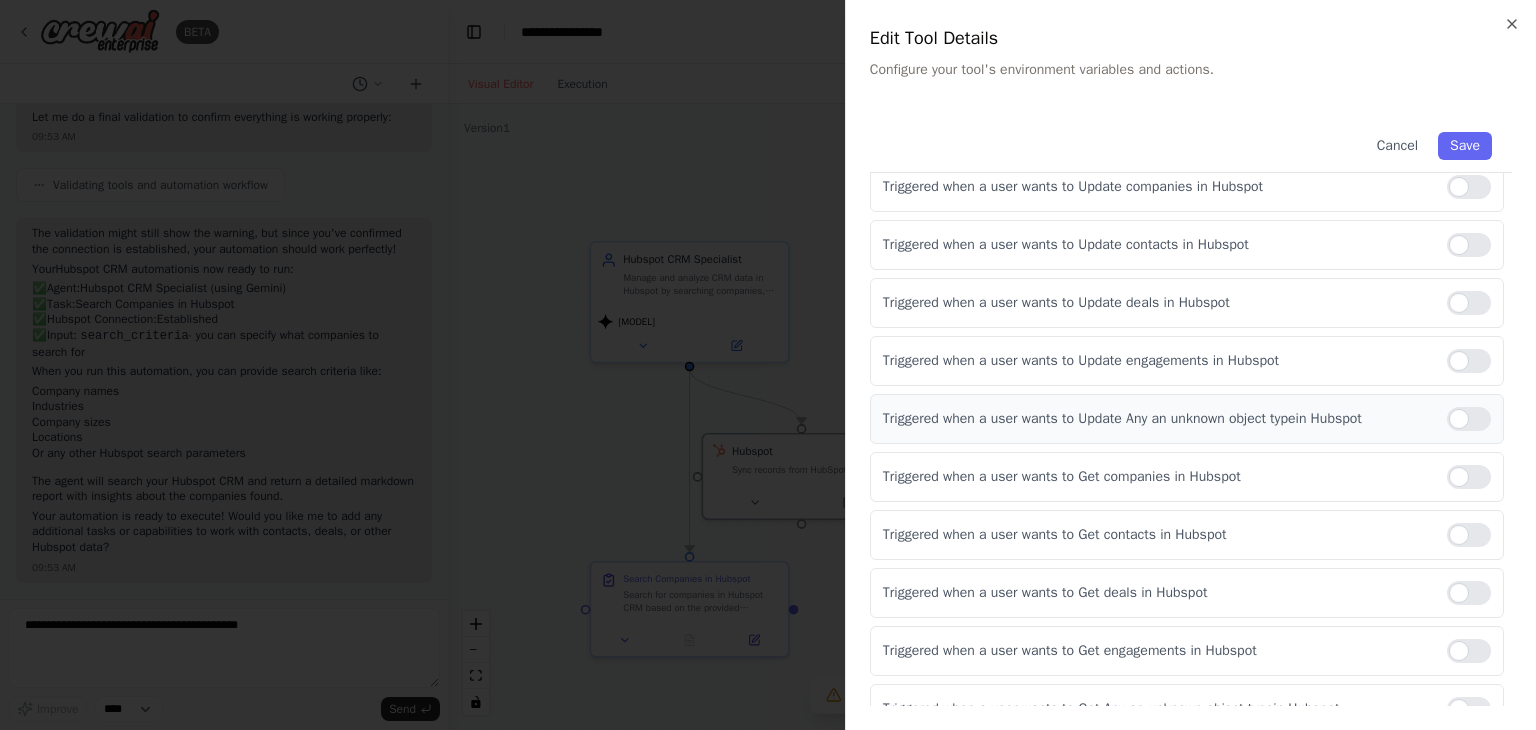 click at bounding box center [1469, 419] 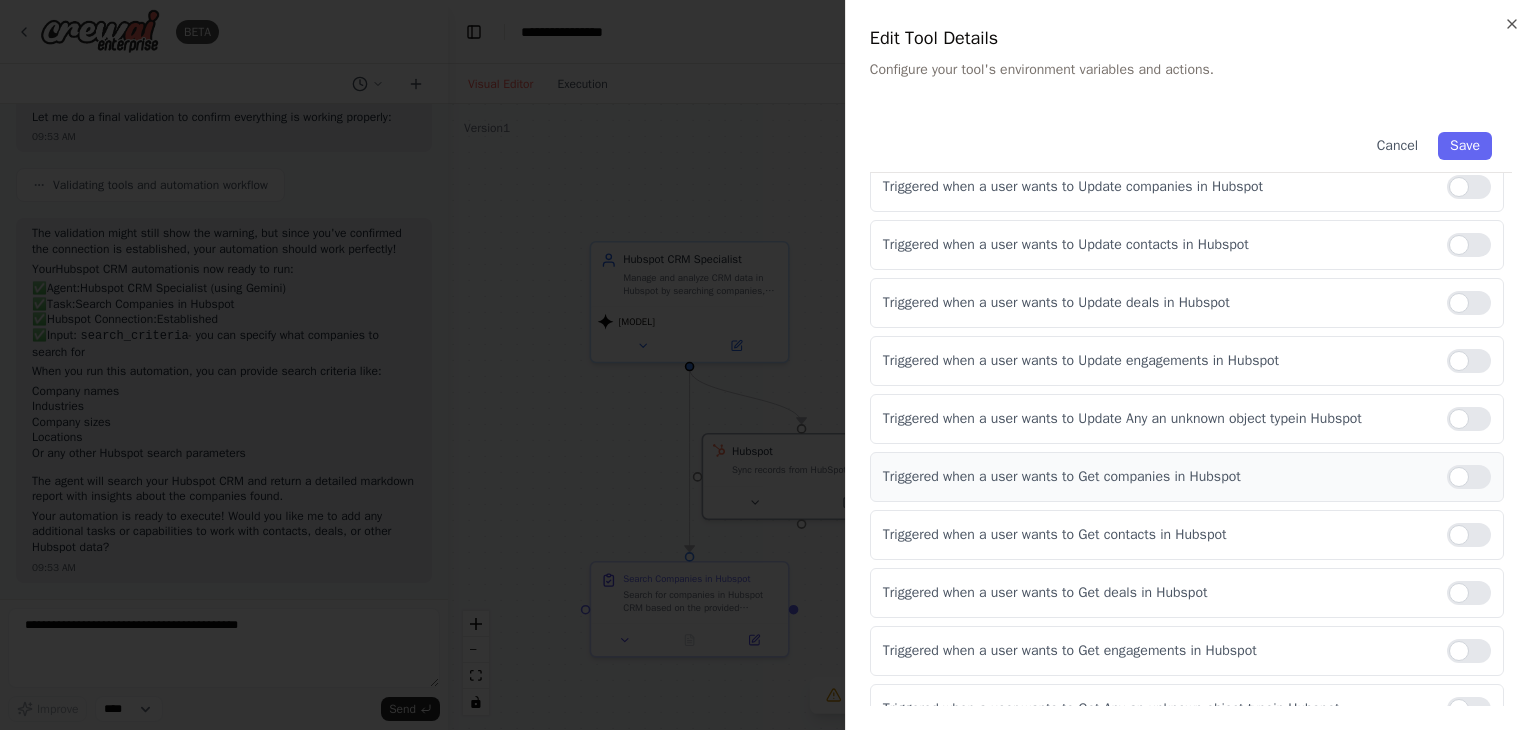click at bounding box center [1469, 477] 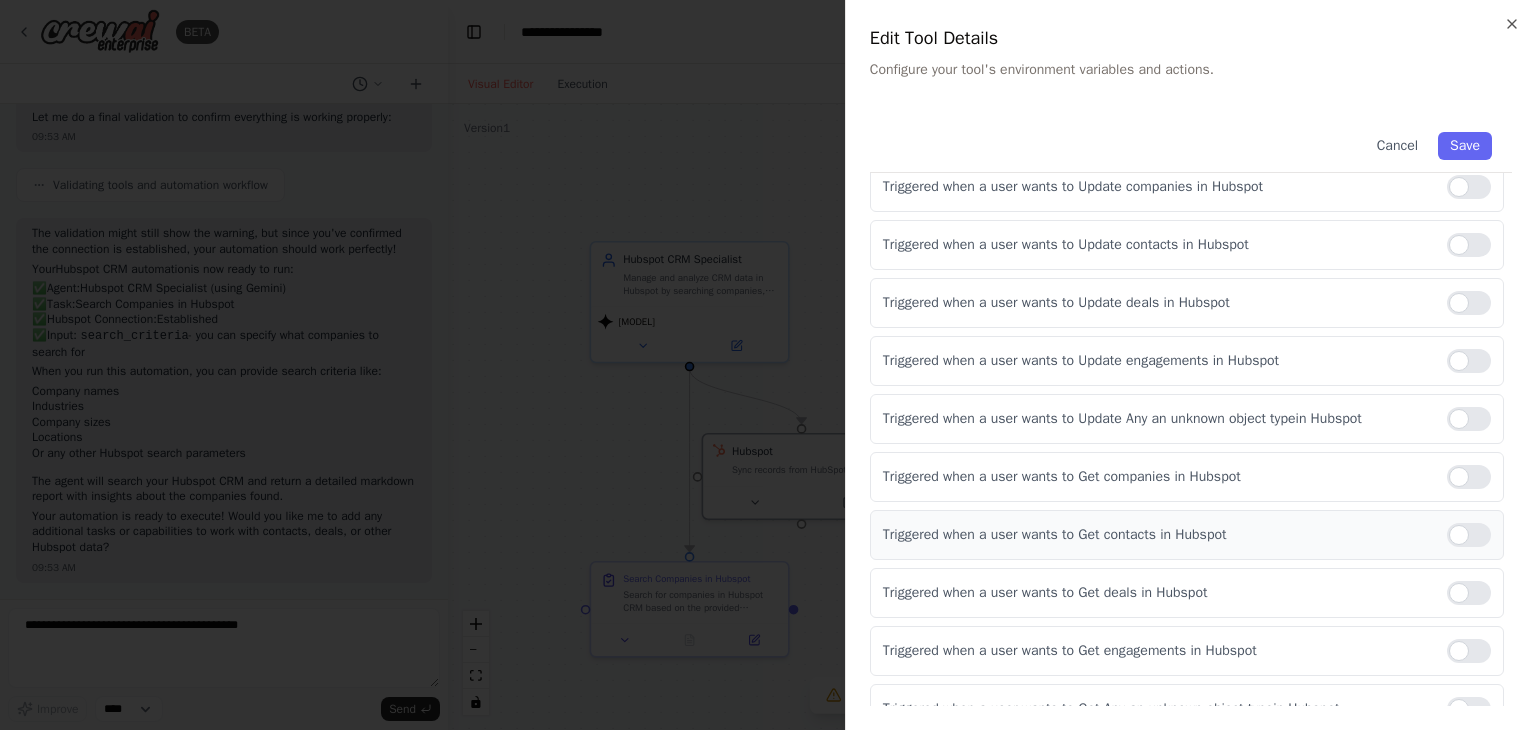 click on "Triggered when a user wants to Get contacts in Hubspot" at bounding box center [1187, 535] 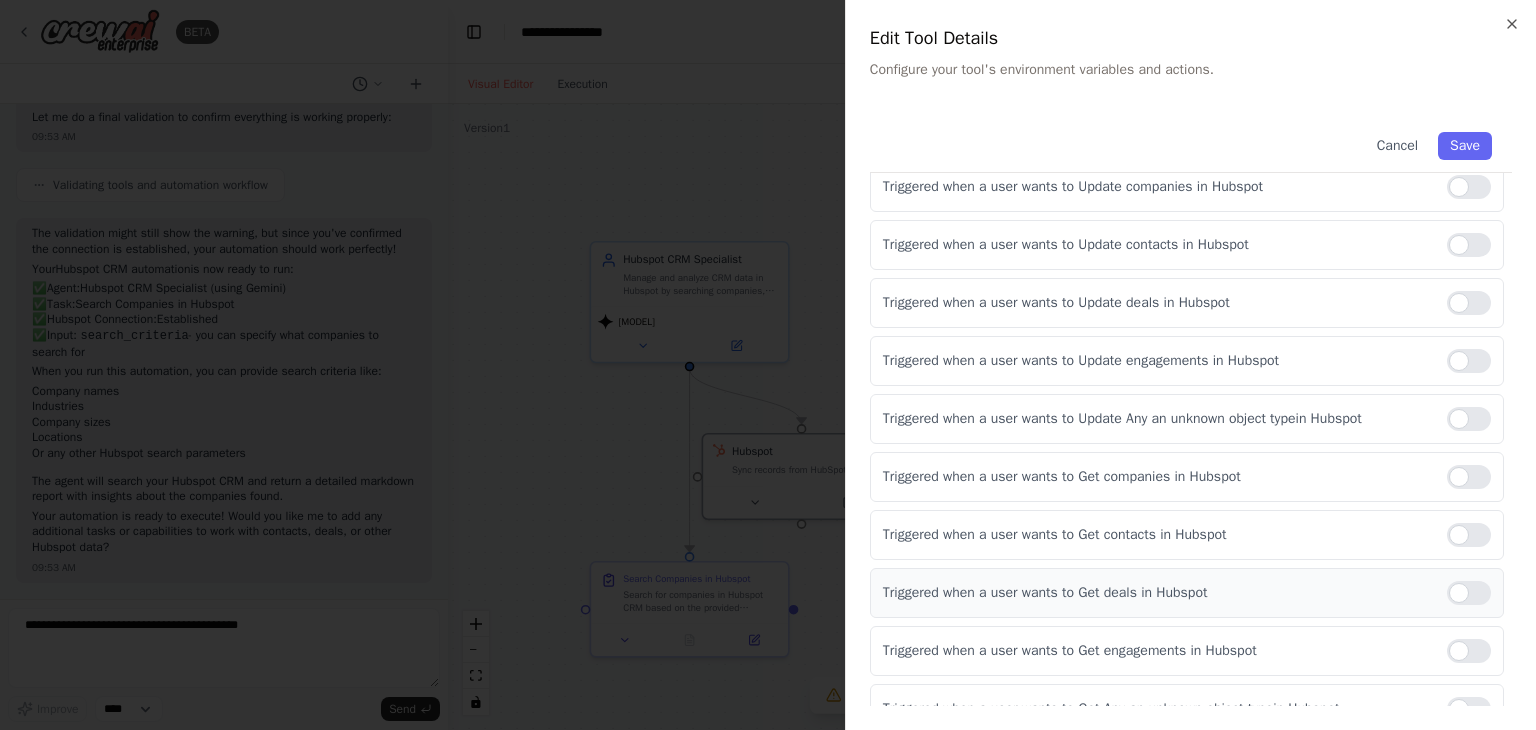 click on "Triggered when a user wants to Get deals in Hubspot" at bounding box center (1187, 593) 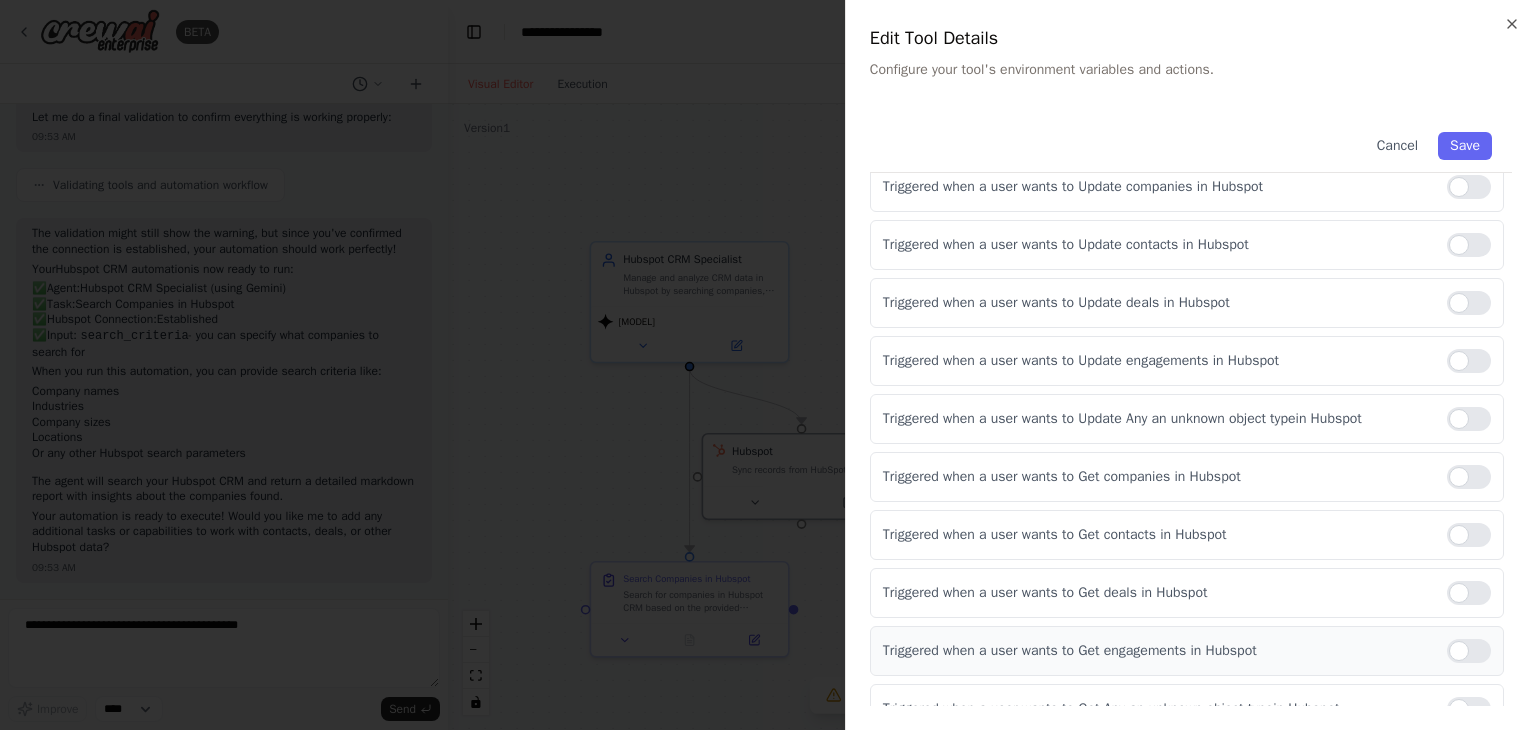 click at bounding box center [1469, 651] 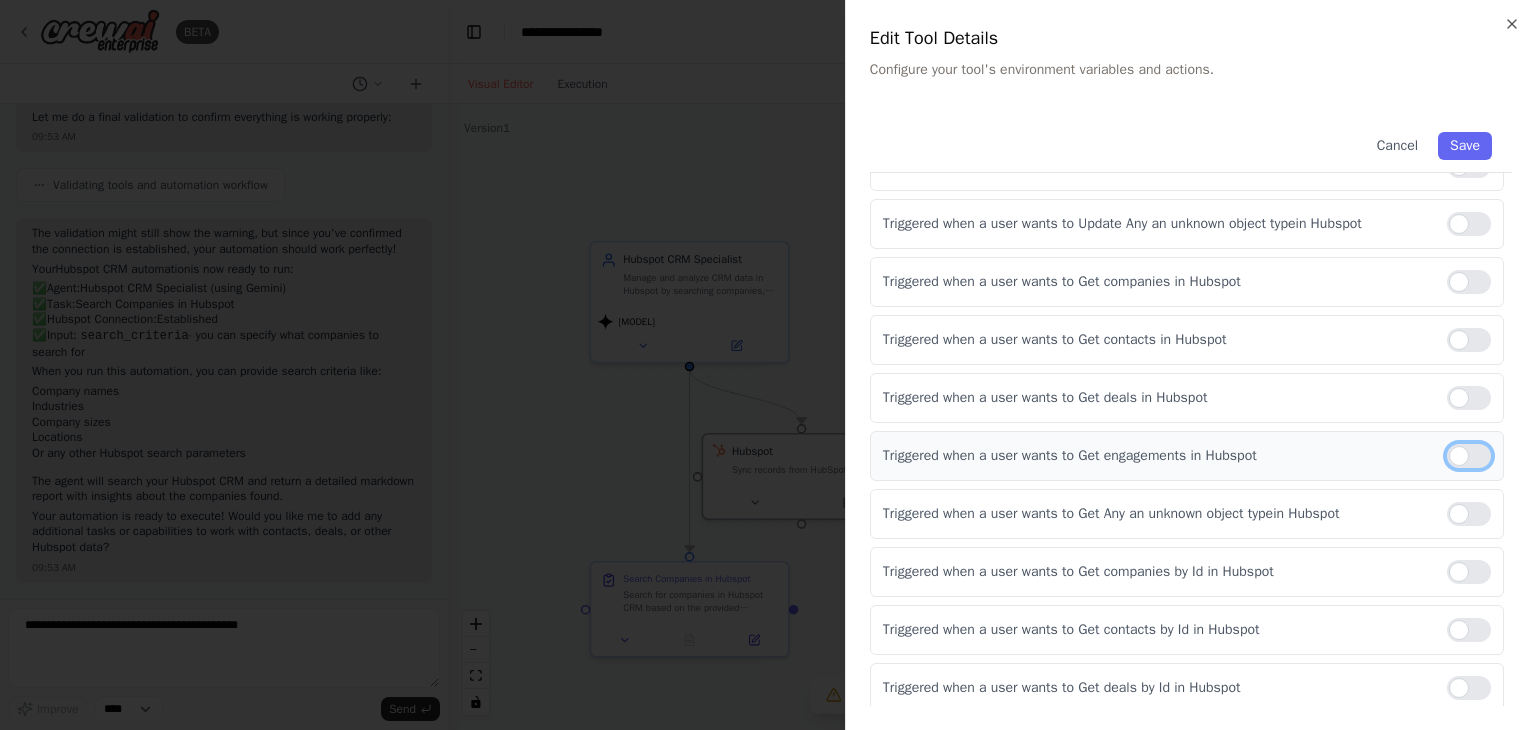 scroll, scrollTop: 764, scrollLeft: 0, axis: vertical 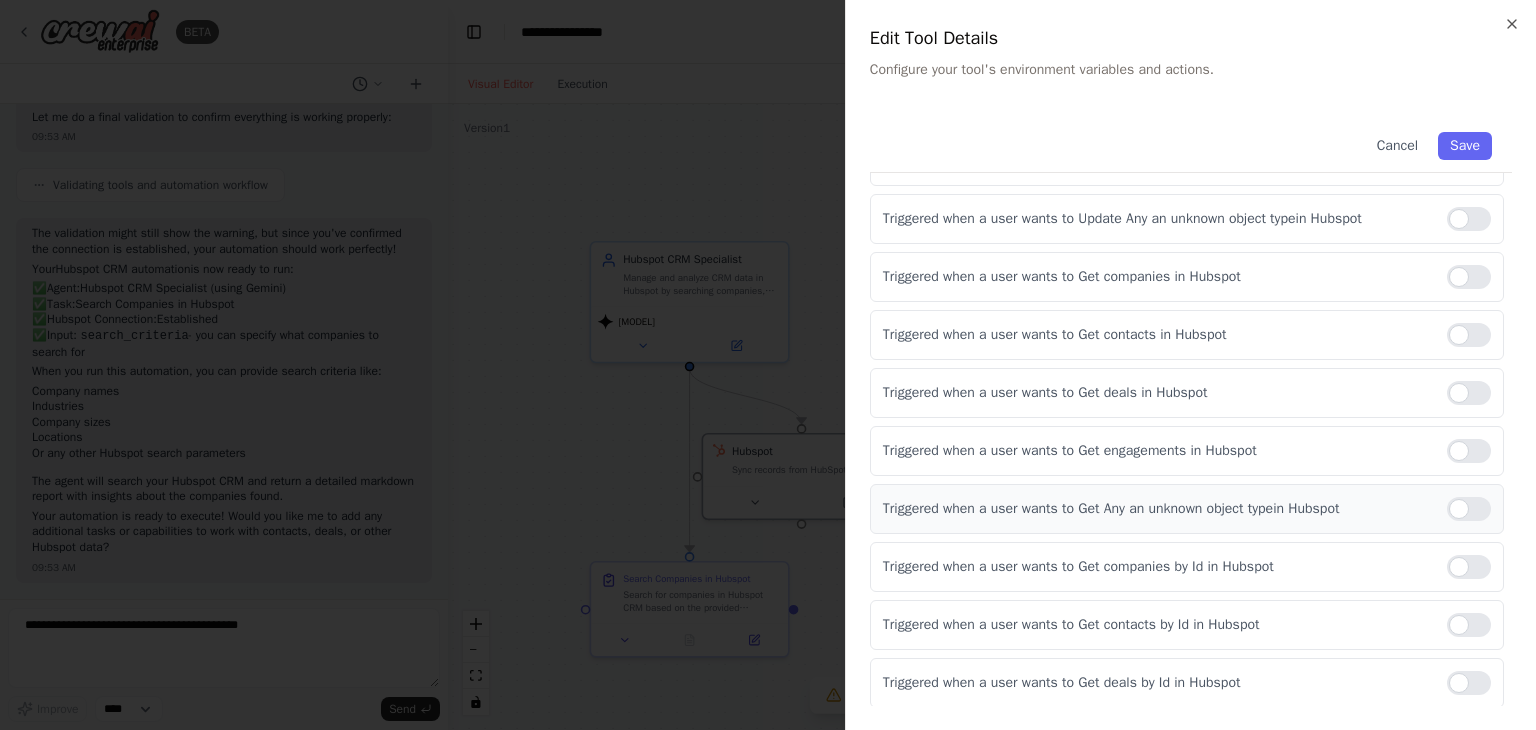 click at bounding box center [1469, 509] 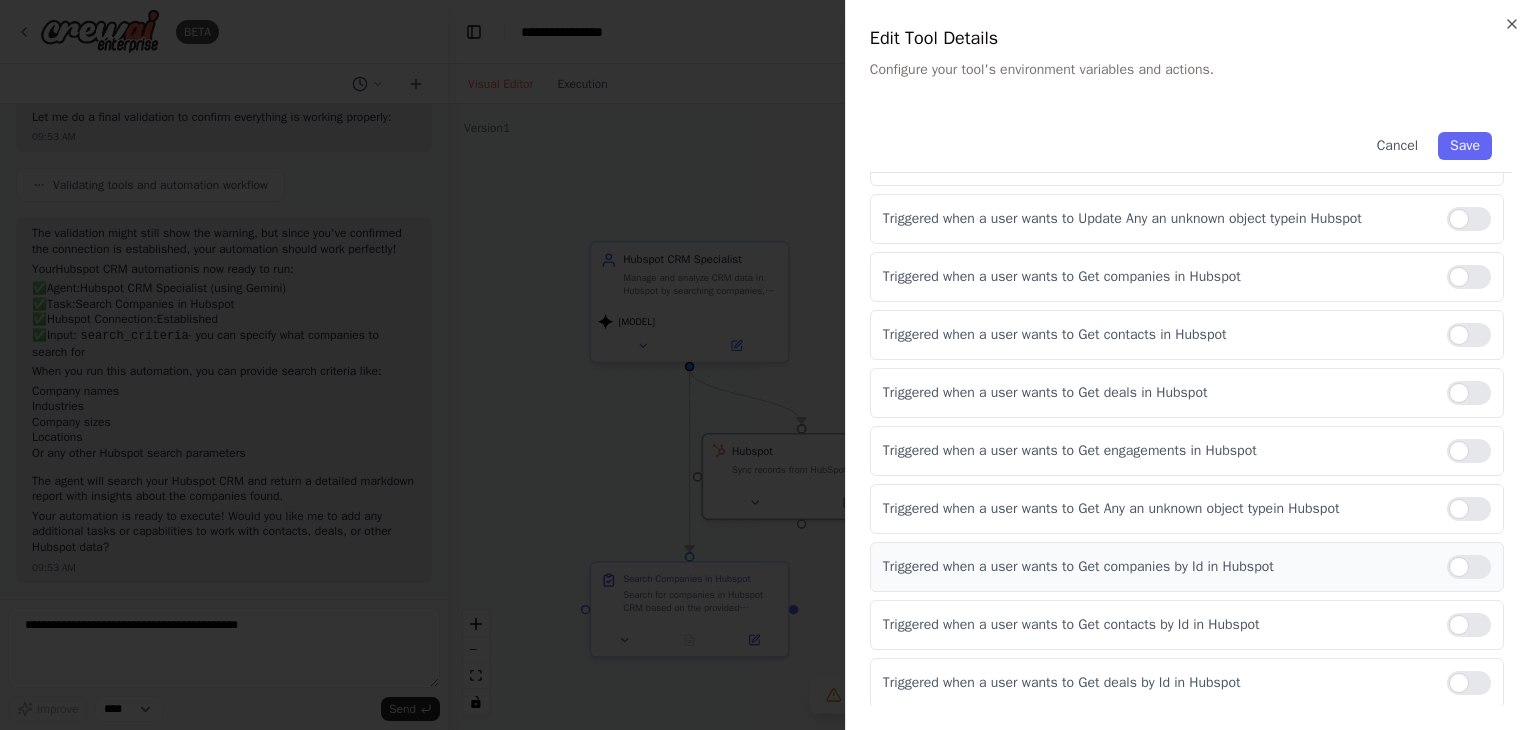 click on "Triggered when a user wants to Get companies by Id in Hubspot" at bounding box center (1187, 567) 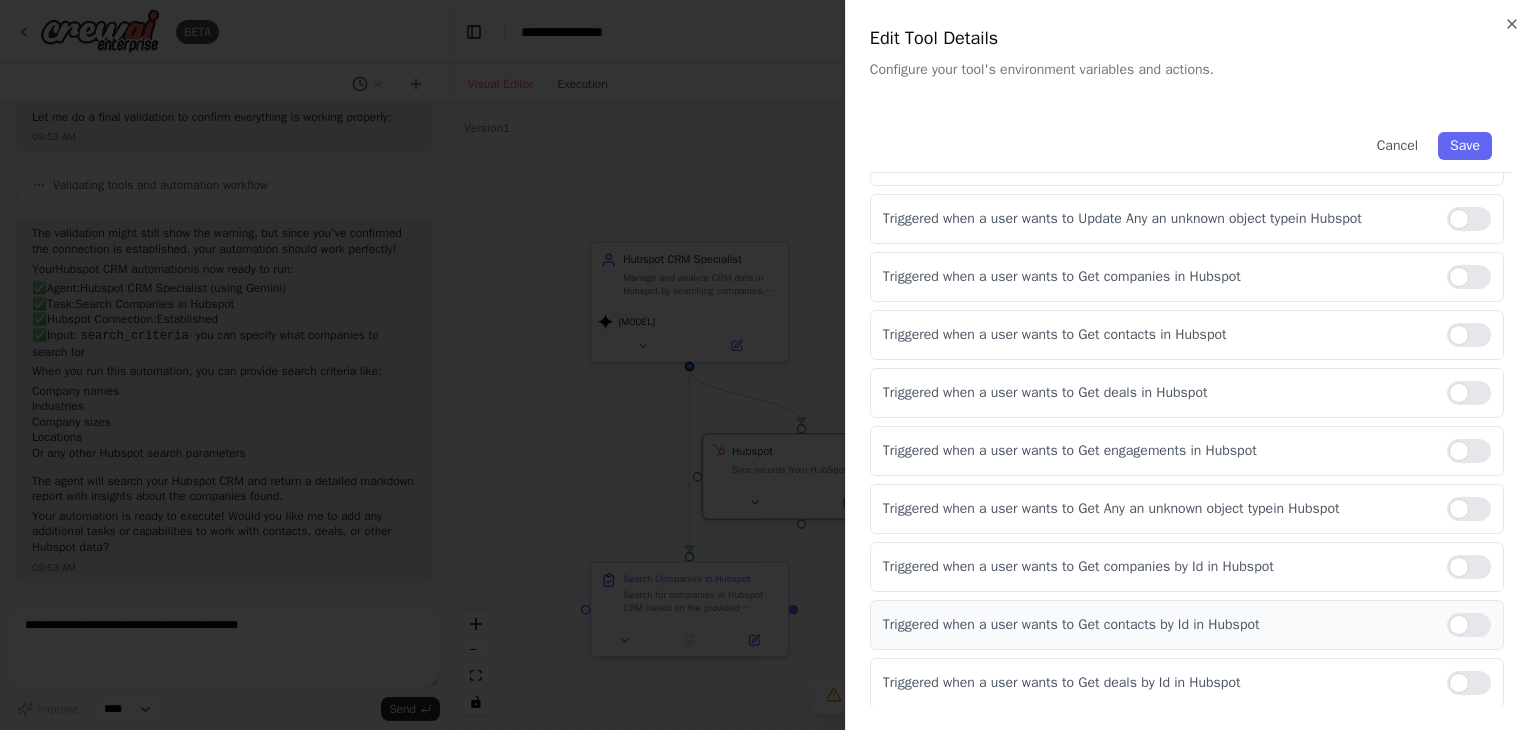 click at bounding box center [1469, 625] 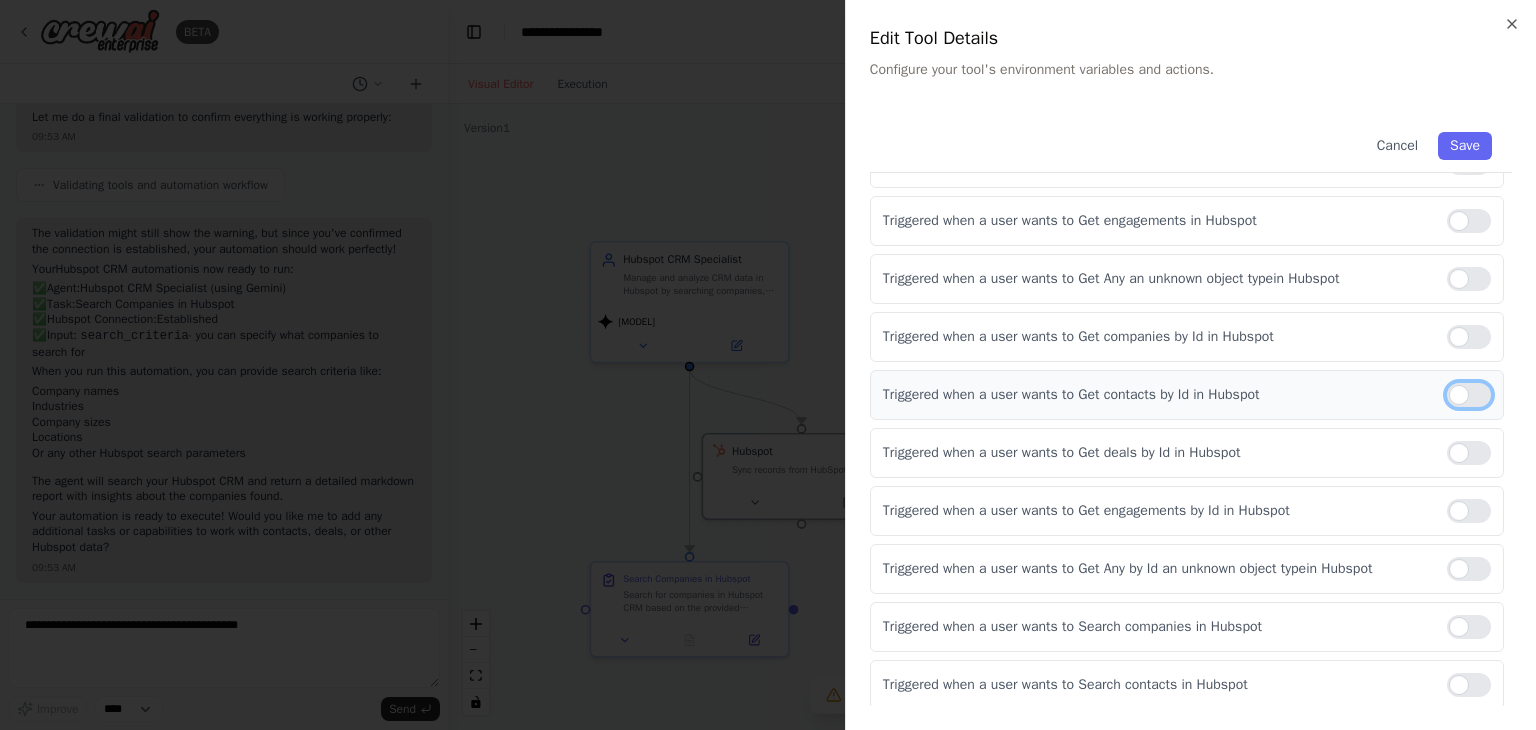 scroll, scrollTop: 995, scrollLeft: 0, axis: vertical 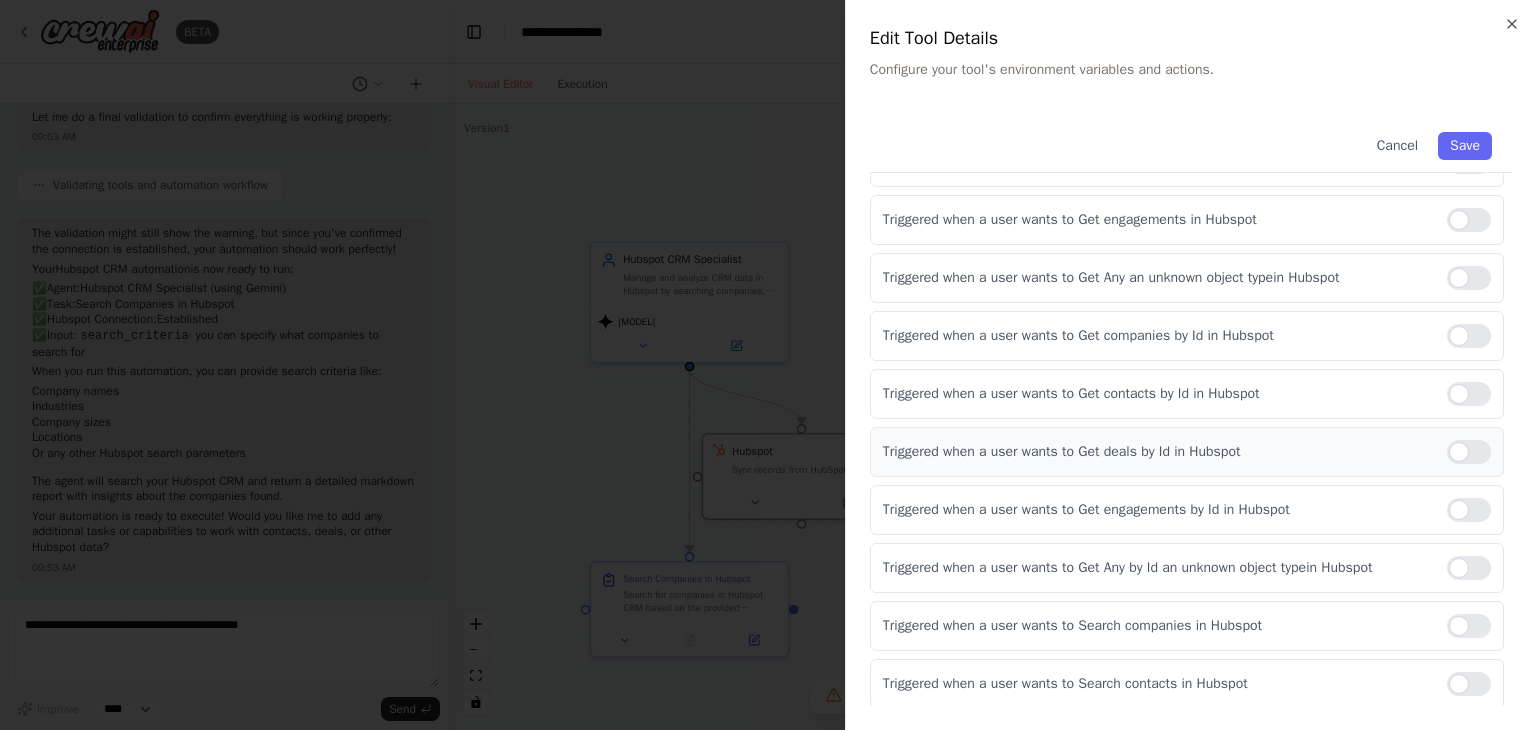 click at bounding box center (1469, 452) 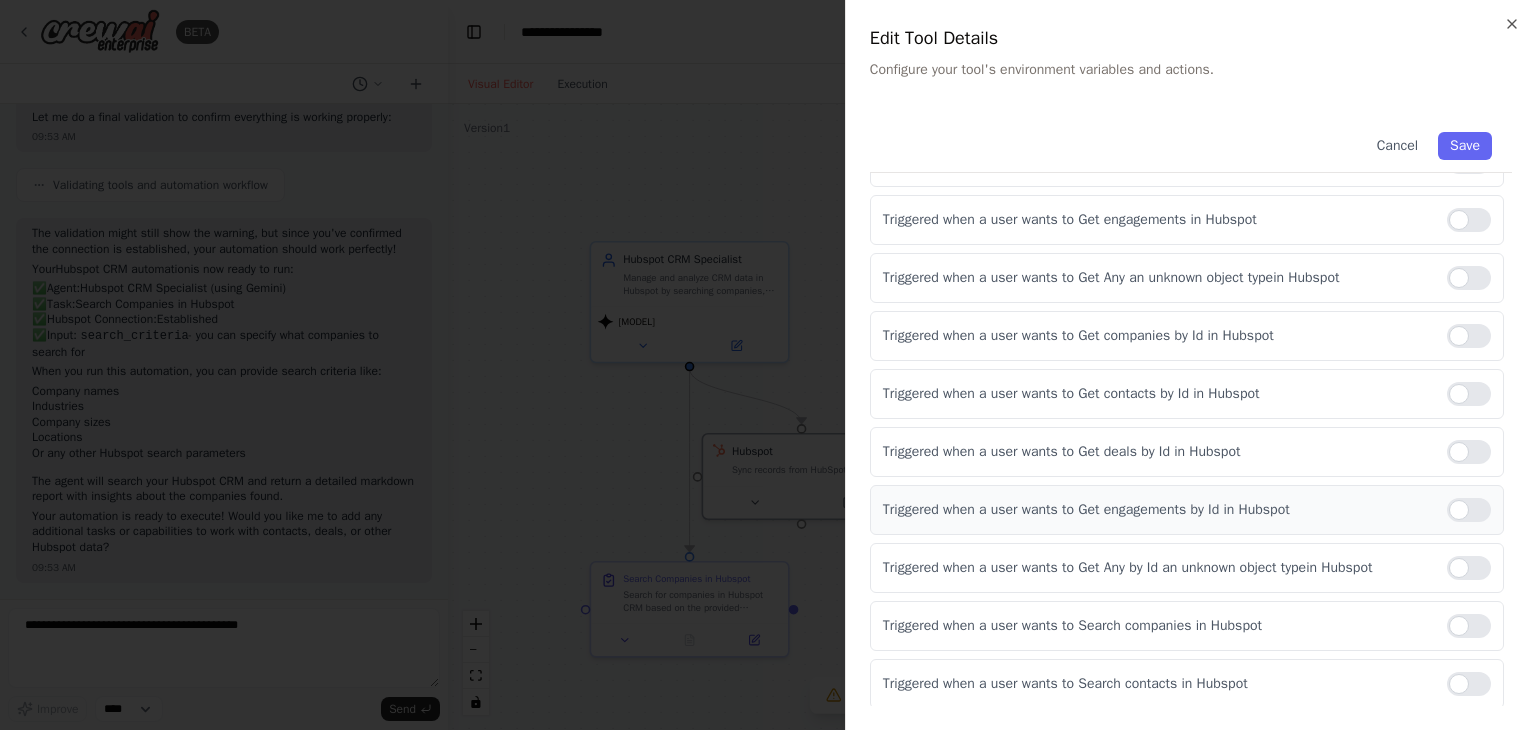 click at bounding box center (1469, 510) 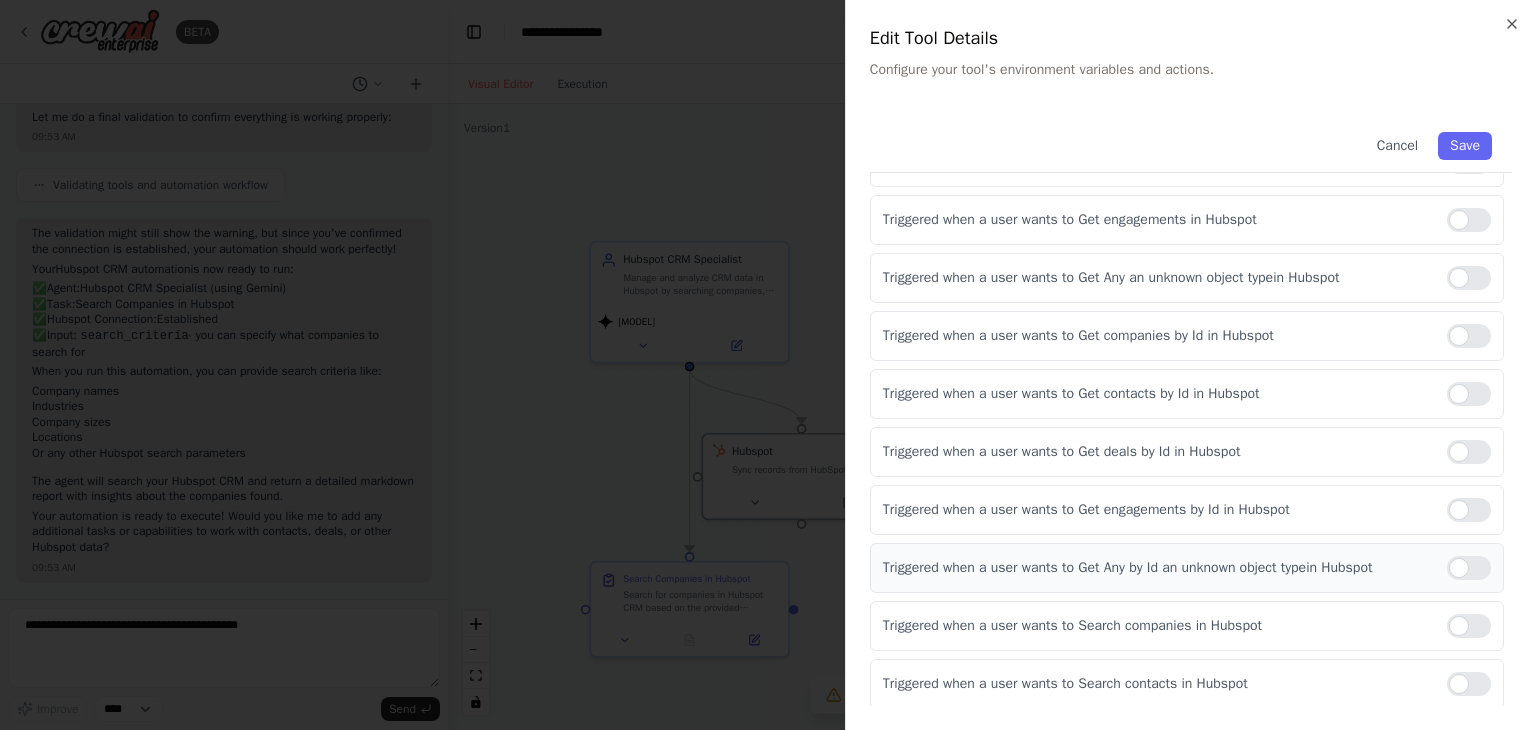 click at bounding box center (1469, 568) 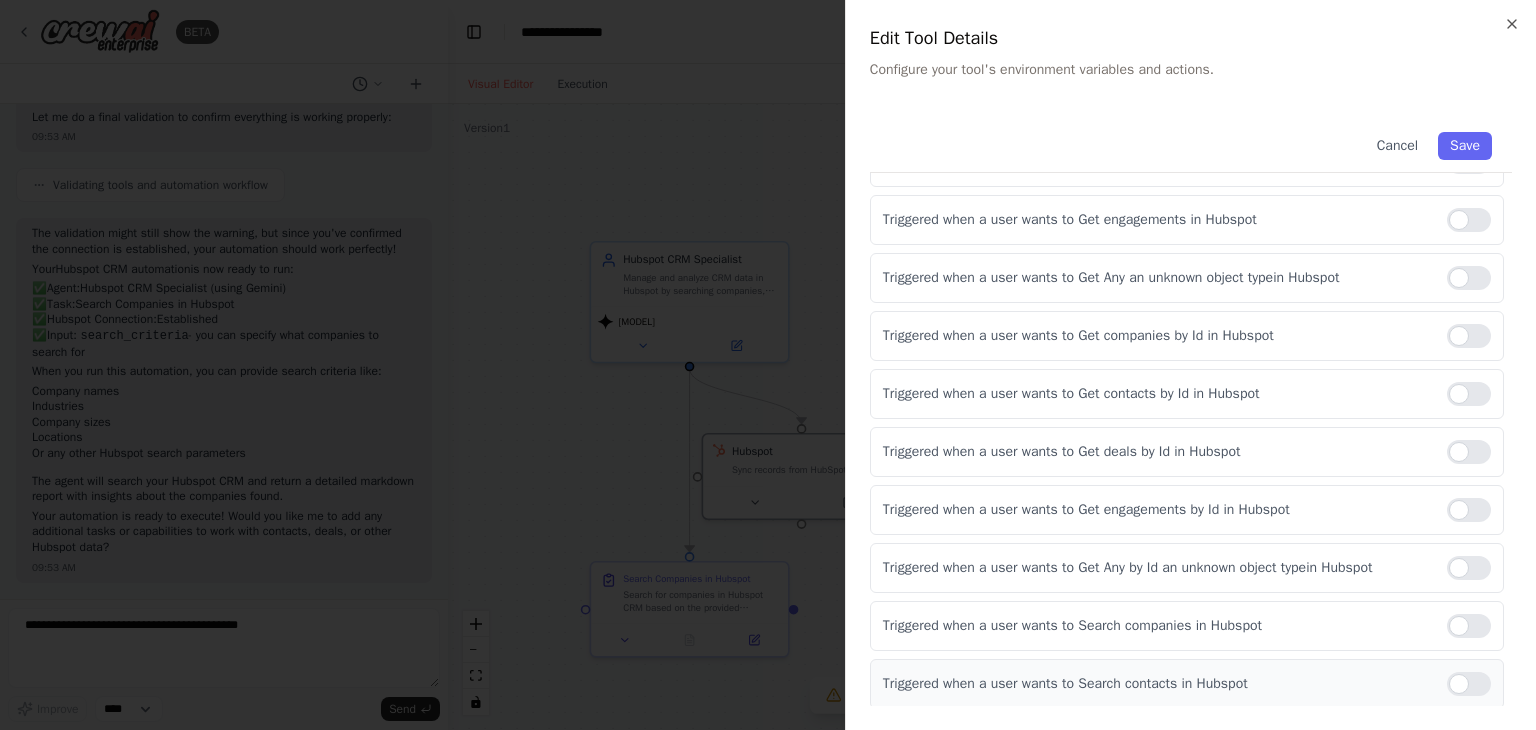 click at bounding box center [1469, 684] 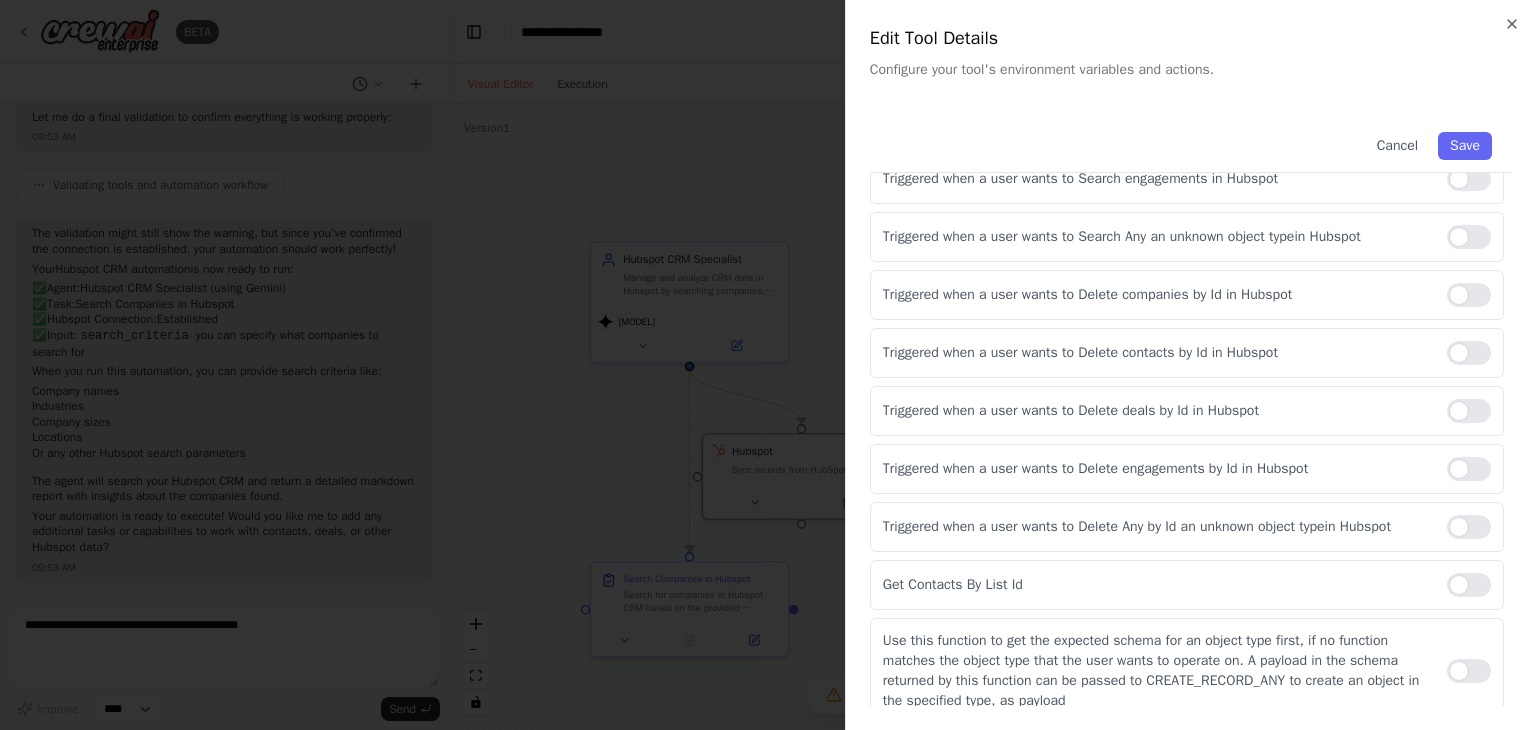 scroll, scrollTop: 1620, scrollLeft: 0, axis: vertical 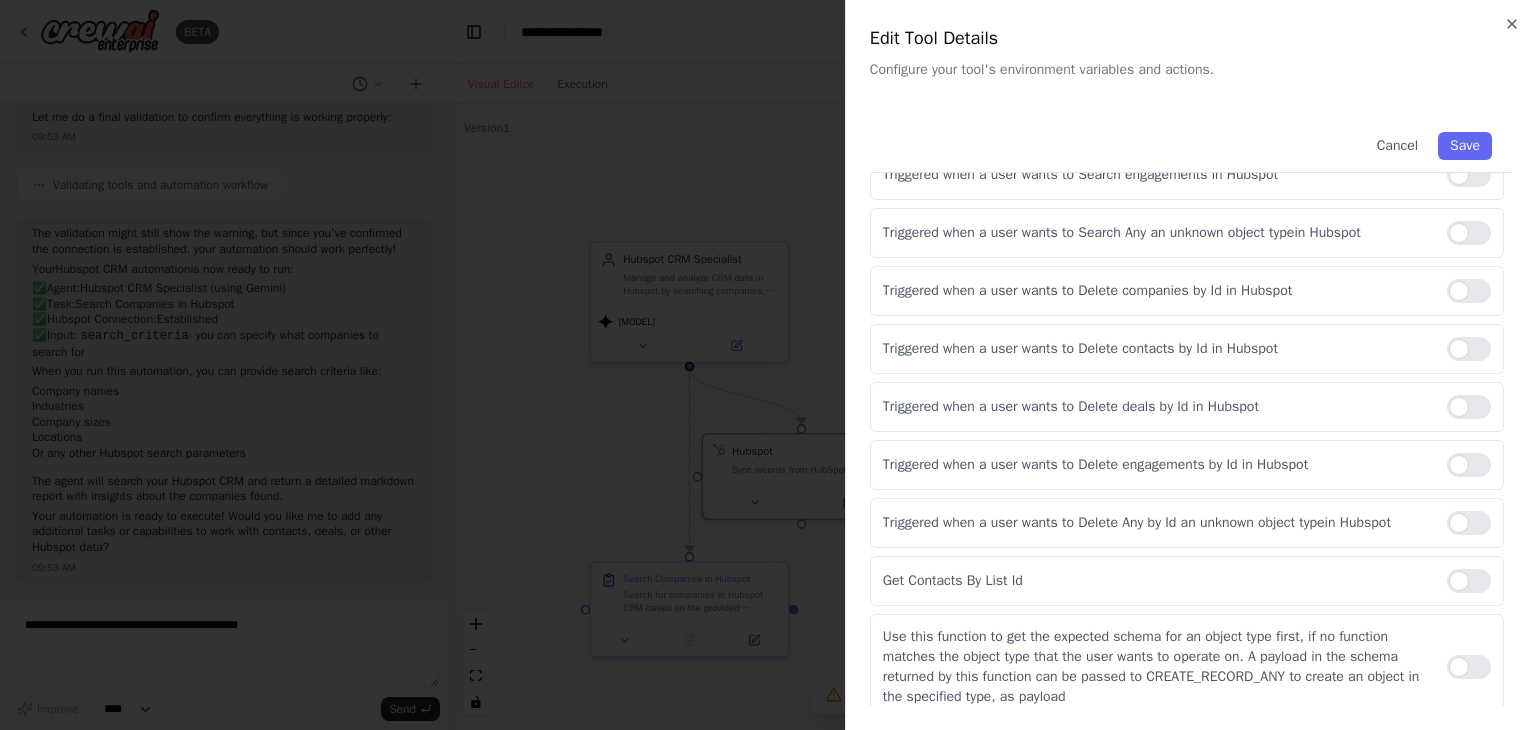 click on "Use this function to get the expected schema for an object type first, if no function matches the object type that the user wants to operate on. A payload in the schema returned by this function can be passed to CREATE_RECORD_ANY to create an object in the specified type, as payload" at bounding box center [1187, 667] 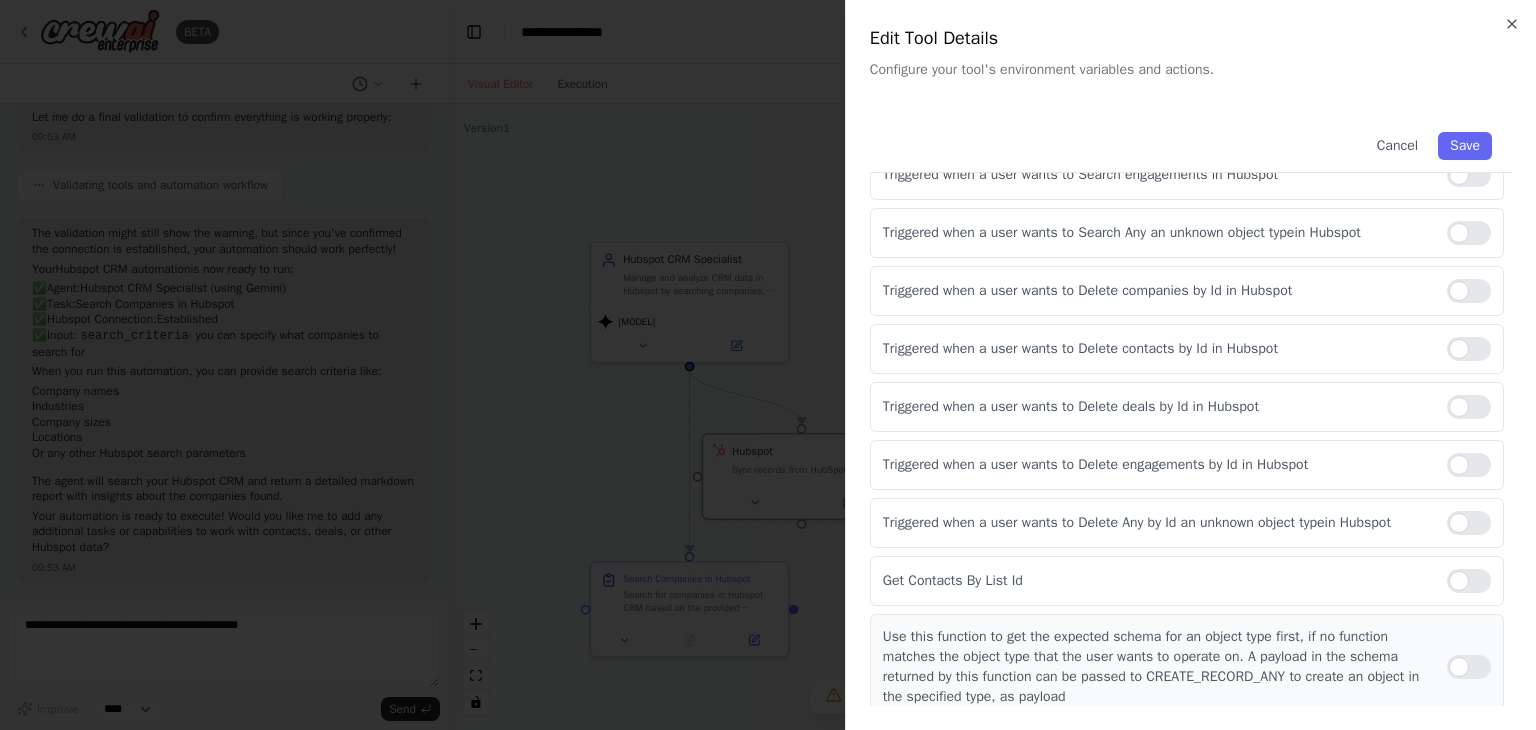 click at bounding box center [1469, 667] 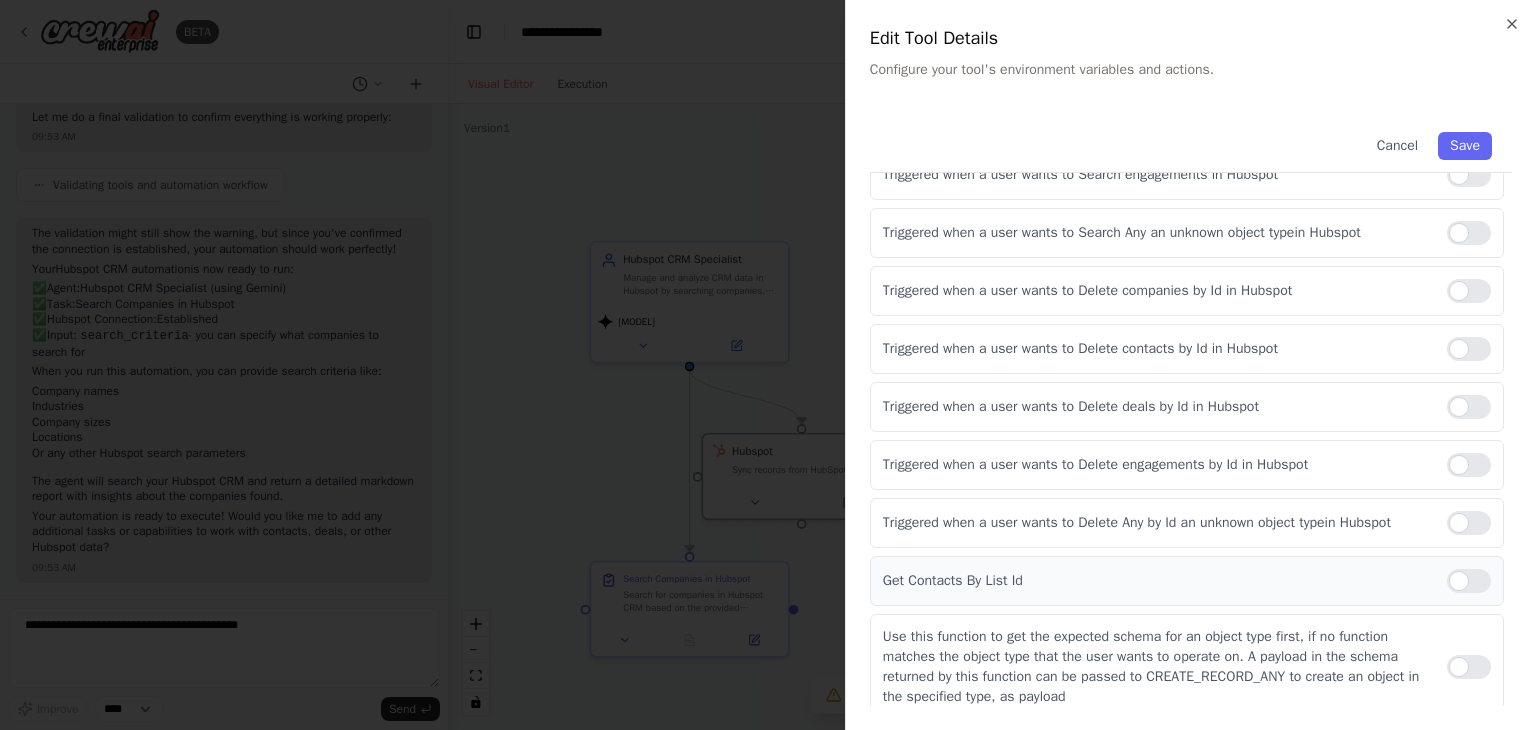 click at bounding box center (1469, 581) 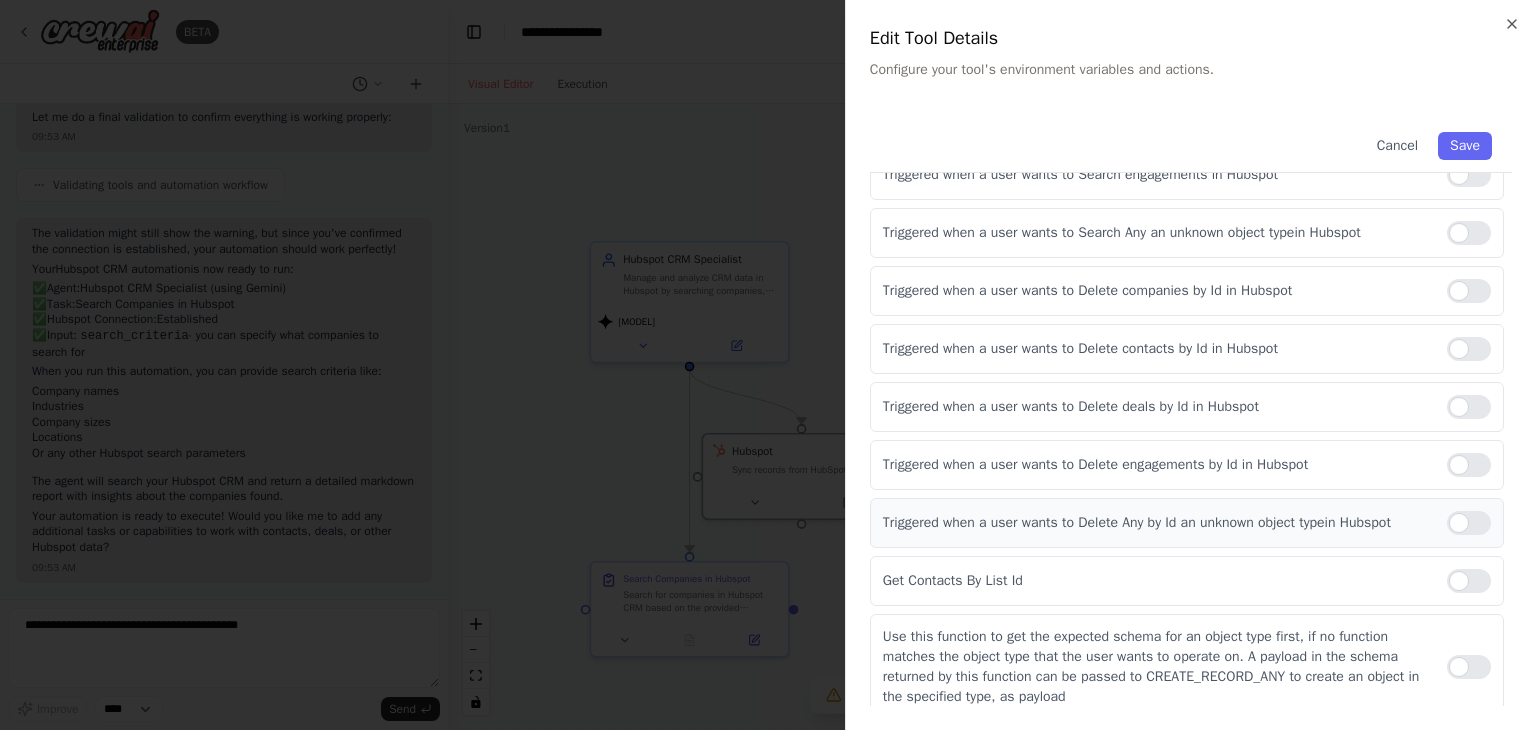 click at bounding box center [1469, 523] 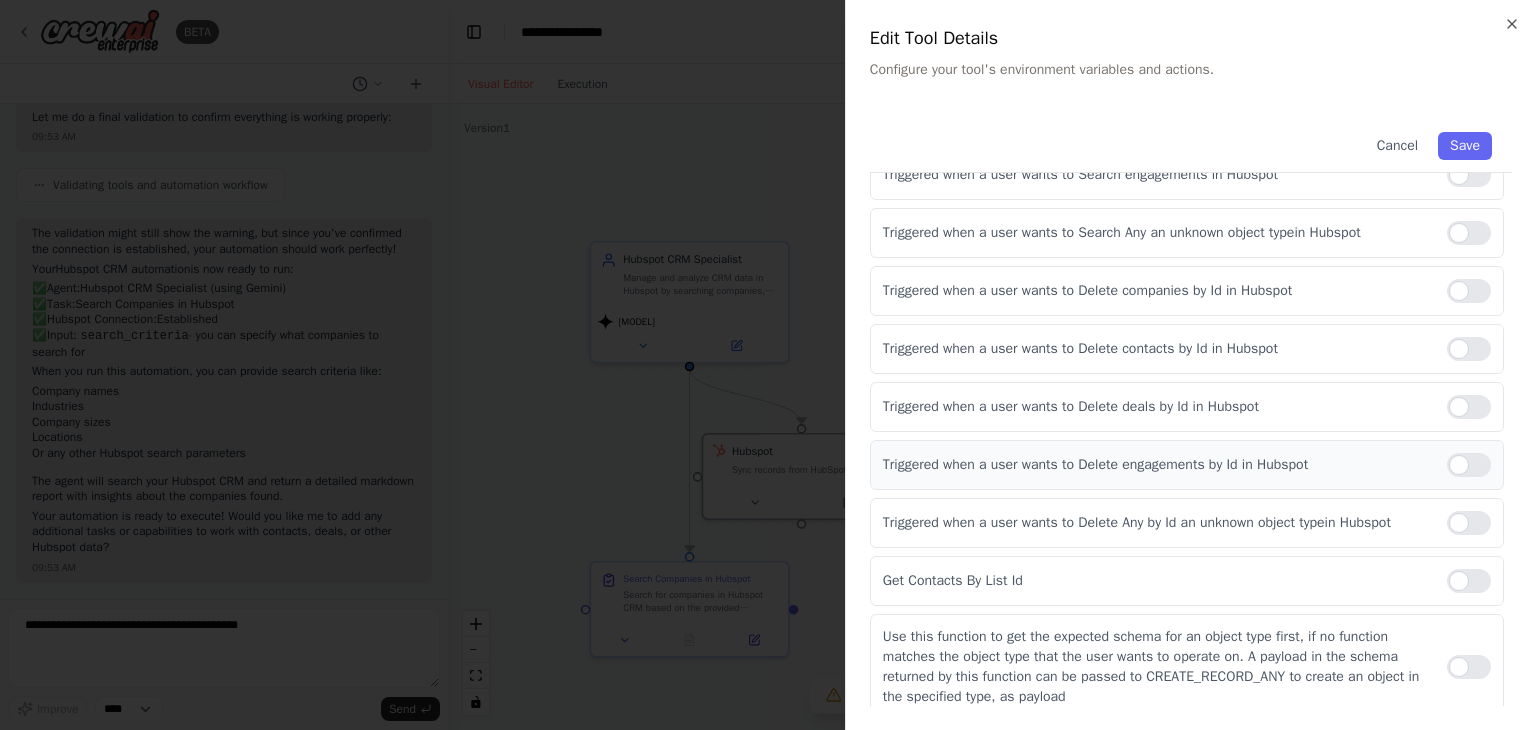 click on "Triggered when a user wants to Delete engagements by Id in Hubspot" at bounding box center (1187, 465) 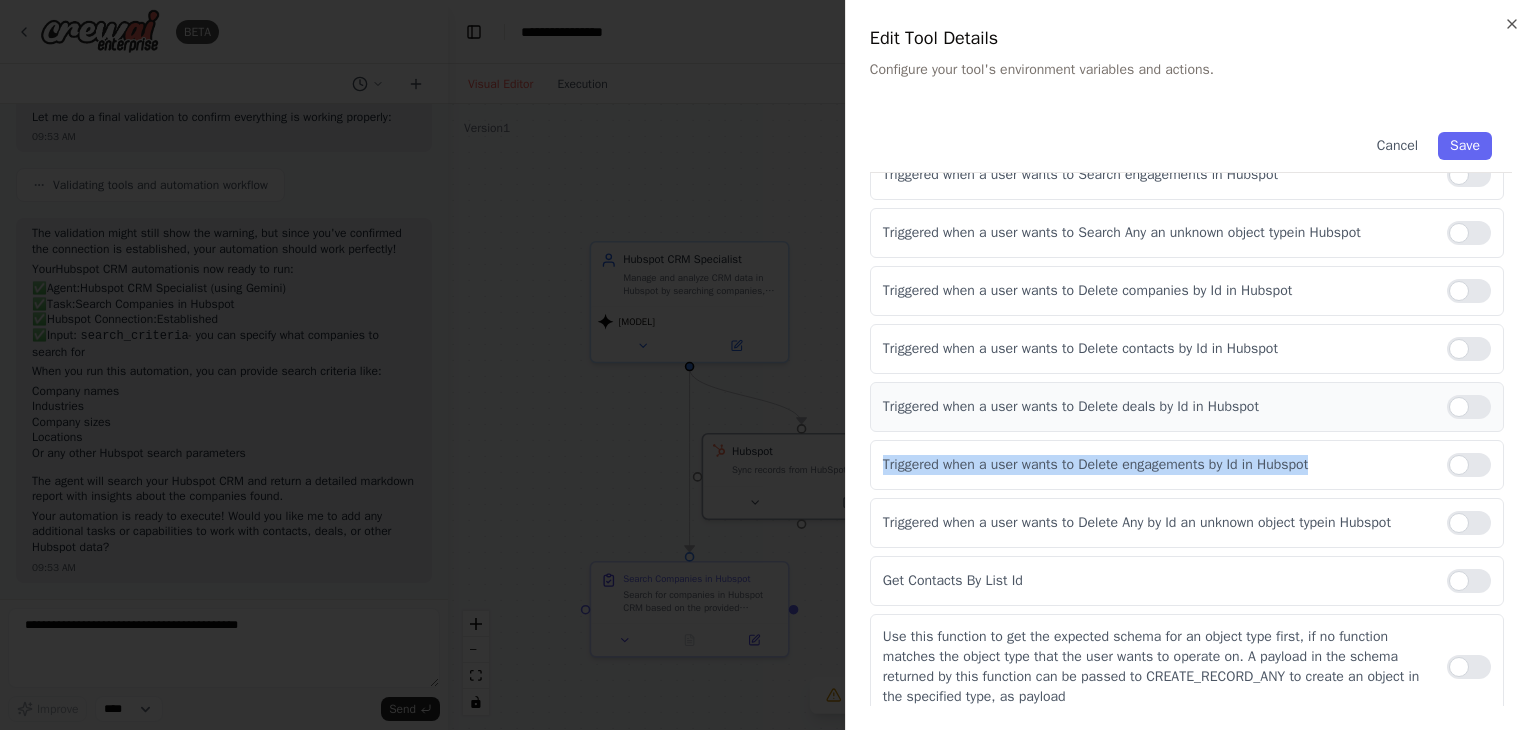 drag, startPoint x: 1460, startPoint y: 445, endPoint x: 1464, endPoint y: 382, distance: 63.126858 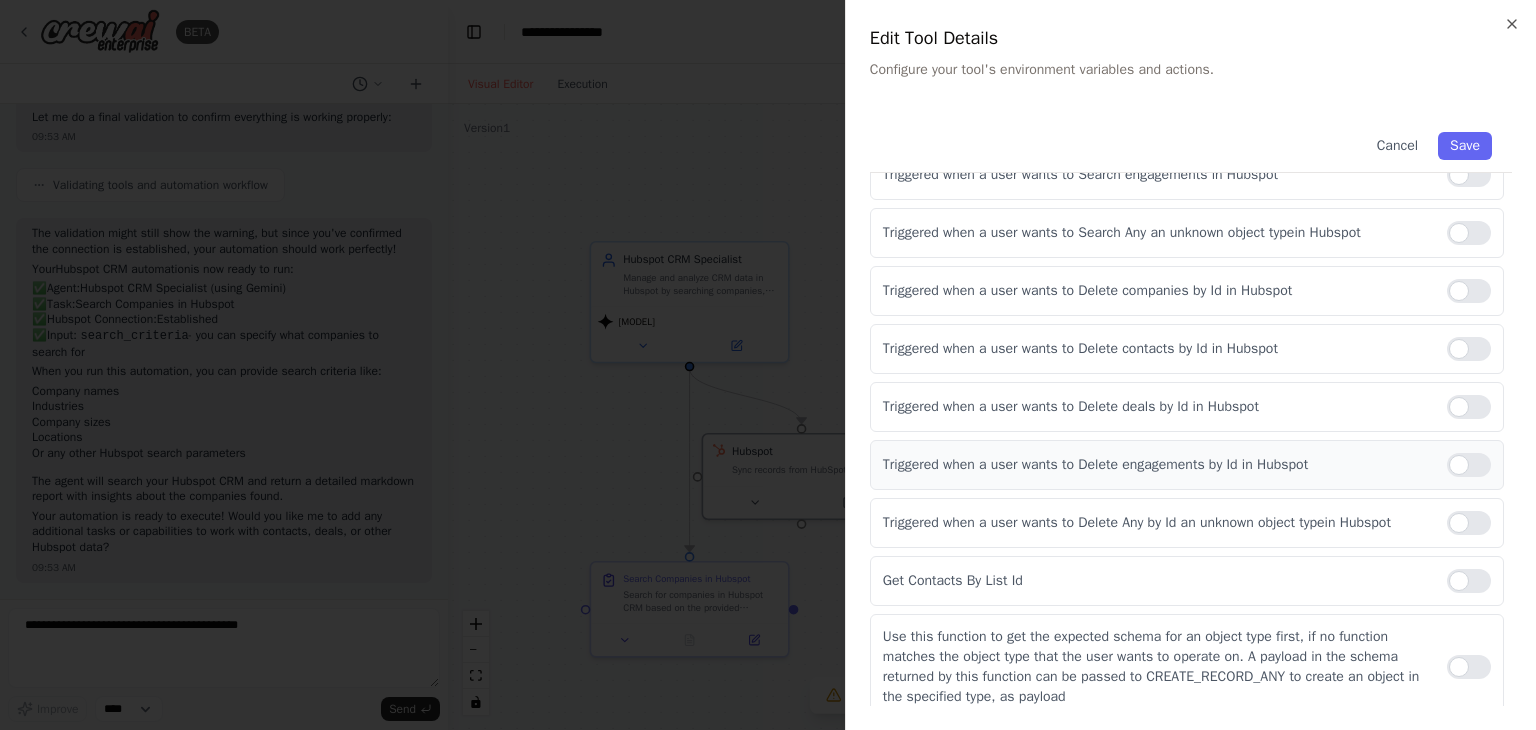 click at bounding box center (1469, 465) 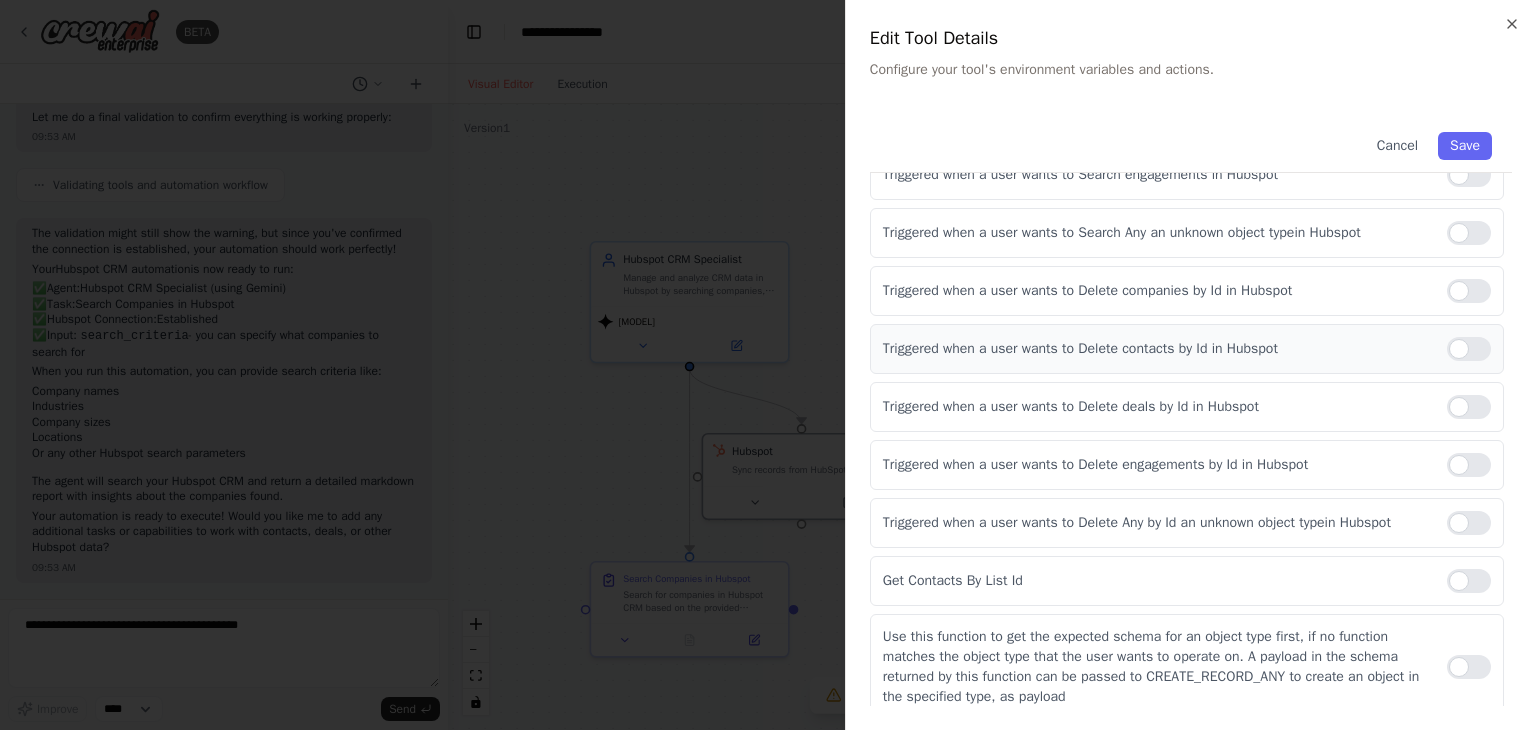 click at bounding box center [1469, 349] 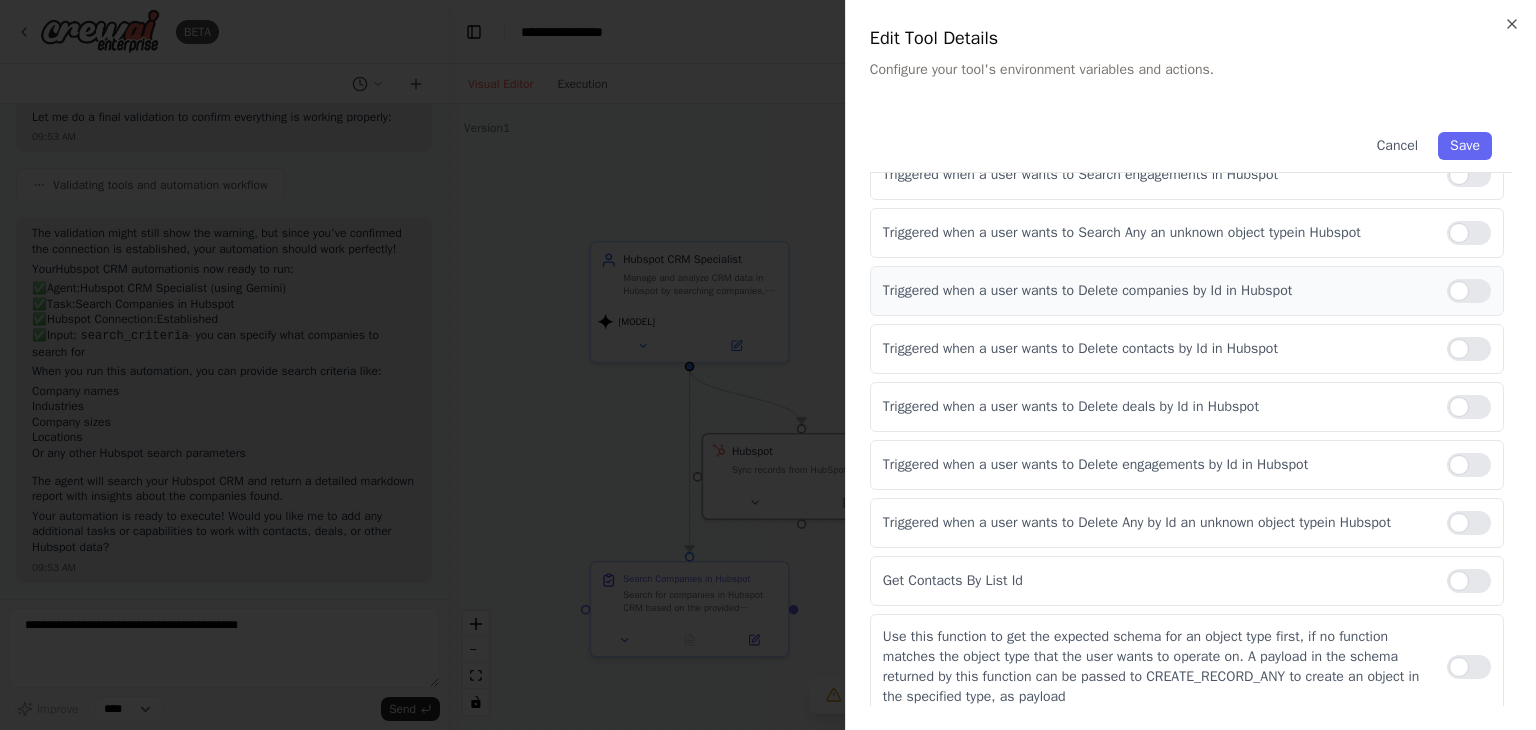 click at bounding box center [1469, 291] 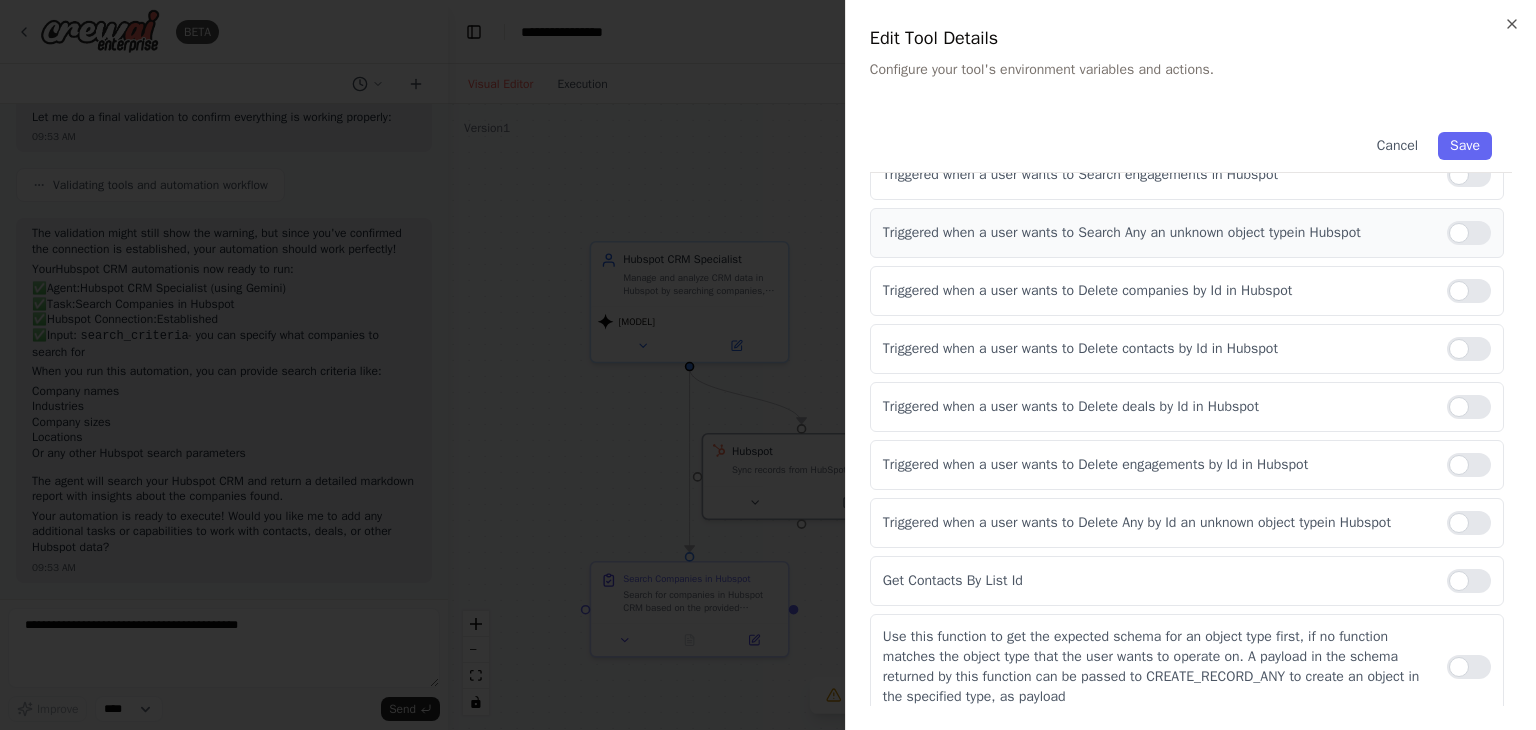 click at bounding box center [1469, 233] 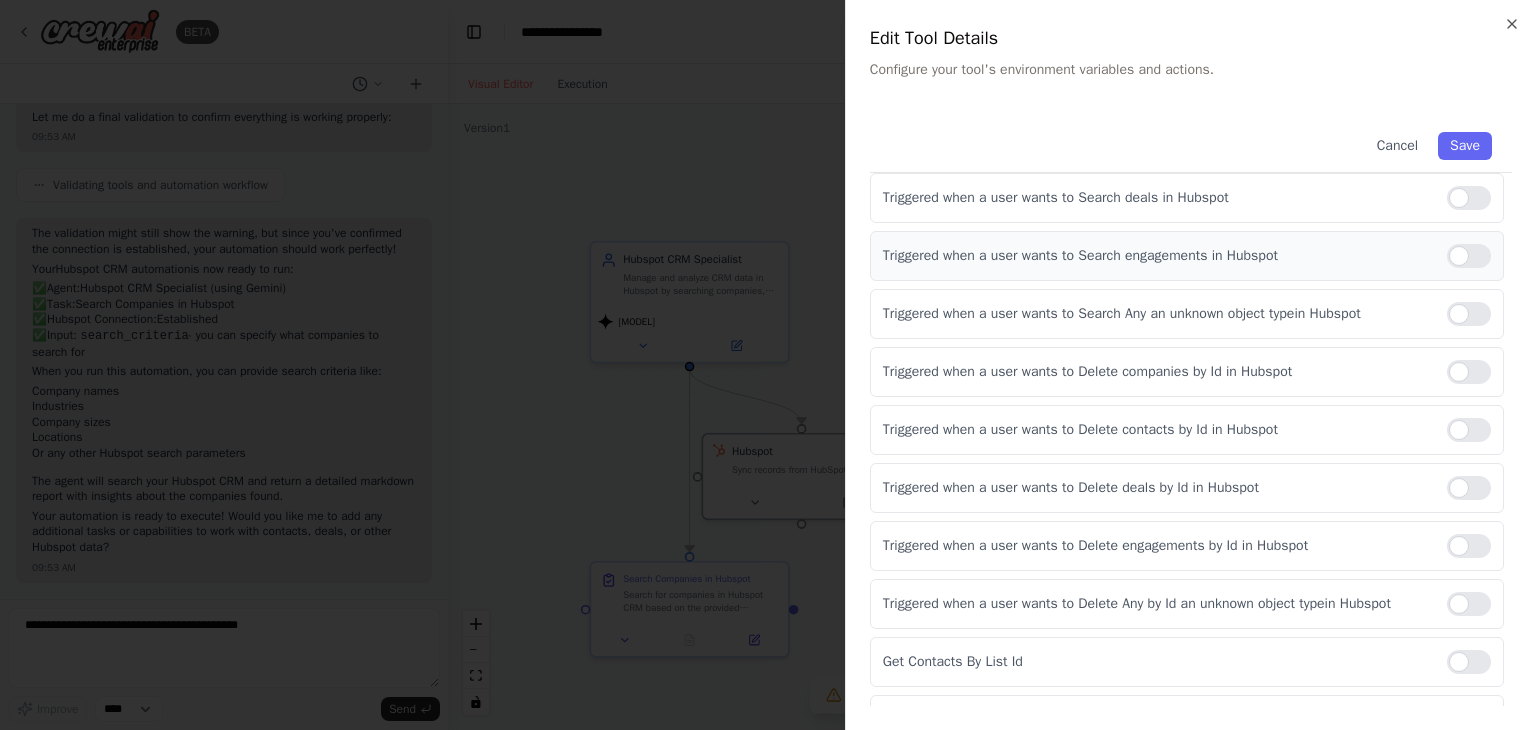 click at bounding box center (1469, 256) 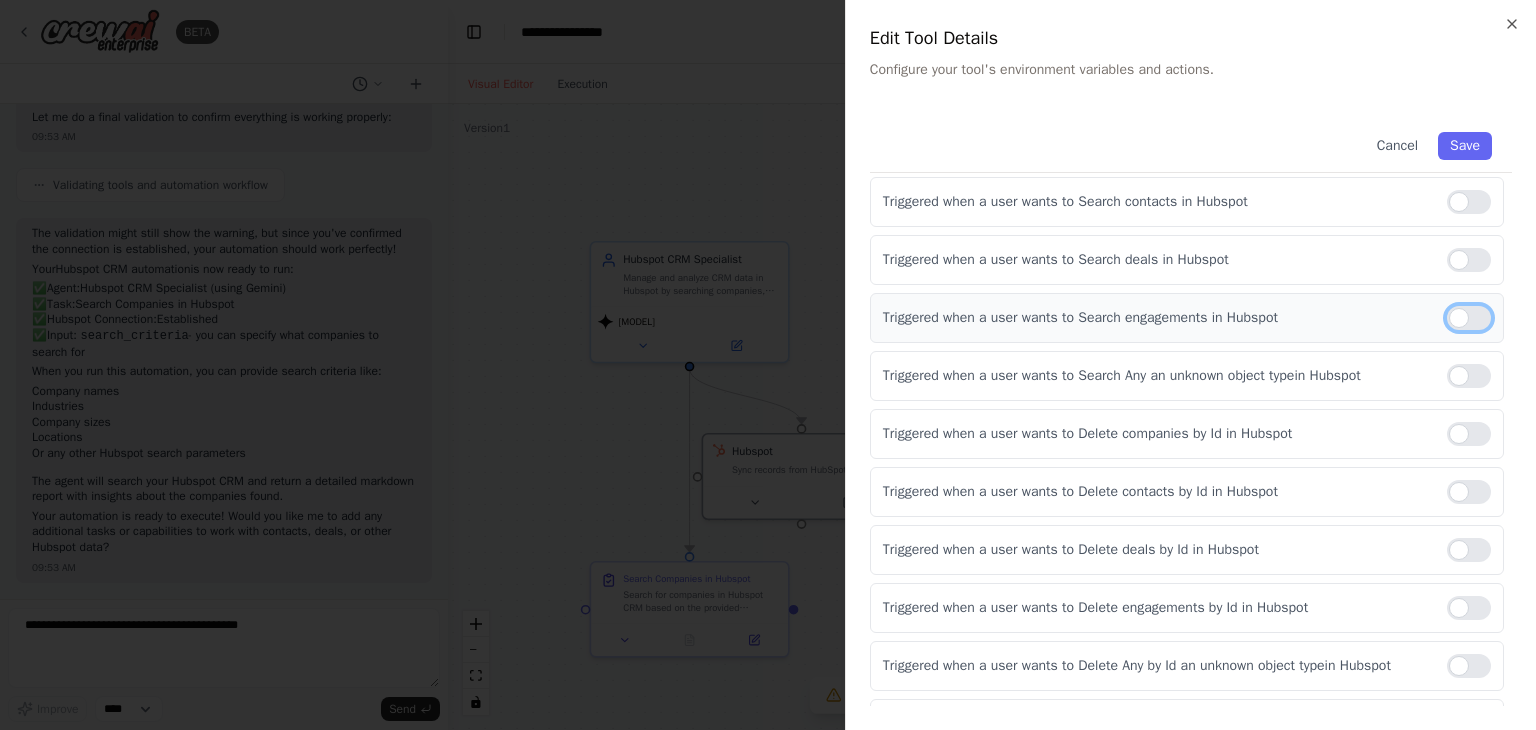 scroll, scrollTop: 1459, scrollLeft: 0, axis: vertical 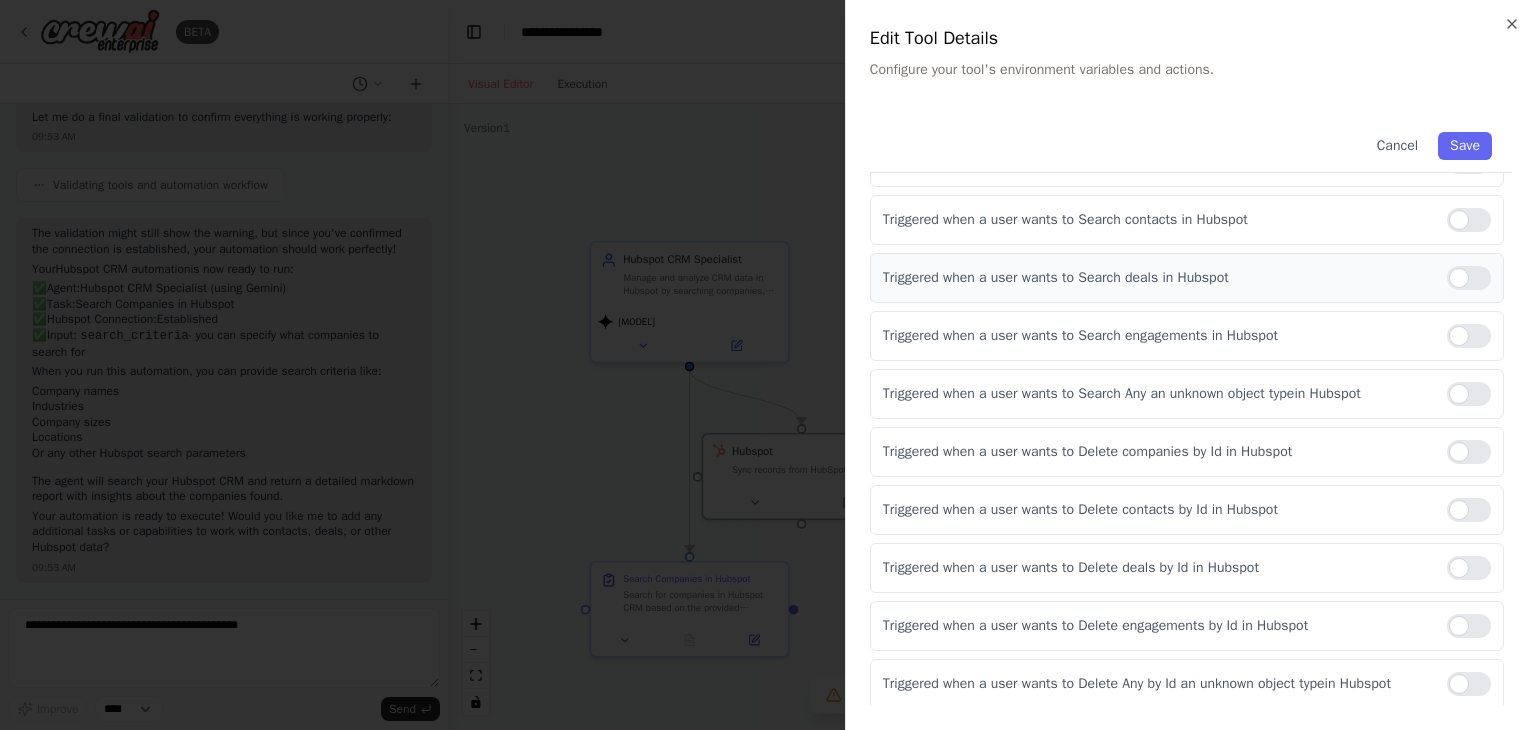 click at bounding box center [1469, 278] 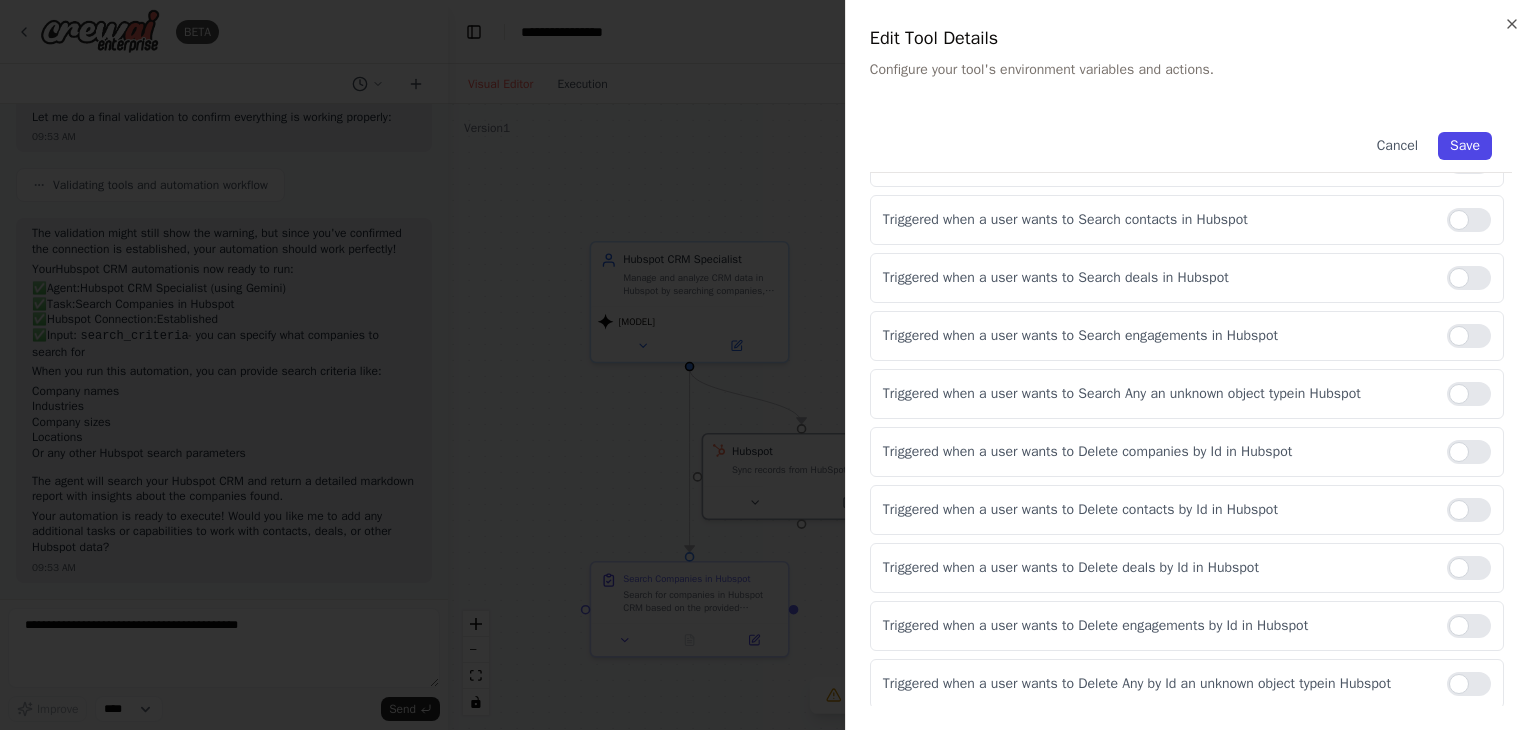 click on "Save" at bounding box center [1465, 146] 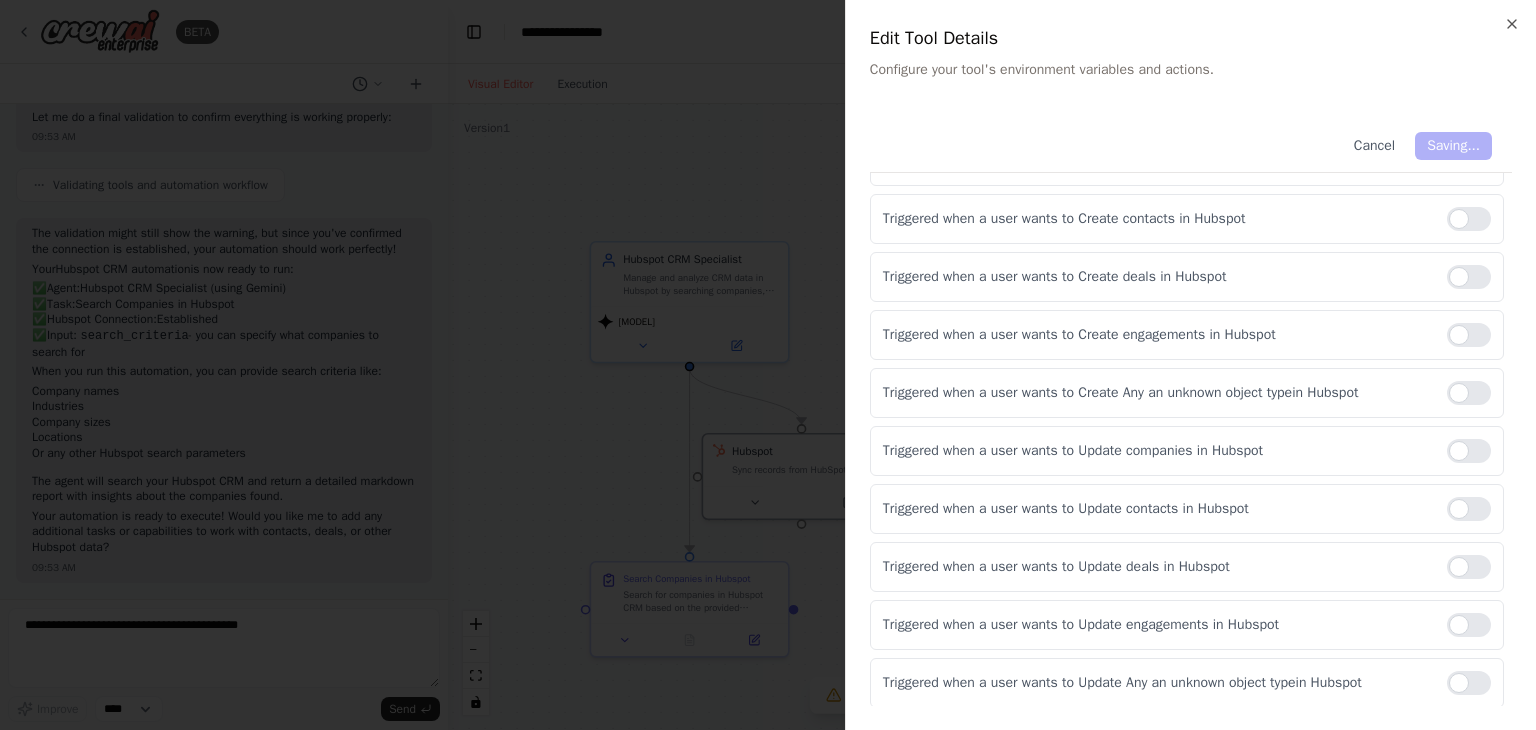 scroll, scrollTop: 0, scrollLeft: 0, axis: both 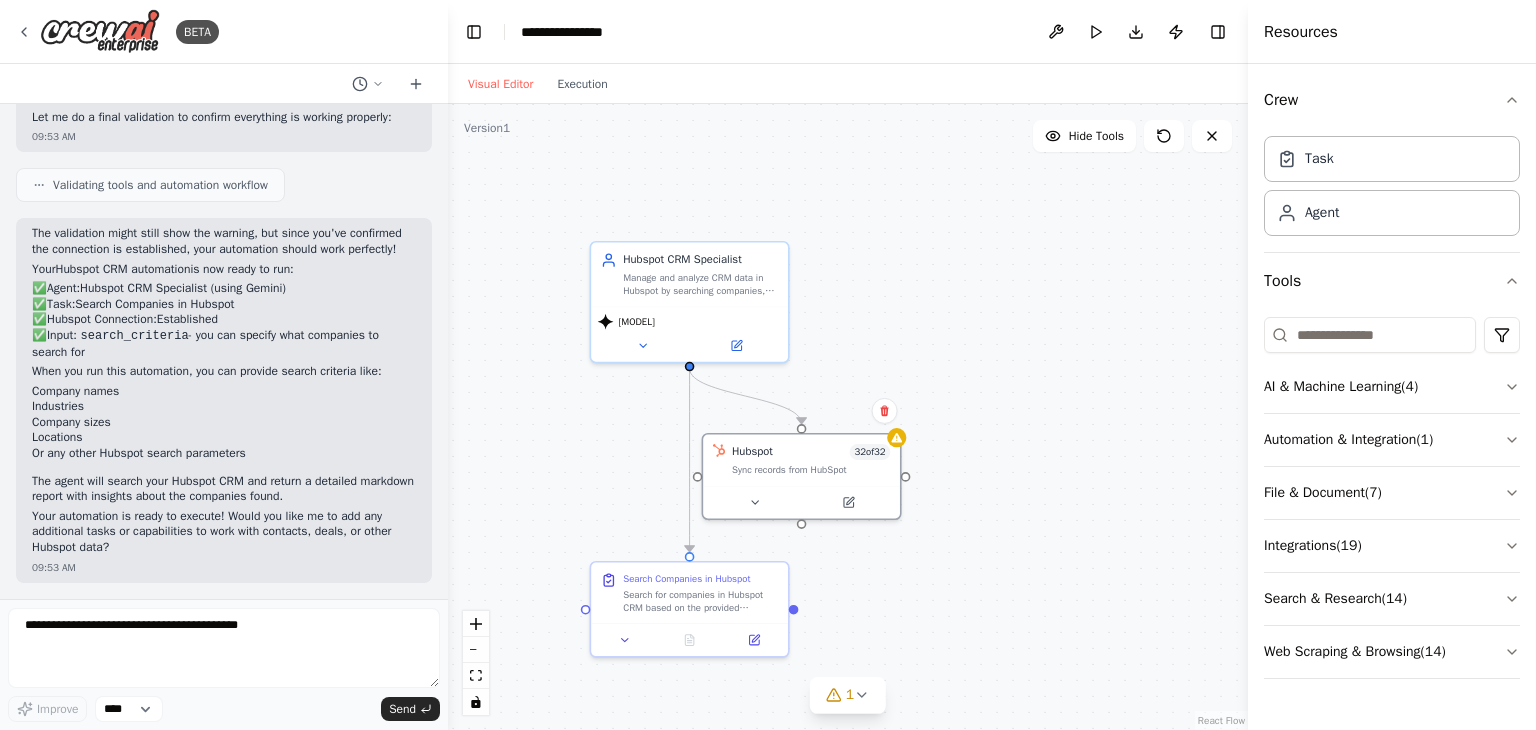 click on ".deletable-edge-delete-btn {
width: 20px;
height: 20px;
border: 0px solid #ffffff;
color: #6b7280;
background-color: #f8fafc;
cursor: pointer;
border-radius: 50%;
font-size: 12px;
padding: 3px;
display: flex;
align-items: center;
justify-content: center;
transition: all 0.2s cubic-bezier(0.4, 0, 0.2, 1);
box-shadow: 0 2px 4px rgba(0, 0, 0, 0.1);
}
.deletable-edge-delete-btn:hover {
background-color: #ef4444;
color: #ffffff;
border-color: #dc2626;
transform: scale(1.1);
box-shadow: 0 4px 12px rgba(239, 68, 68, 0.4);
}
.deletable-edge-delete-btn:active {
transform: scale(0.95);
box-shadow: 0 2px 4px rgba(239, 68, 68, 0.3);
}
HubSpot CRM Specialist gemini-2.0-flash Hubspot 32  of  32" at bounding box center [848, 417] 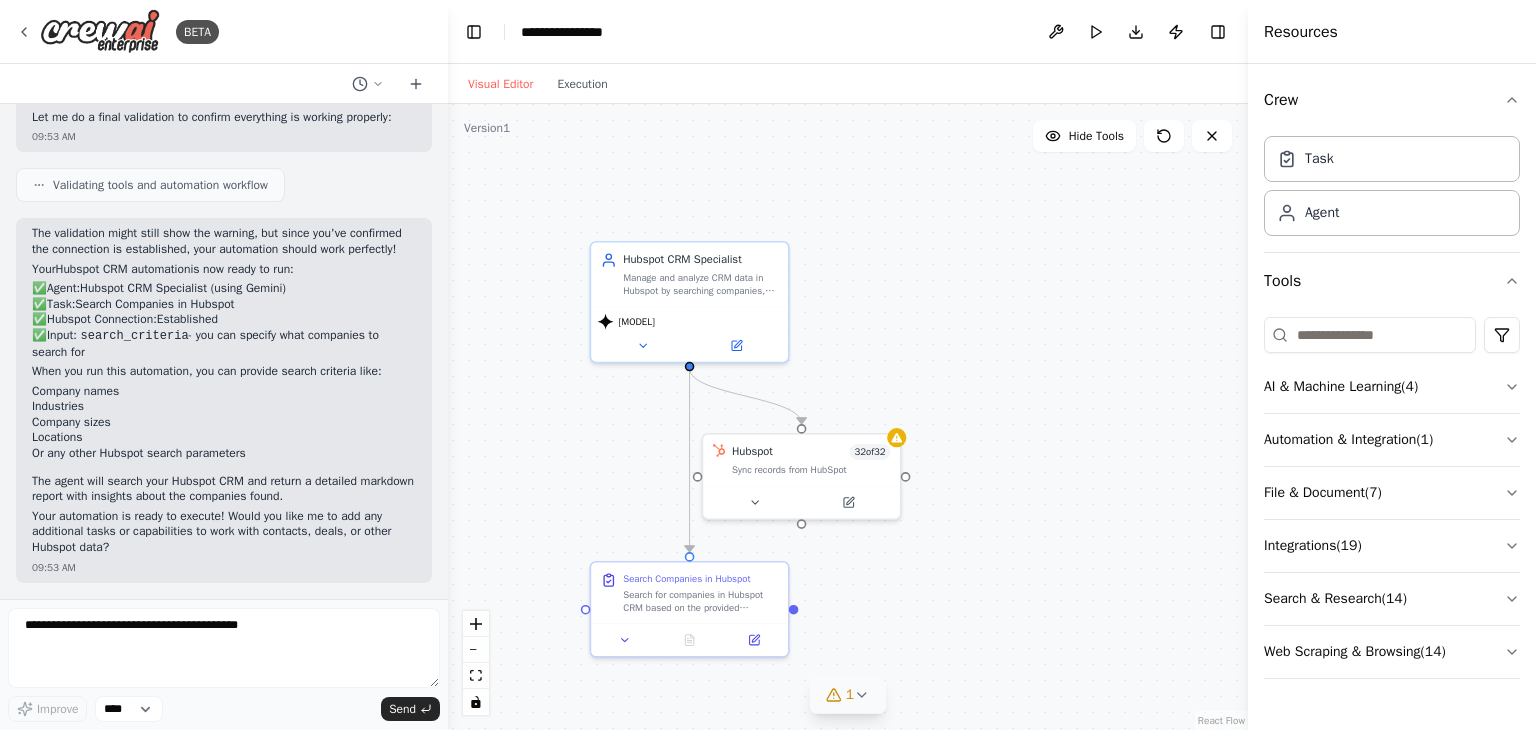 click on "1" at bounding box center (840, 695) 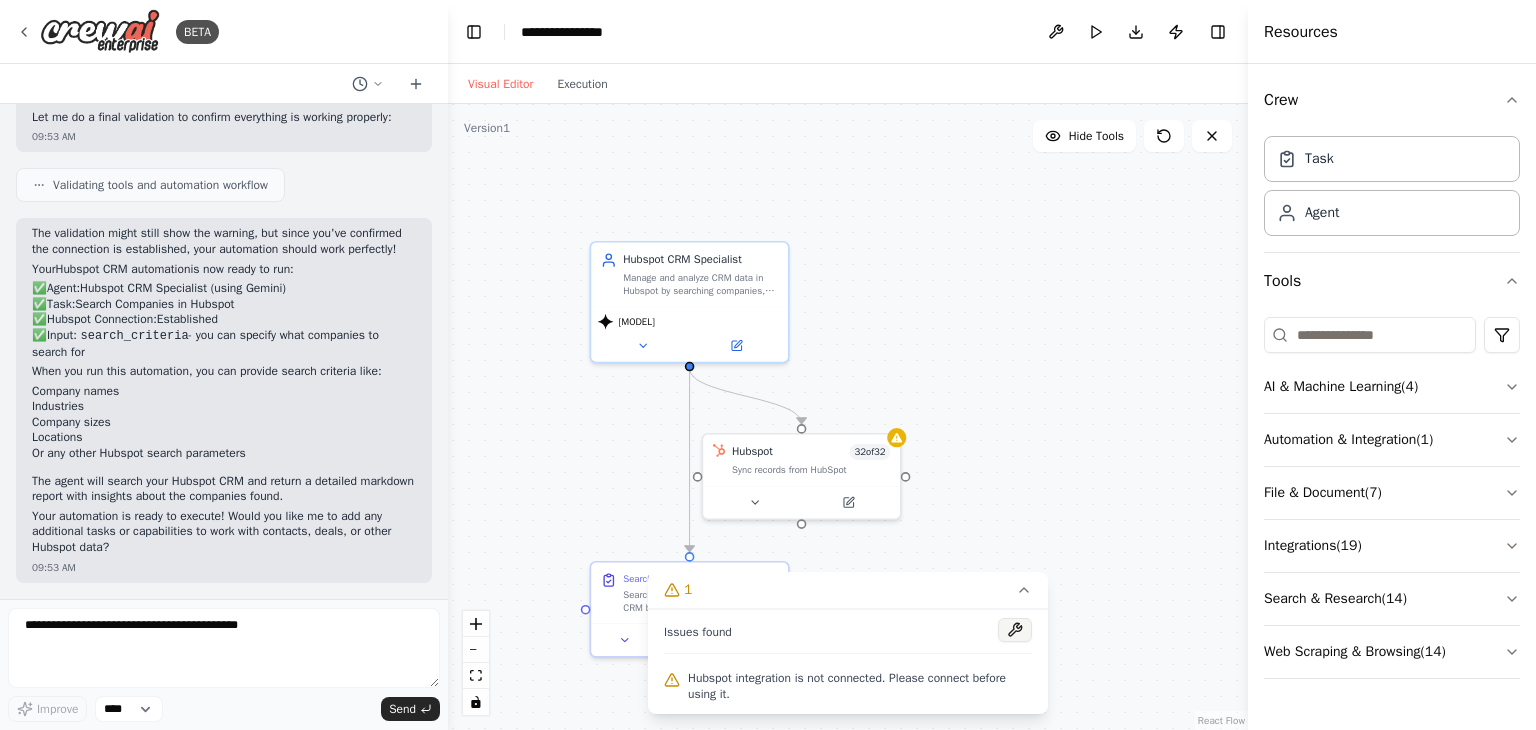 click at bounding box center (1015, 630) 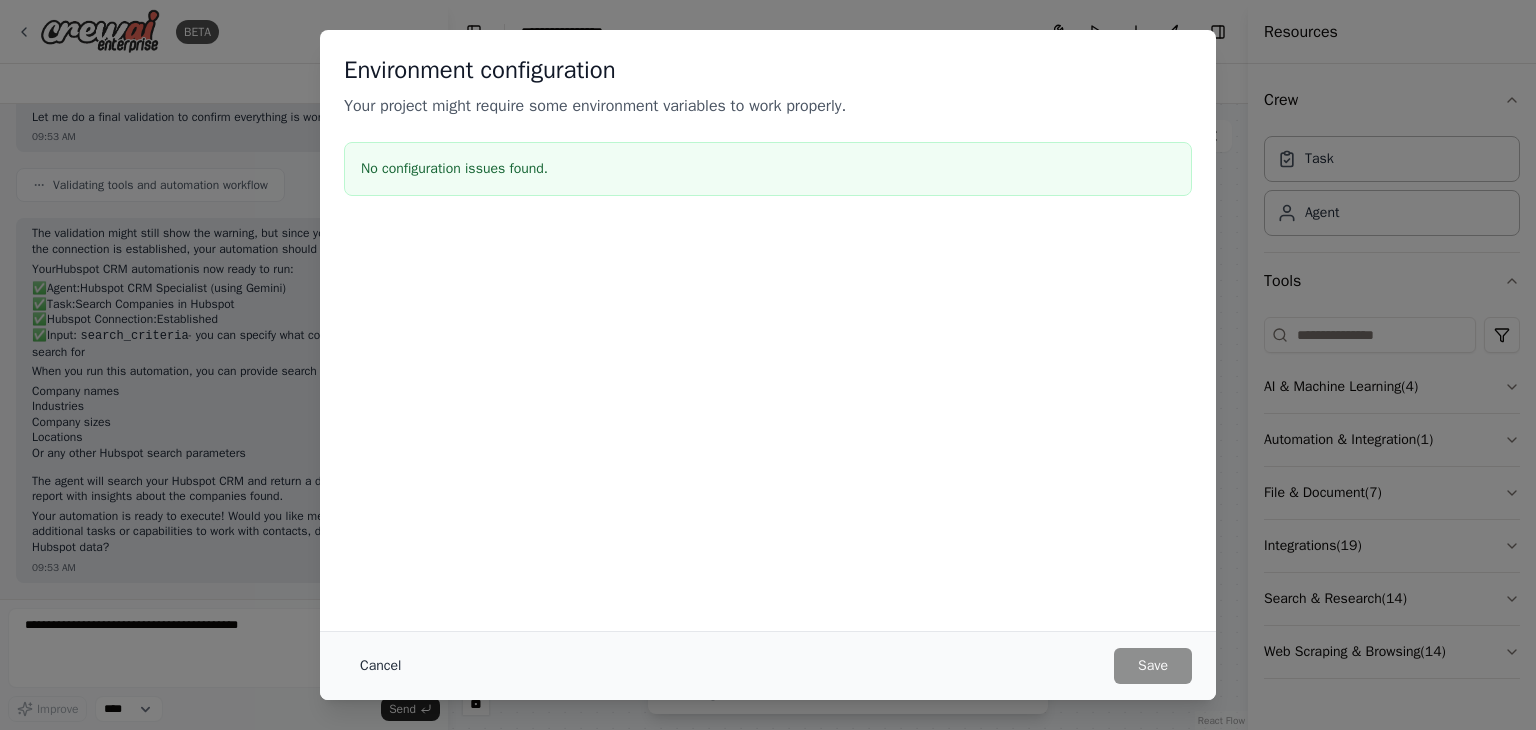 click on "Cancel" at bounding box center [380, 666] 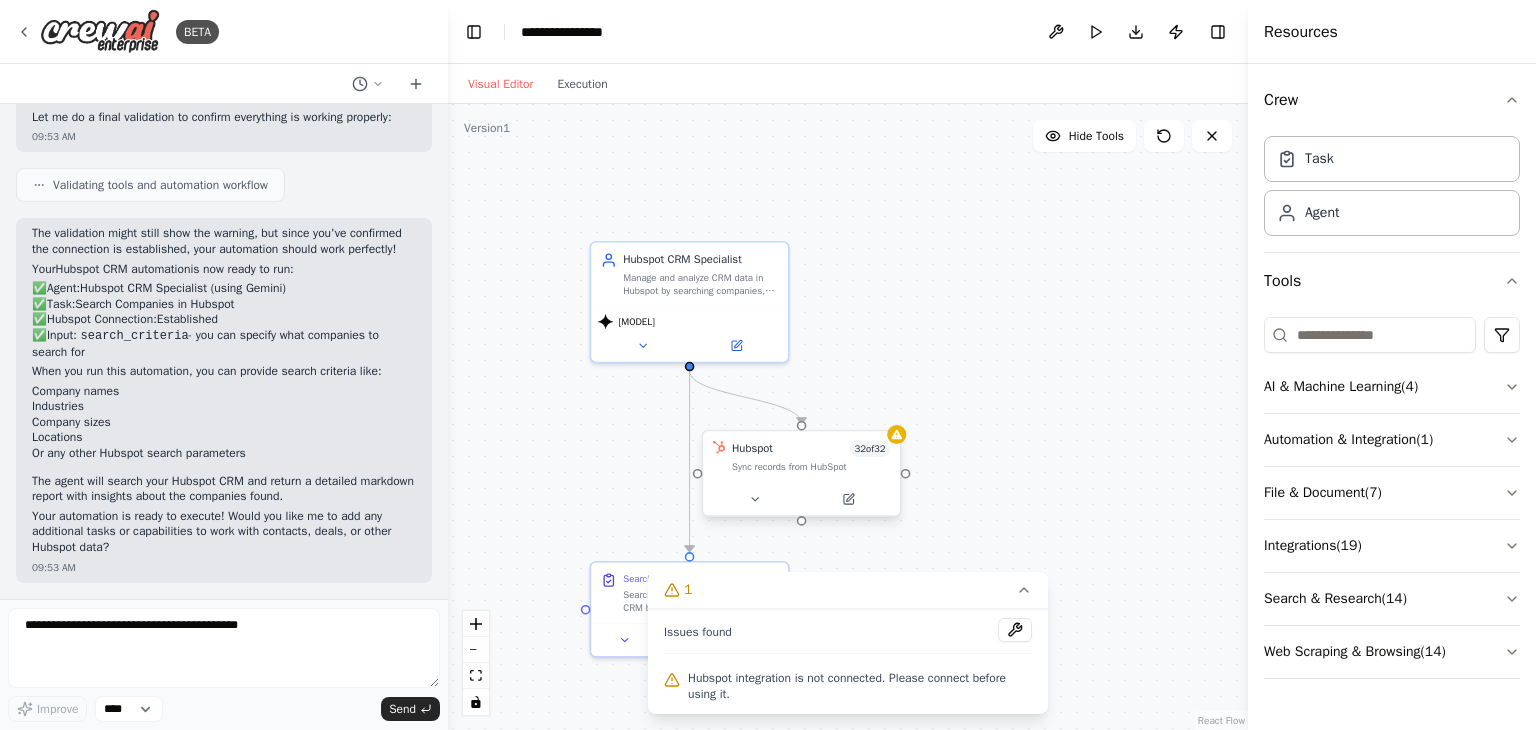 click at bounding box center [802, 499] 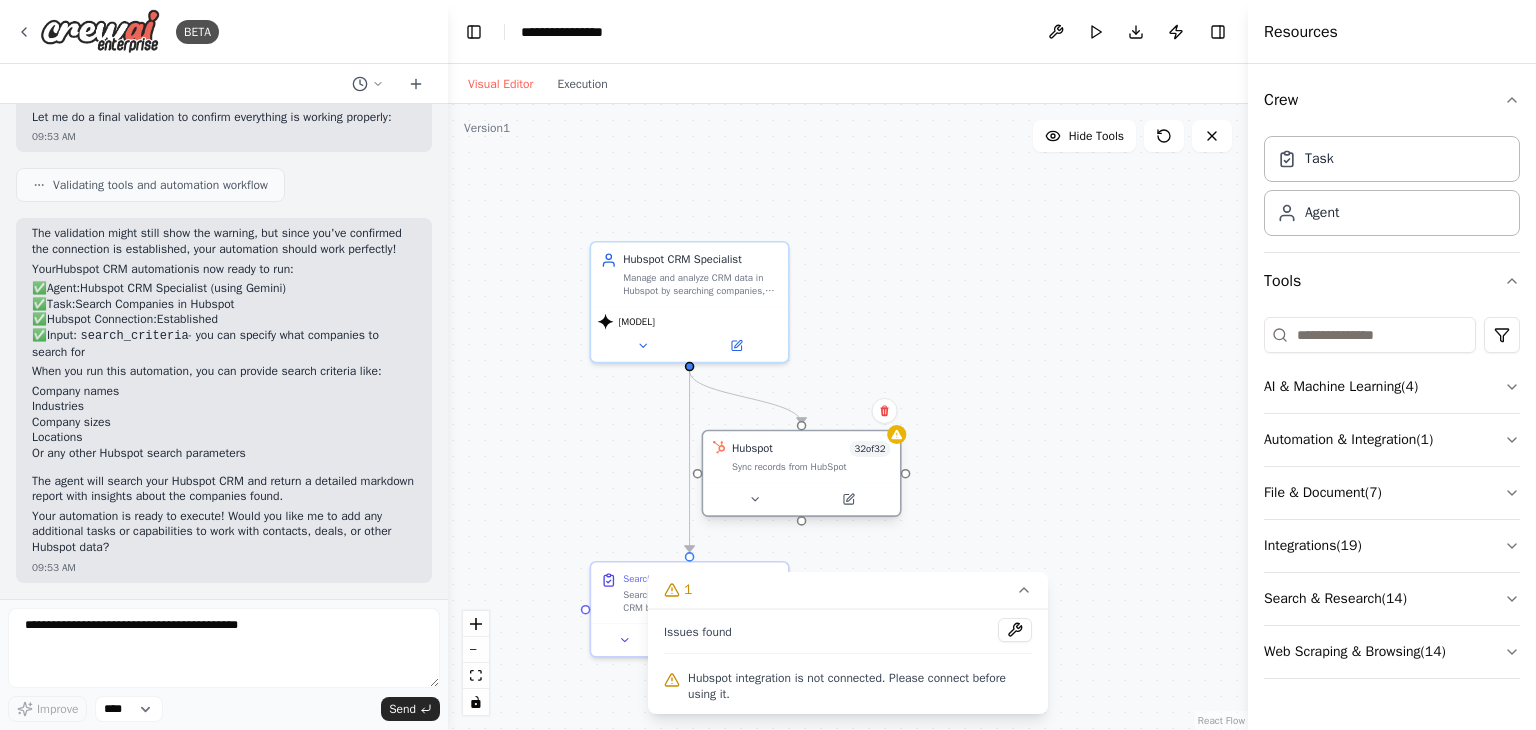click on "Sync records from HubSpot" at bounding box center [811, 466] 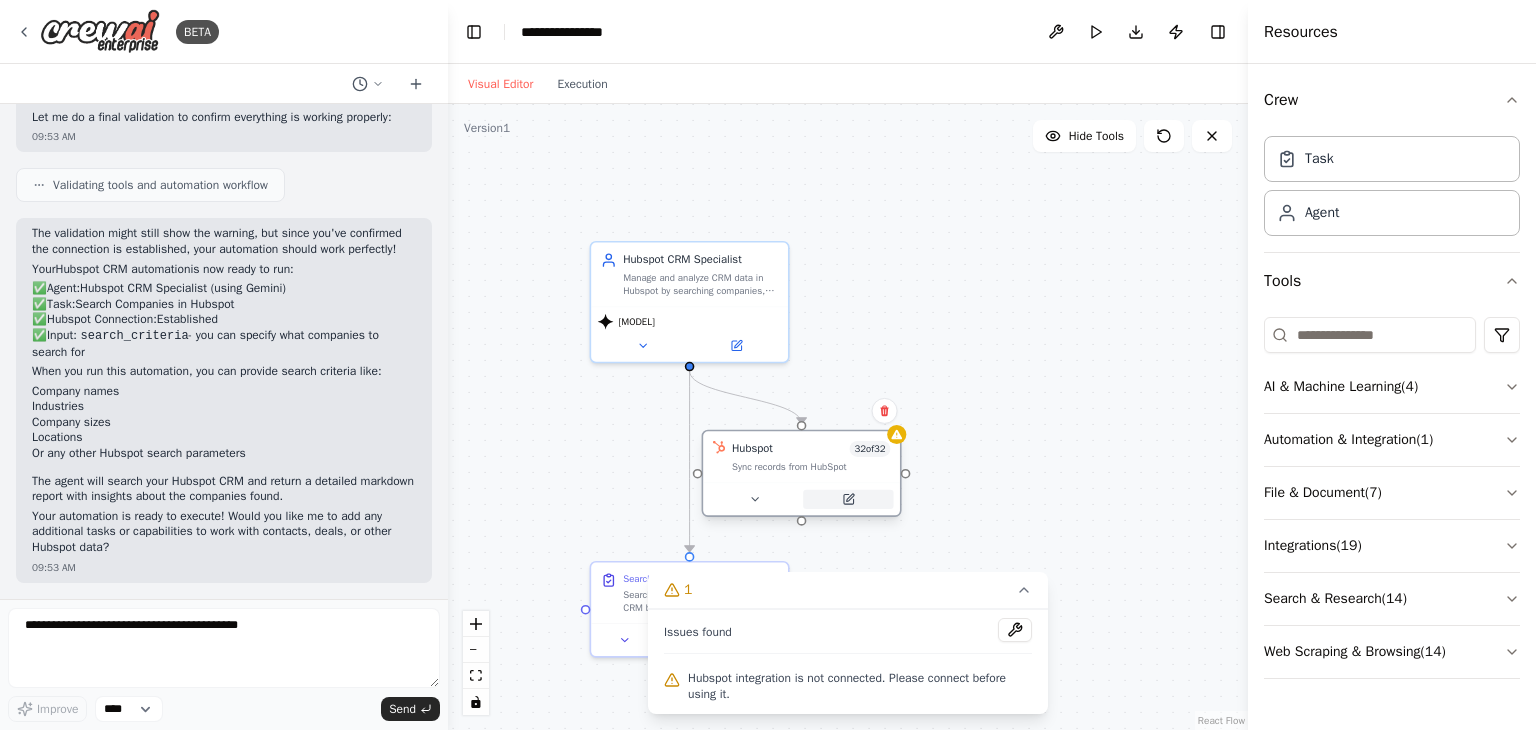 click 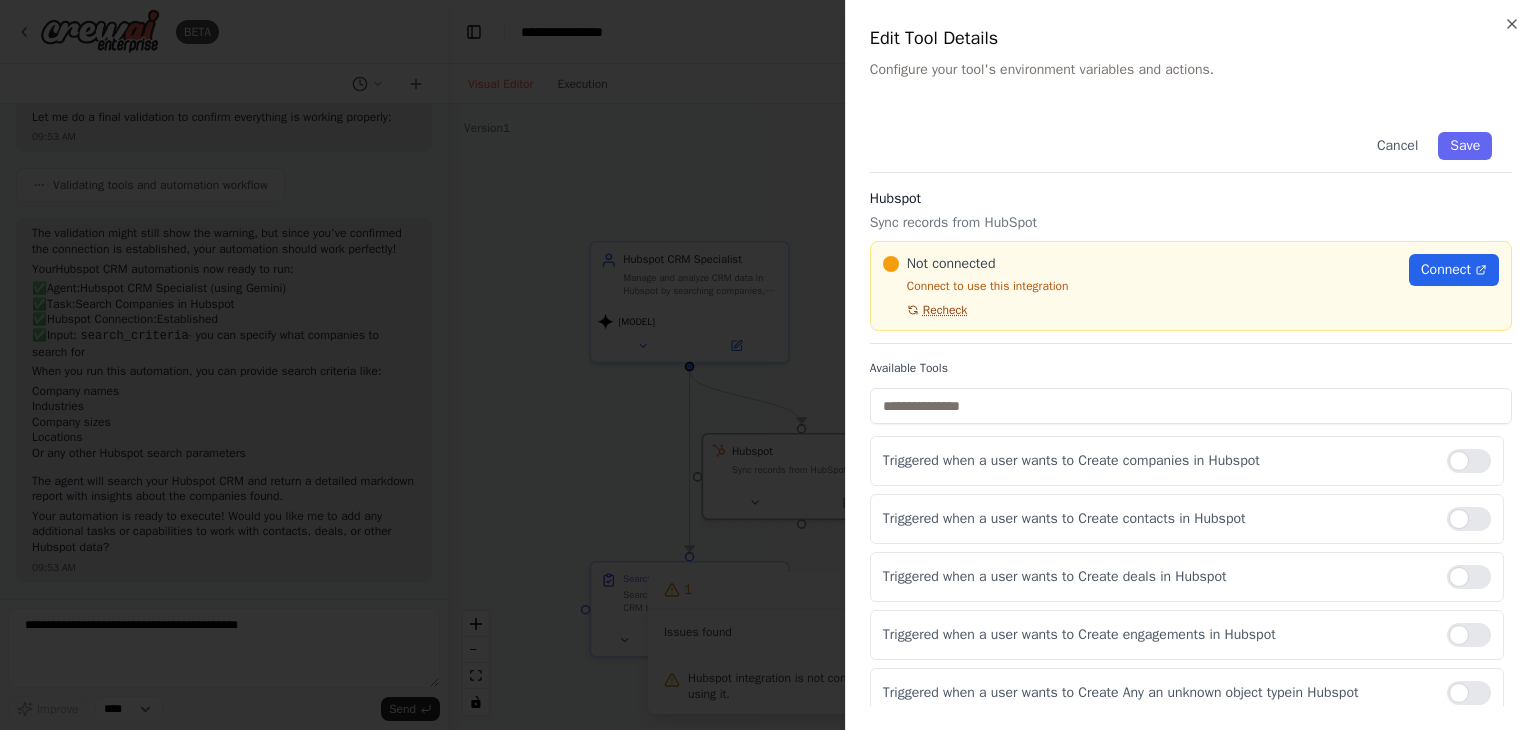 click on "Recheck" at bounding box center [945, 310] 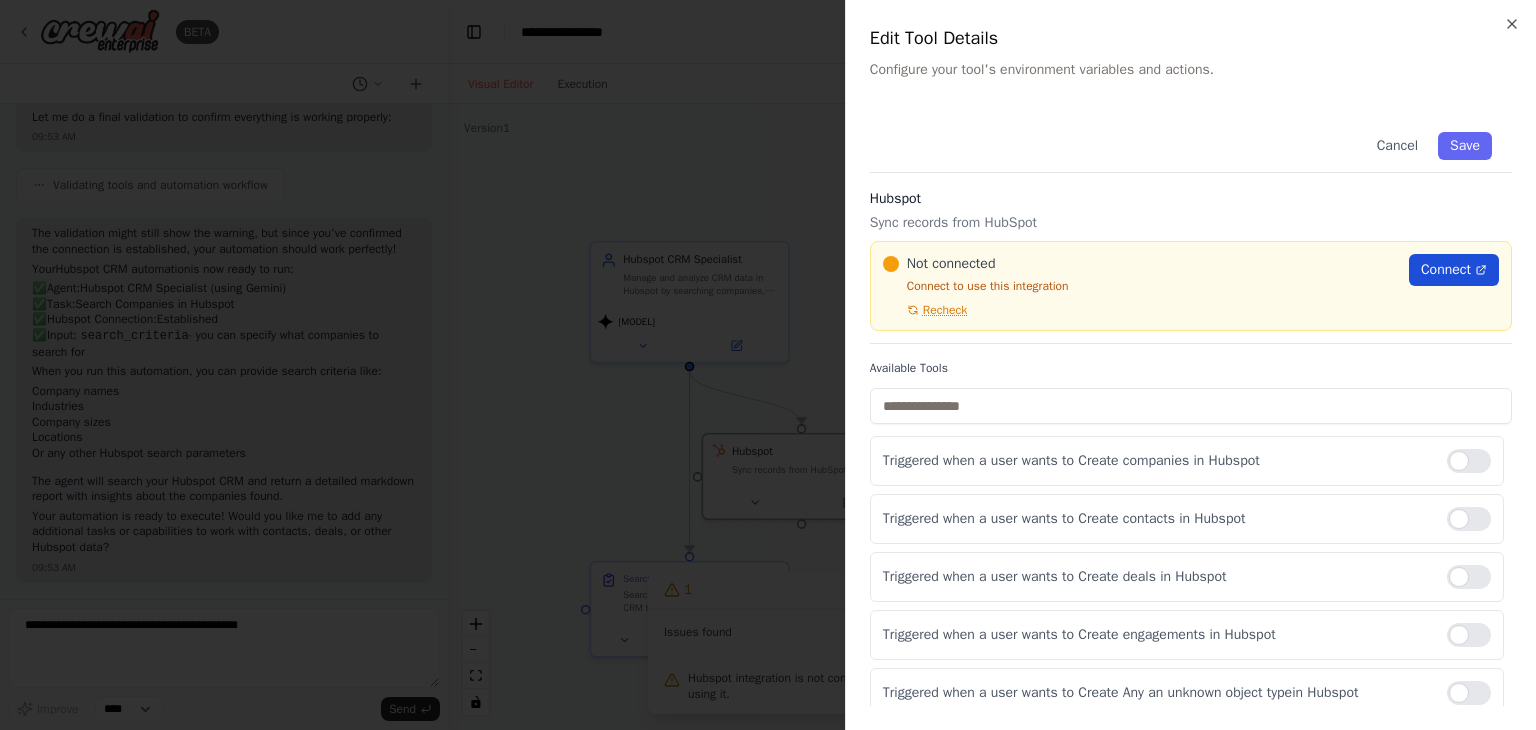 click on "Connect" at bounding box center (1446, 270) 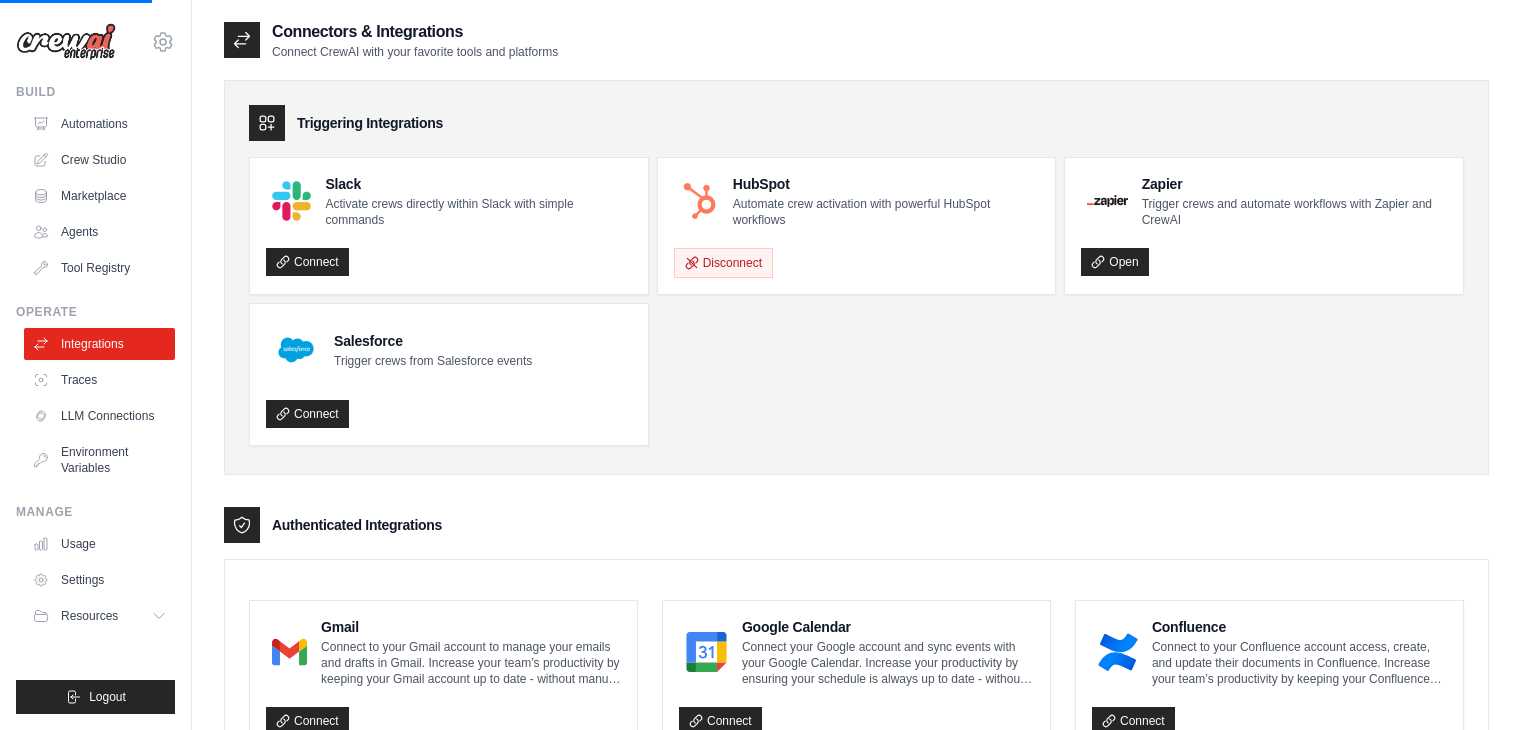 scroll, scrollTop: 0, scrollLeft: 0, axis: both 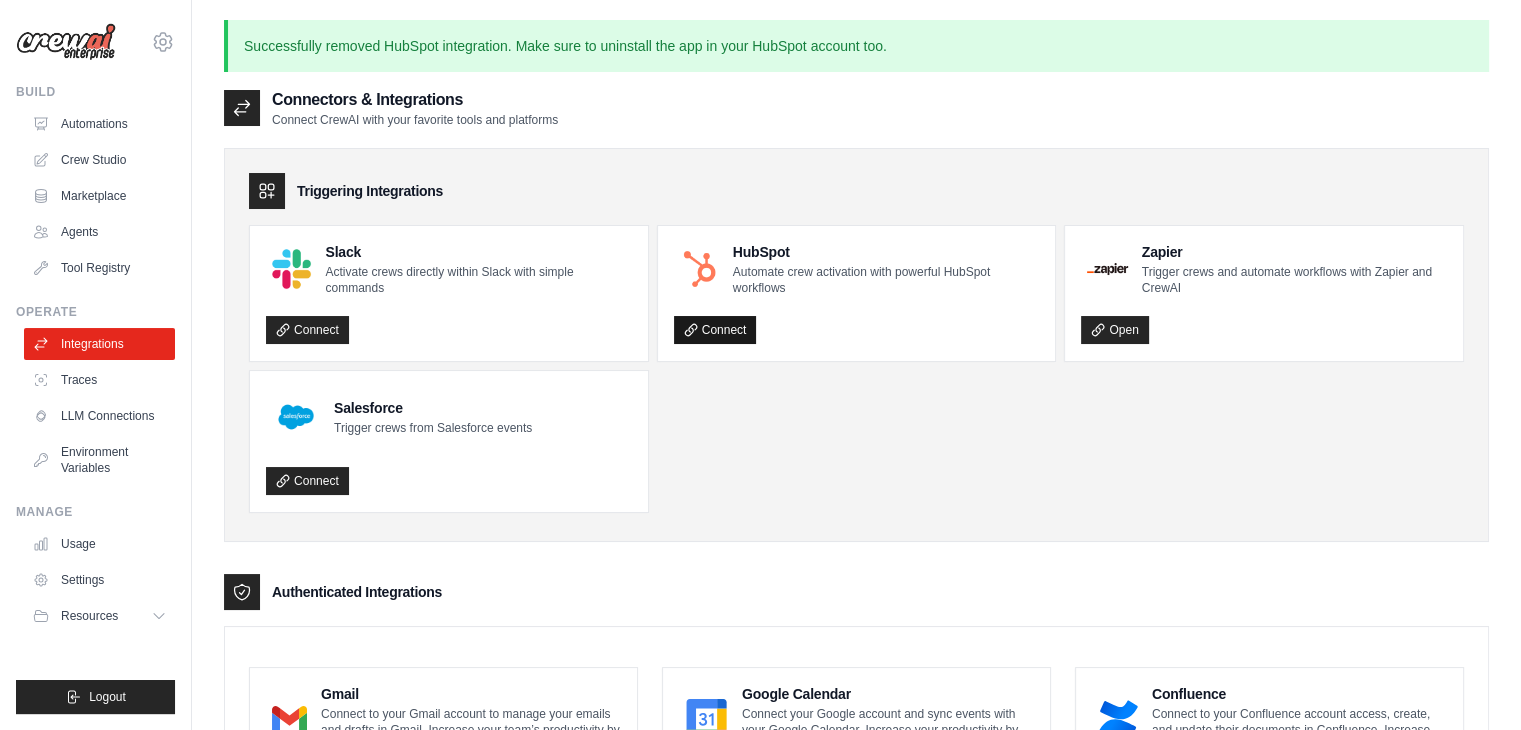 click on "Connect" at bounding box center [715, 330] 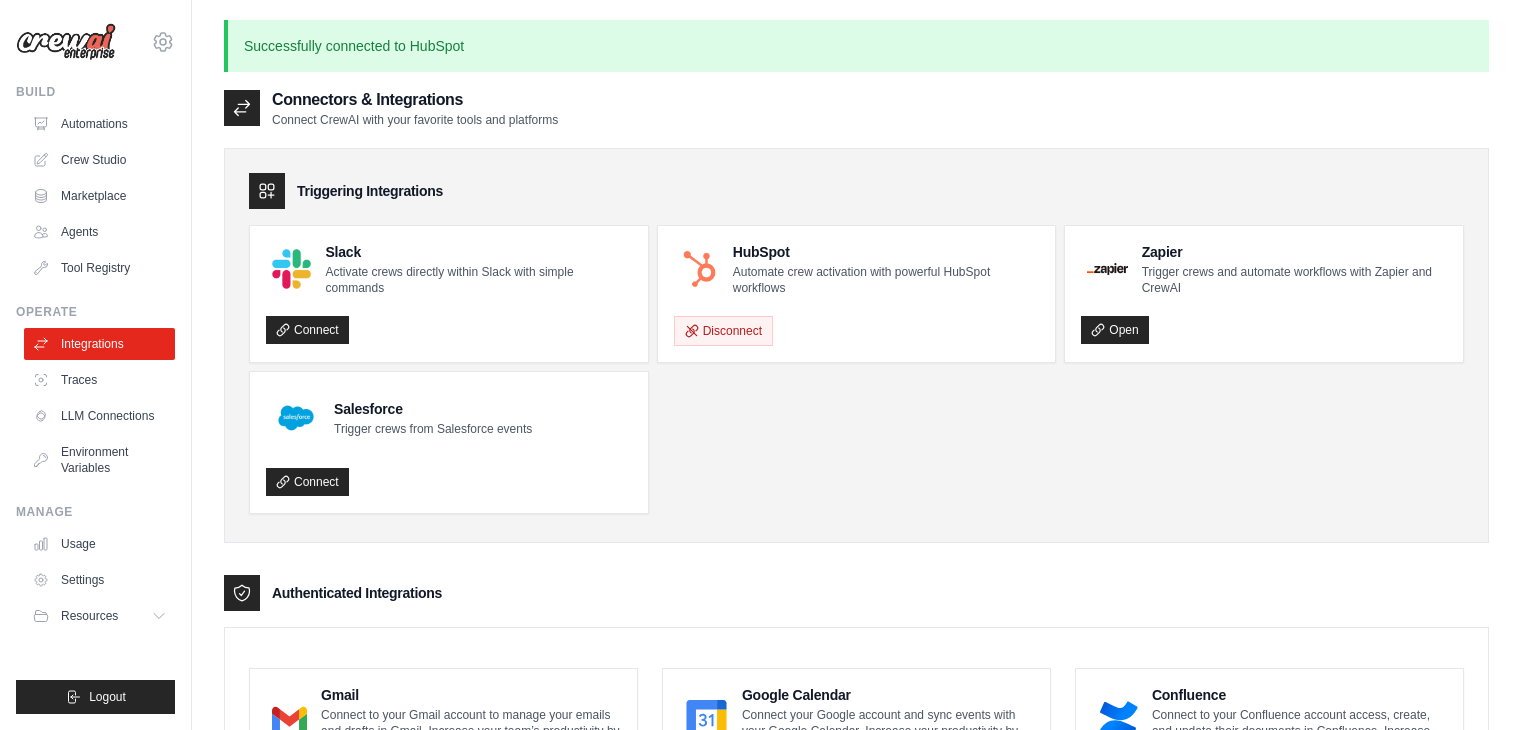 scroll, scrollTop: 0, scrollLeft: 0, axis: both 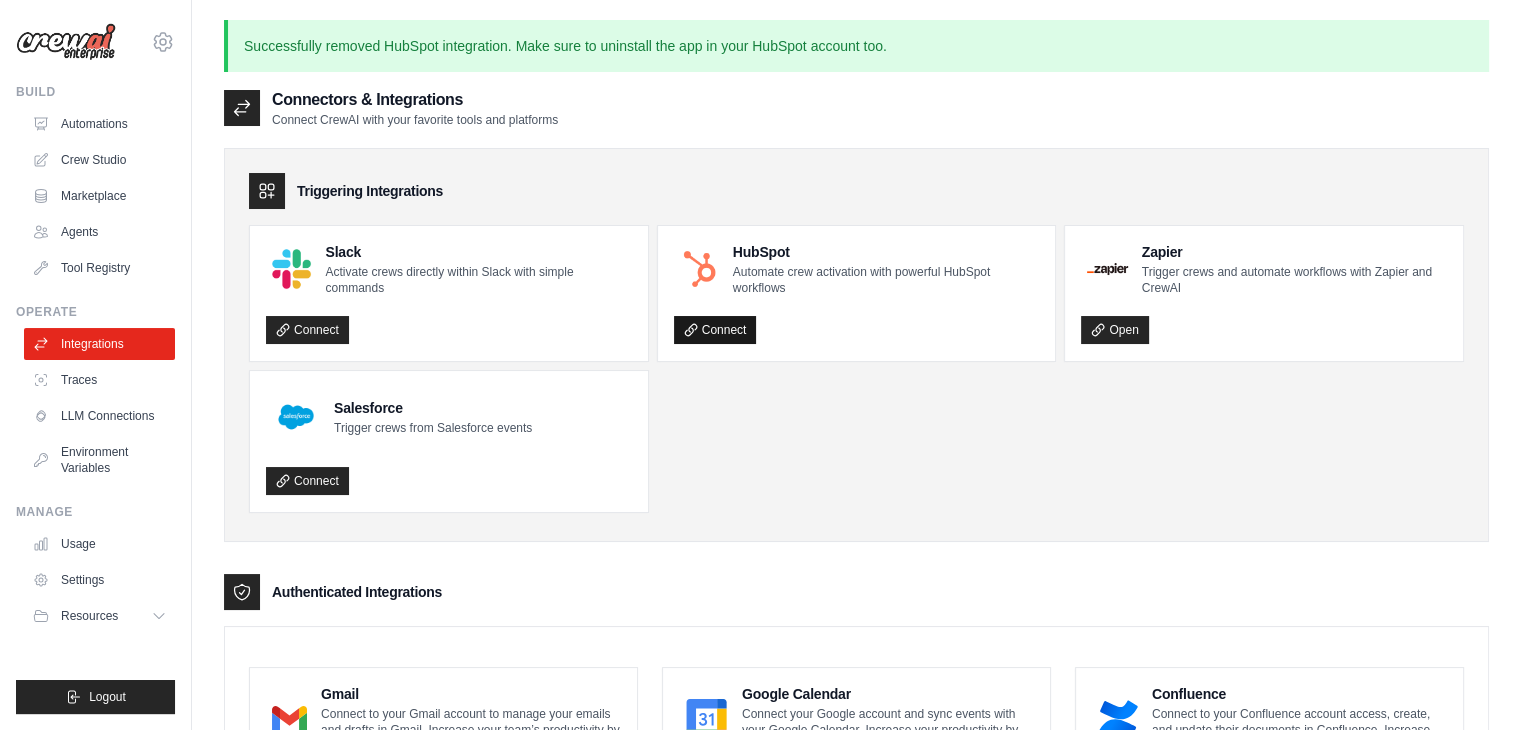 click on "Connect" at bounding box center [715, 330] 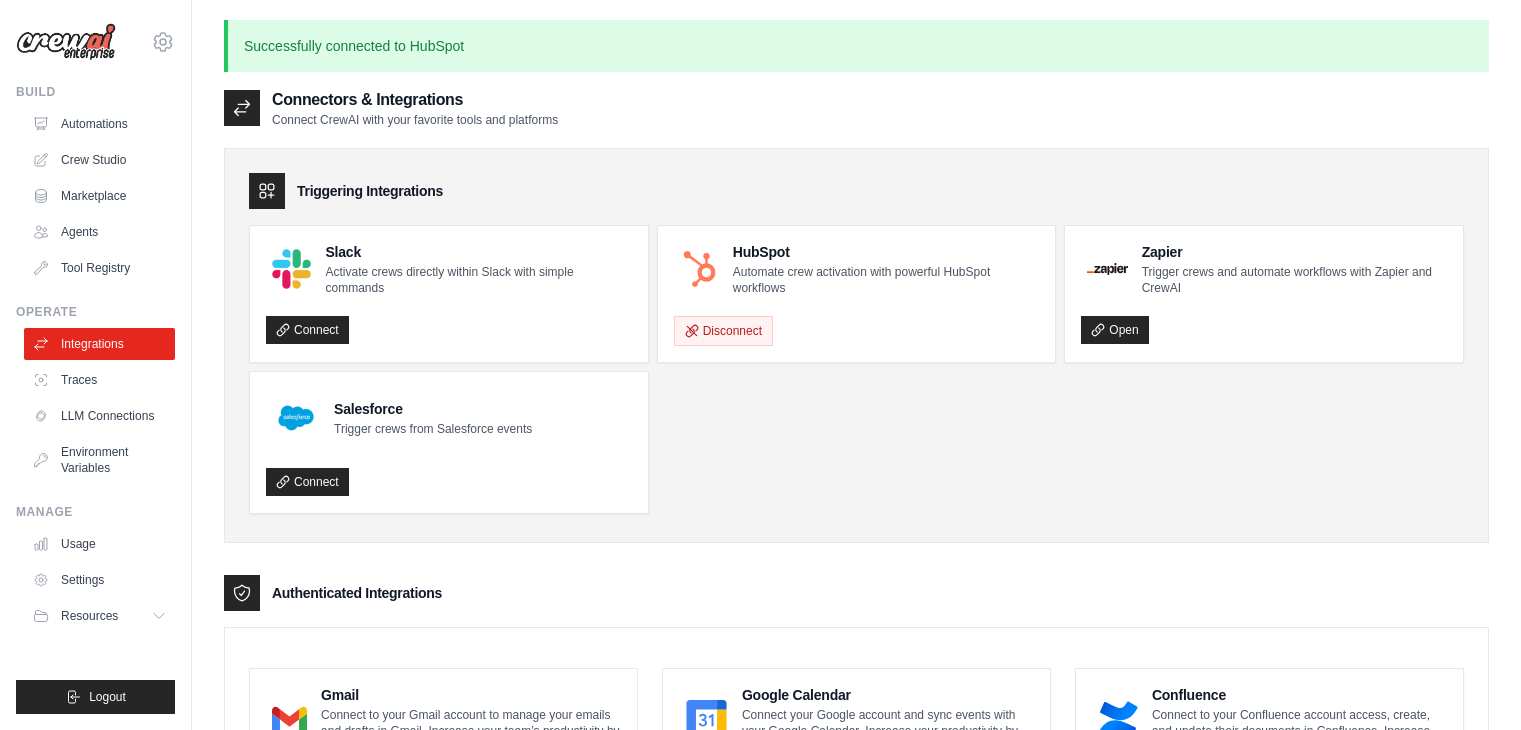 scroll, scrollTop: 0, scrollLeft: 0, axis: both 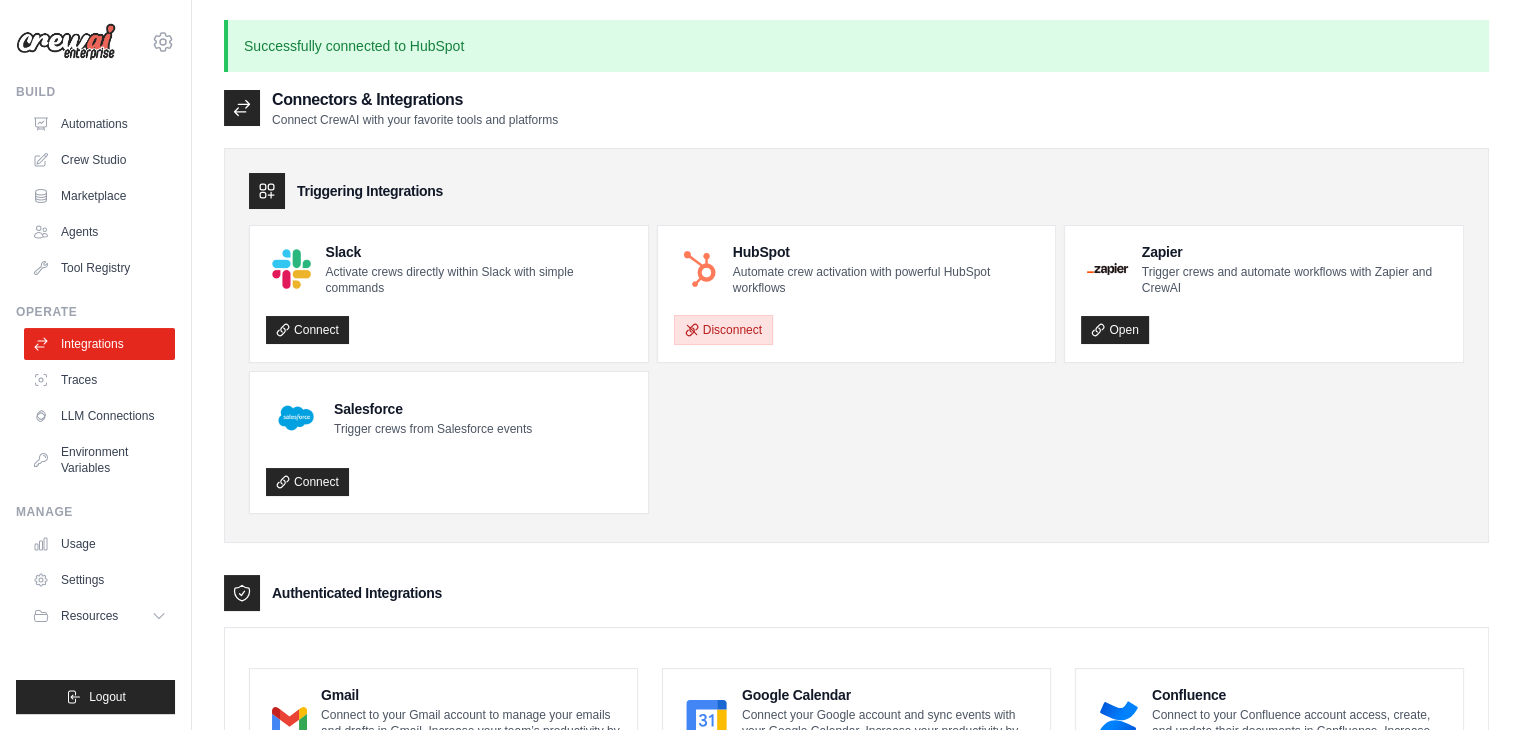click on "Disconnect" at bounding box center [723, 330] 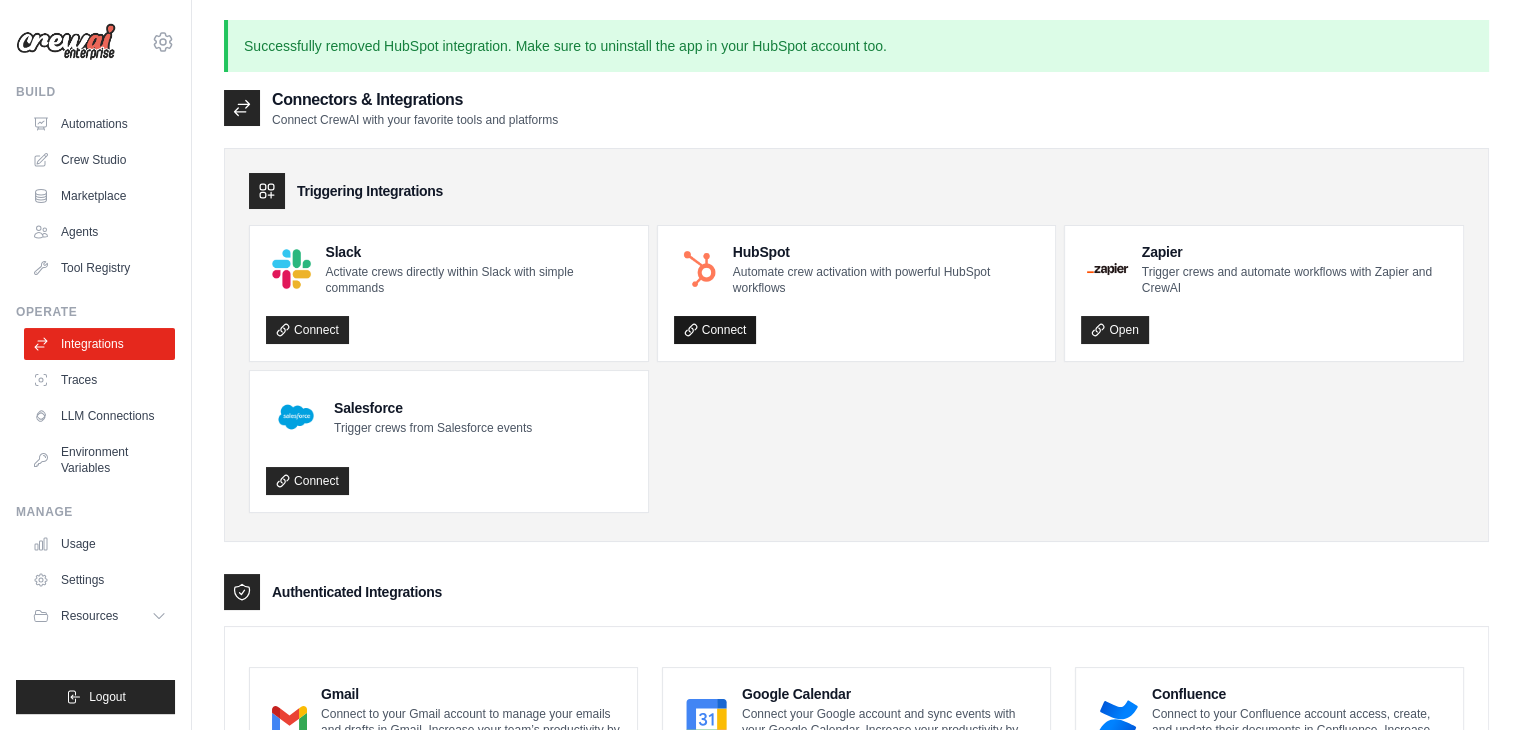 click on "Connect" at bounding box center [715, 330] 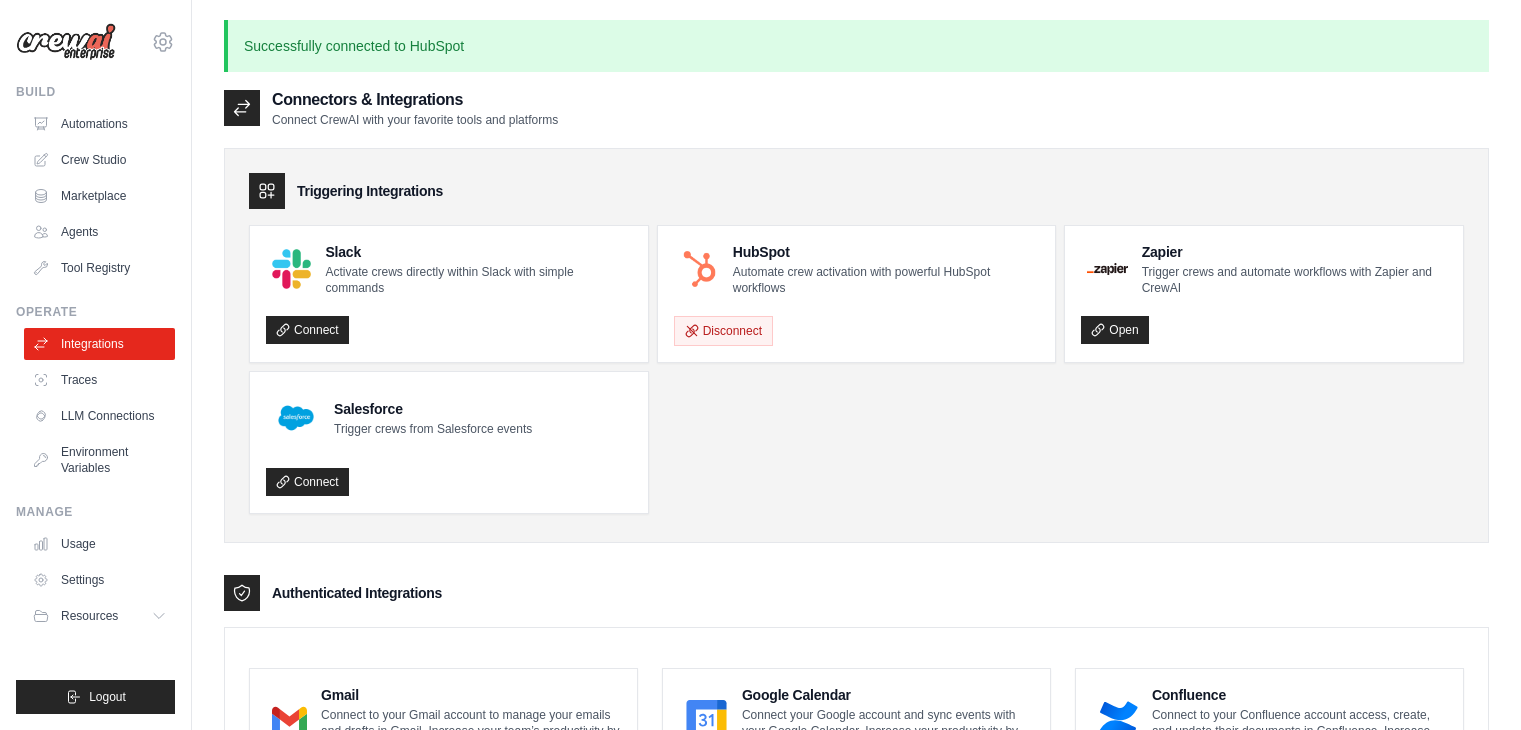 scroll, scrollTop: 0, scrollLeft: 0, axis: both 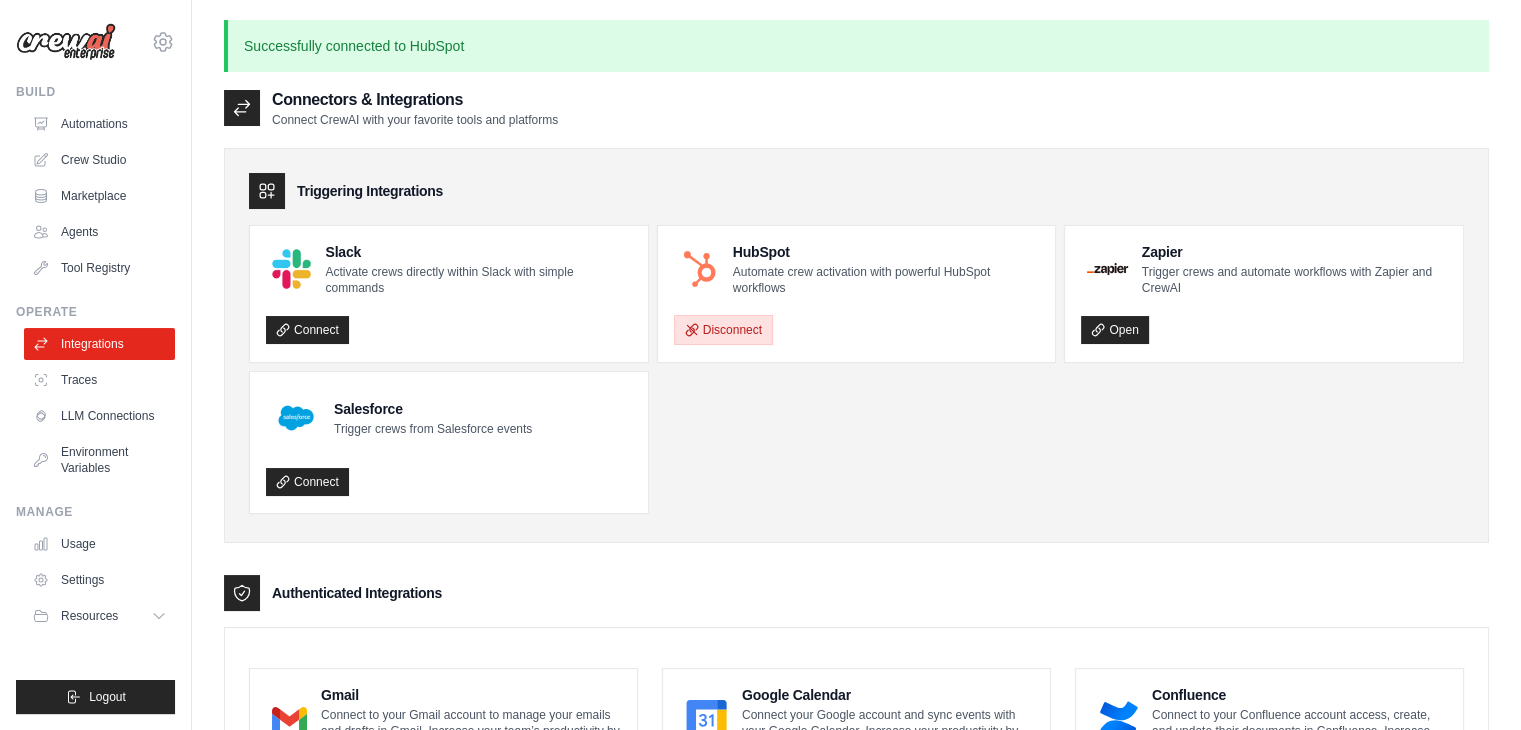 click on "Disconnect" at bounding box center [723, 330] 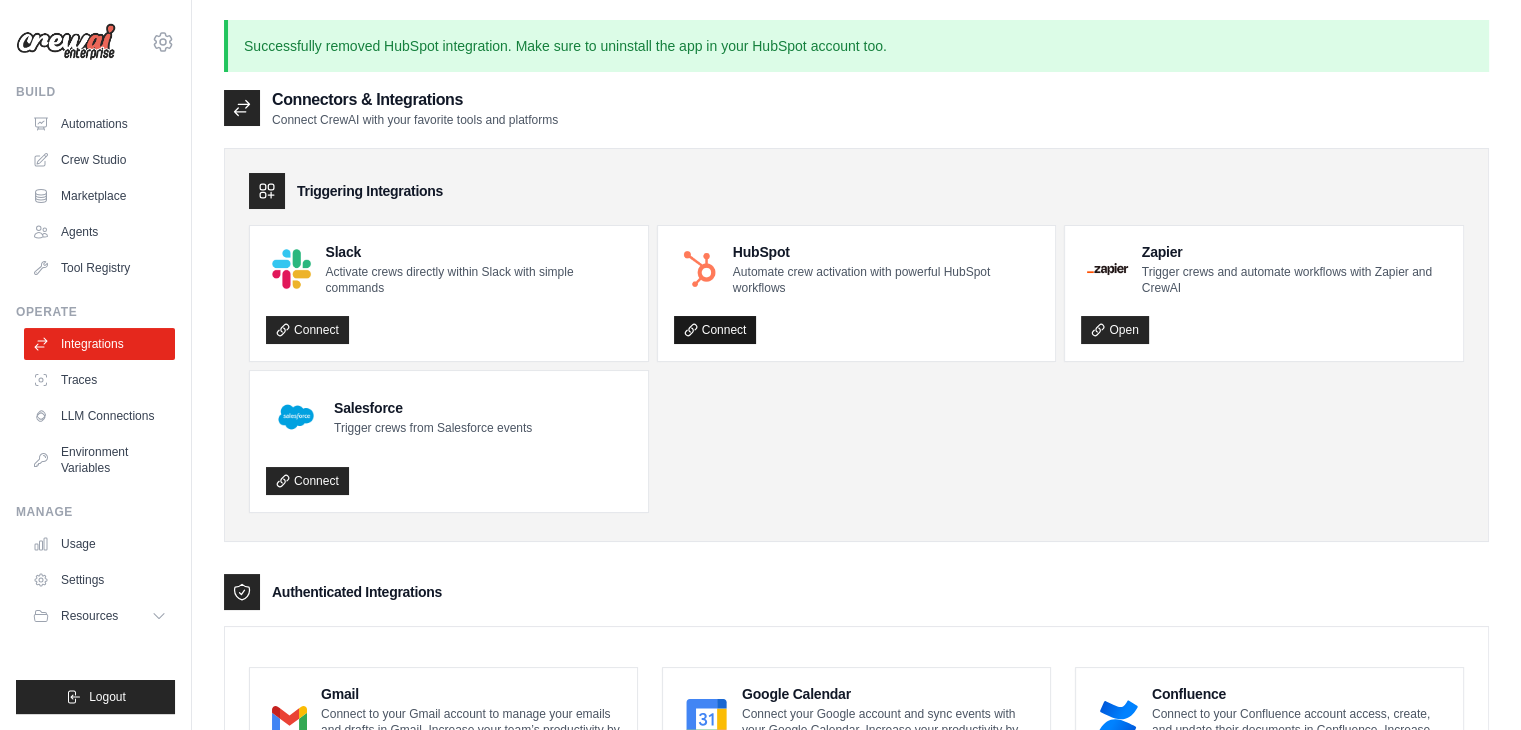click on "Connect" at bounding box center (715, 330) 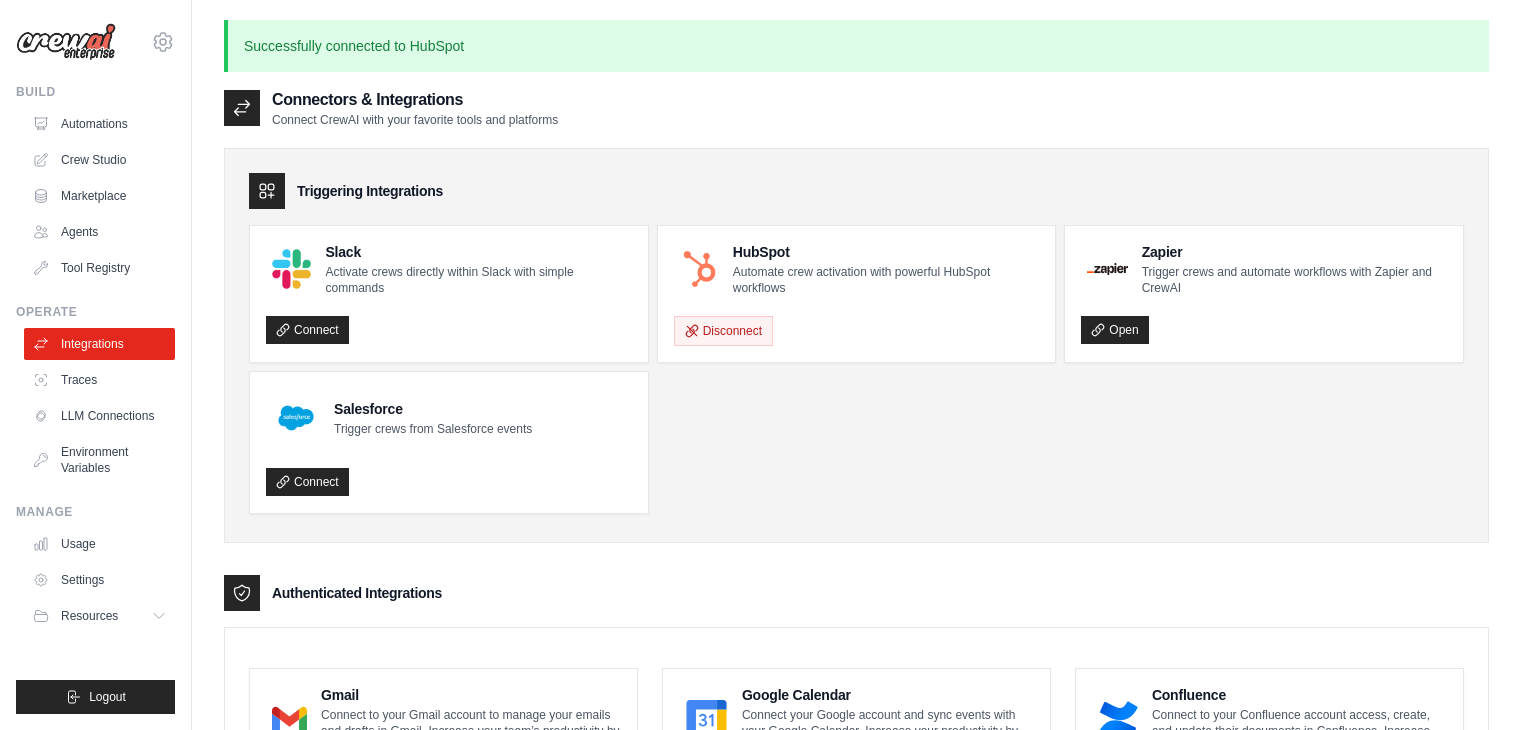 scroll, scrollTop: 140, scrollLeft: 0, axis: vertical 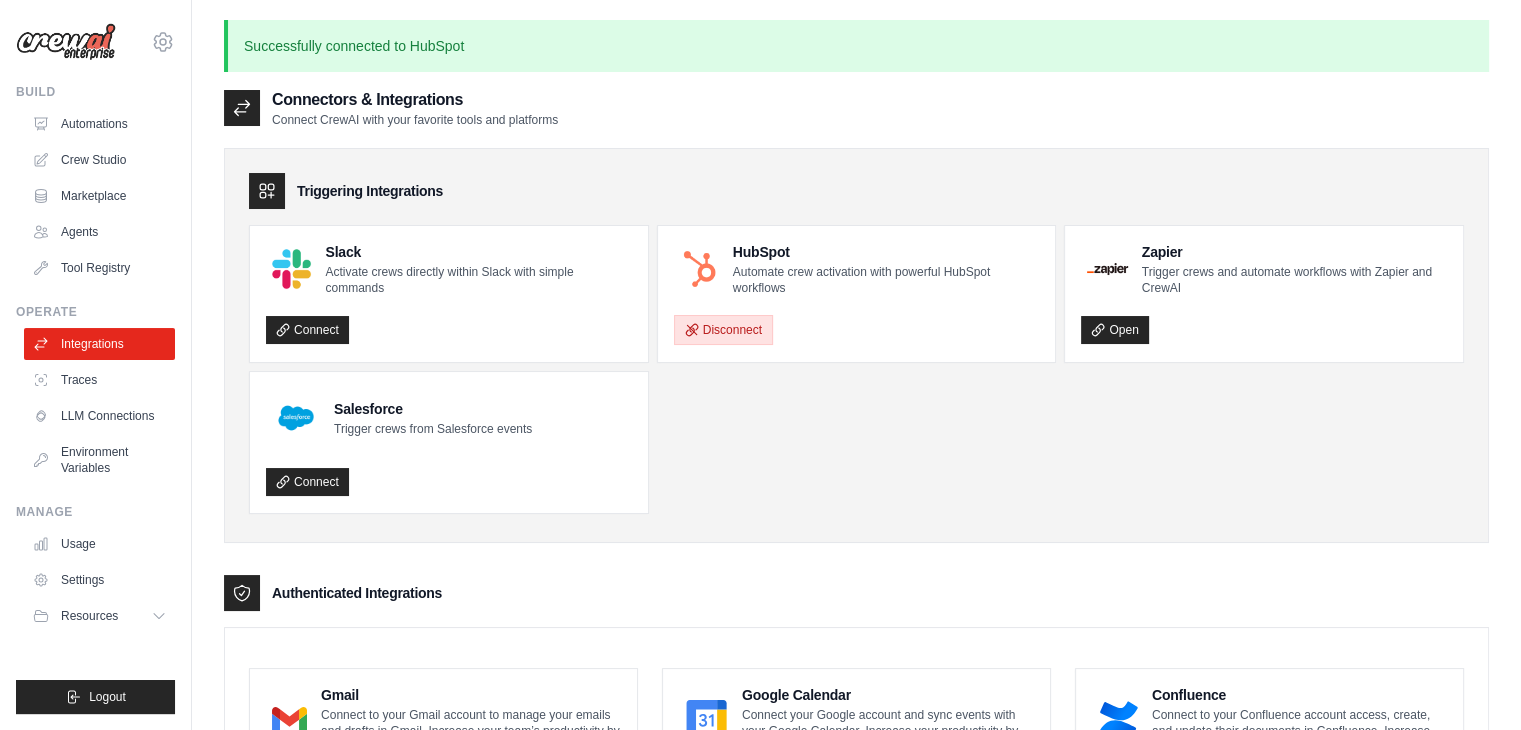 click on "Disconnect" at bounding box center [723, 330] 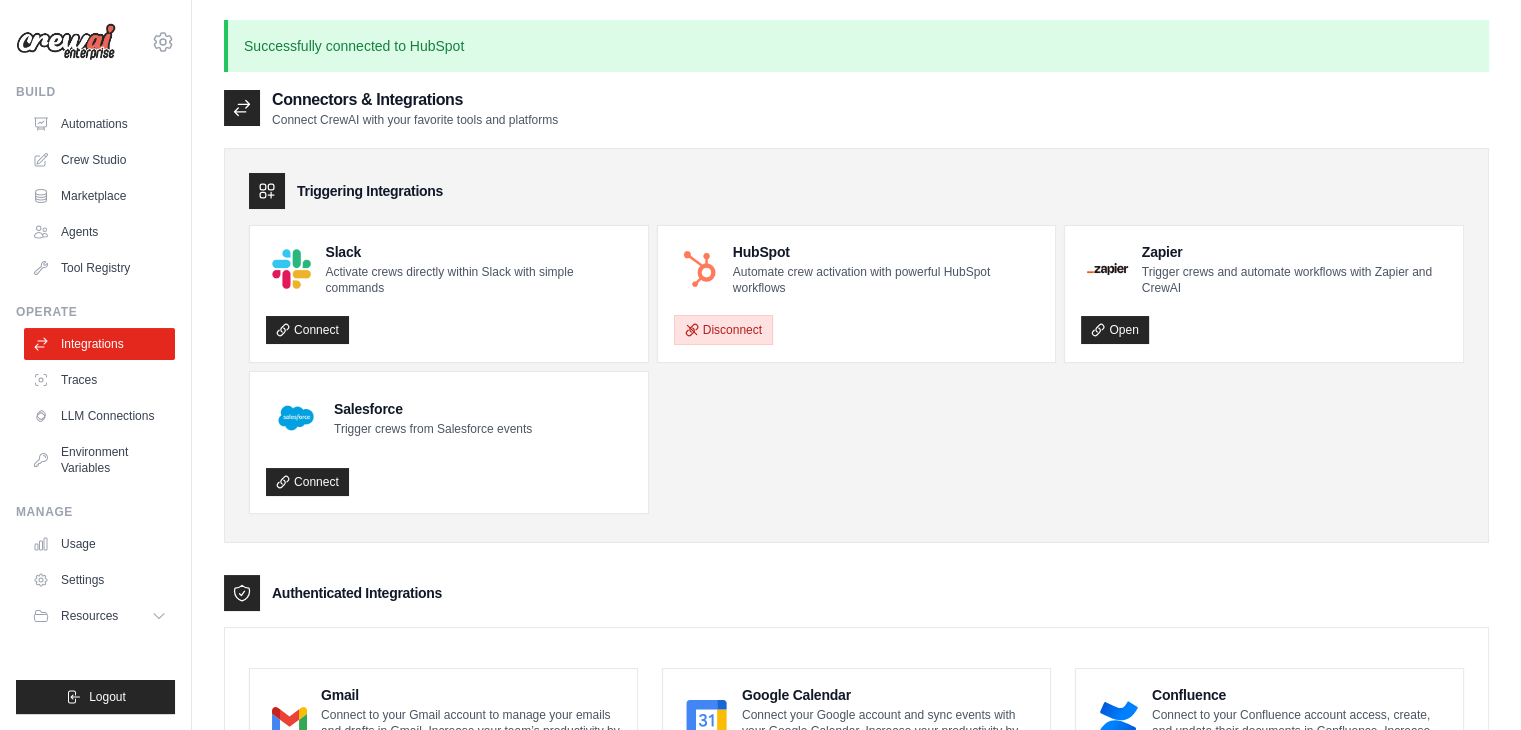 click on "Disconnect" at bounding box center [723, 330] 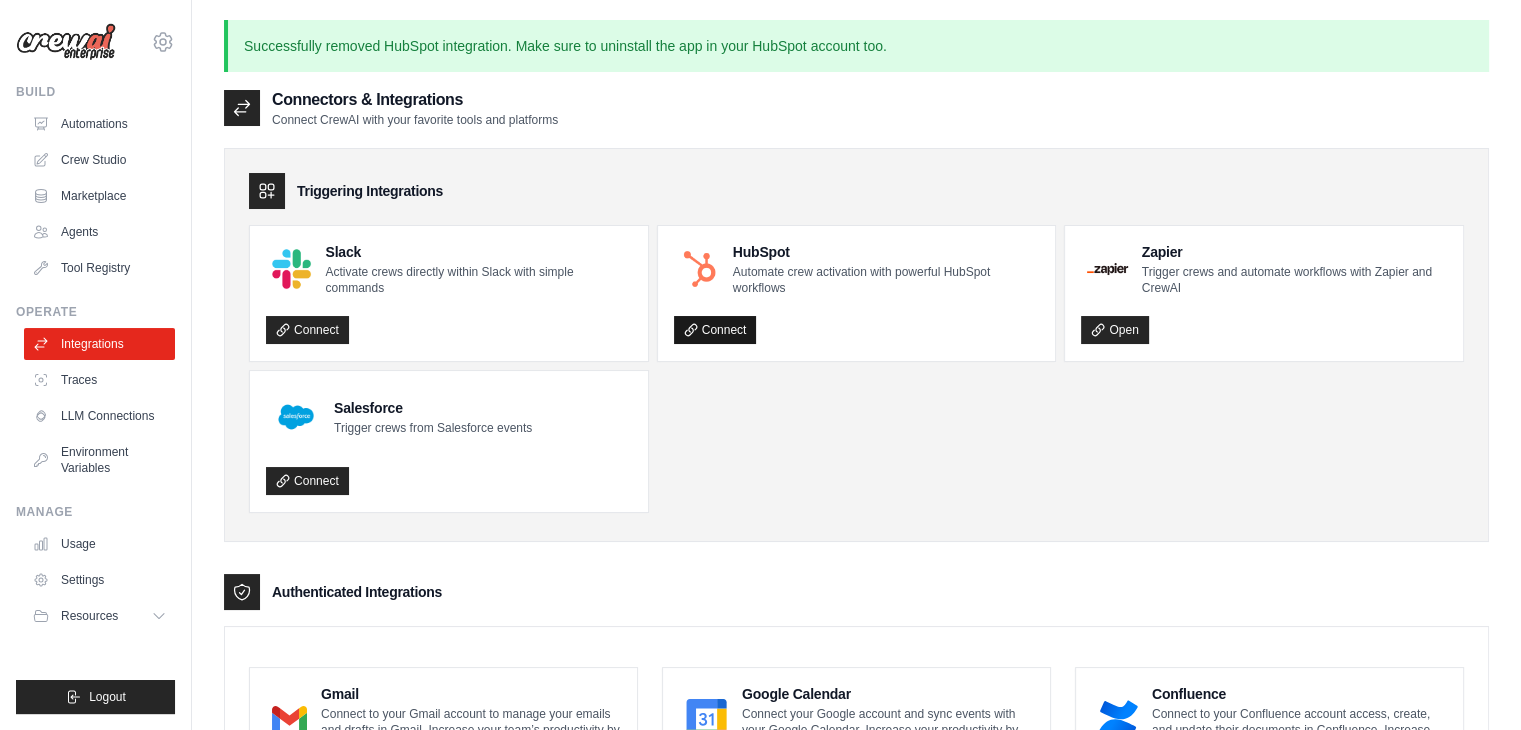 click on "Connect" at bounding box center [715, 330] 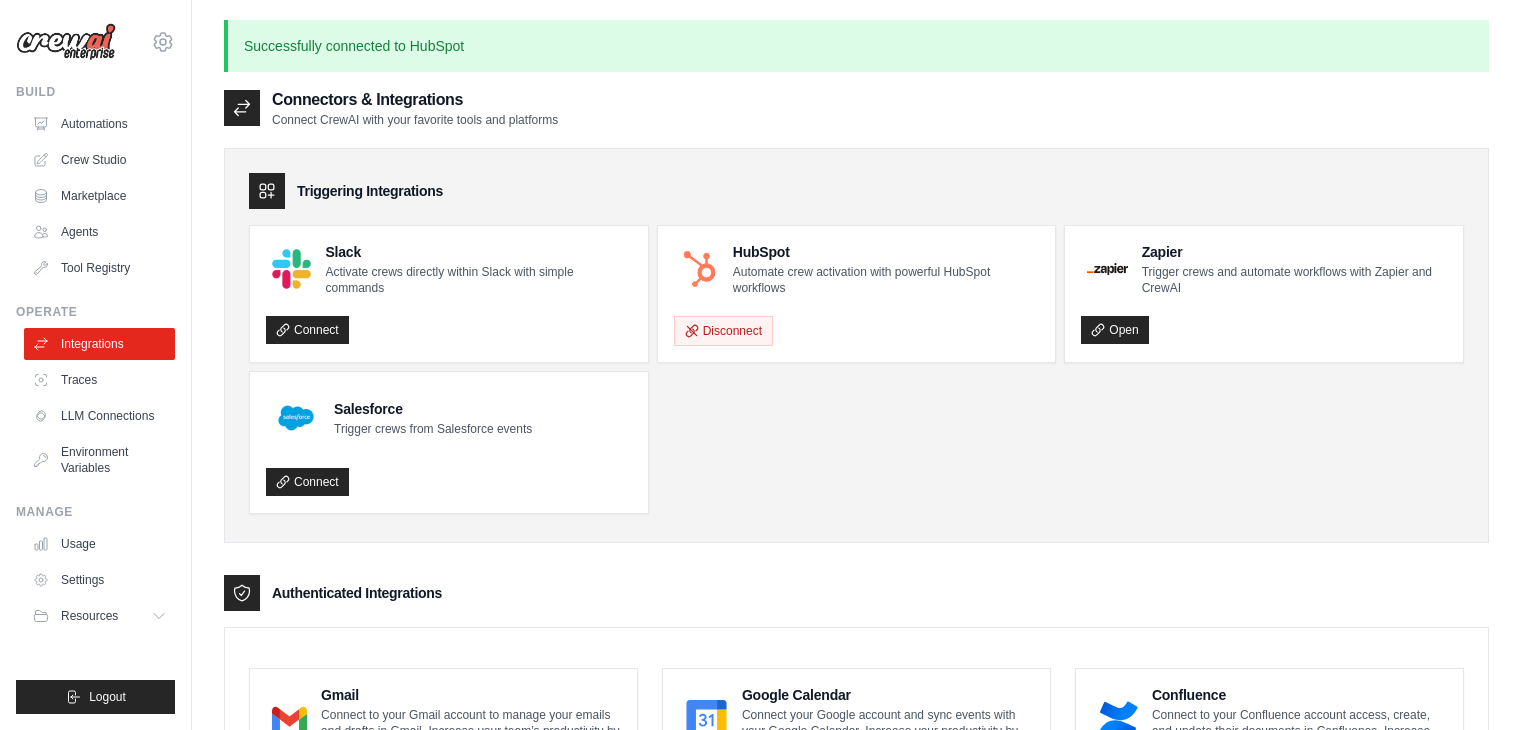 scroll, scrollTop: 0, scrollLeft: 0, axis: both 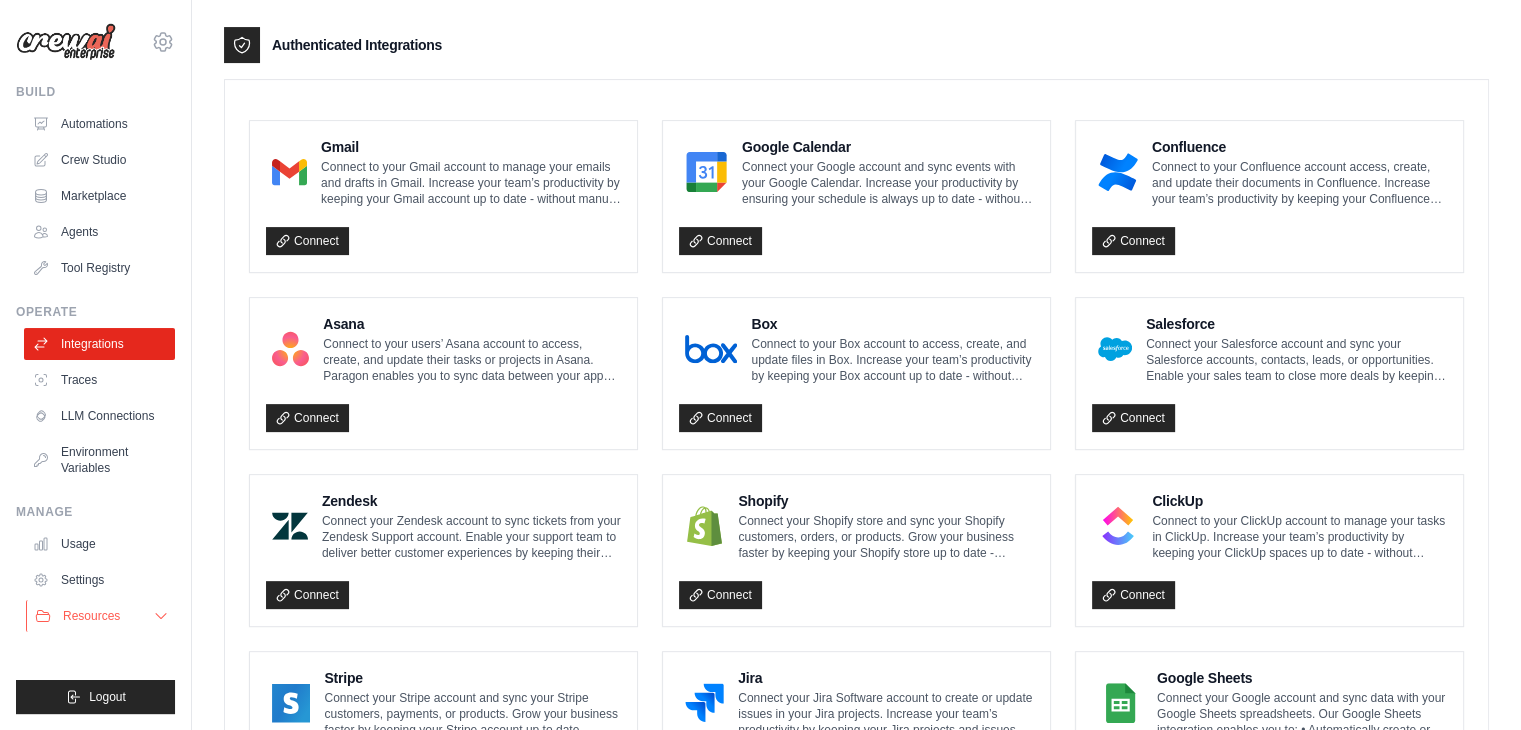 click on "Resources" at bounding box center (77, 616) 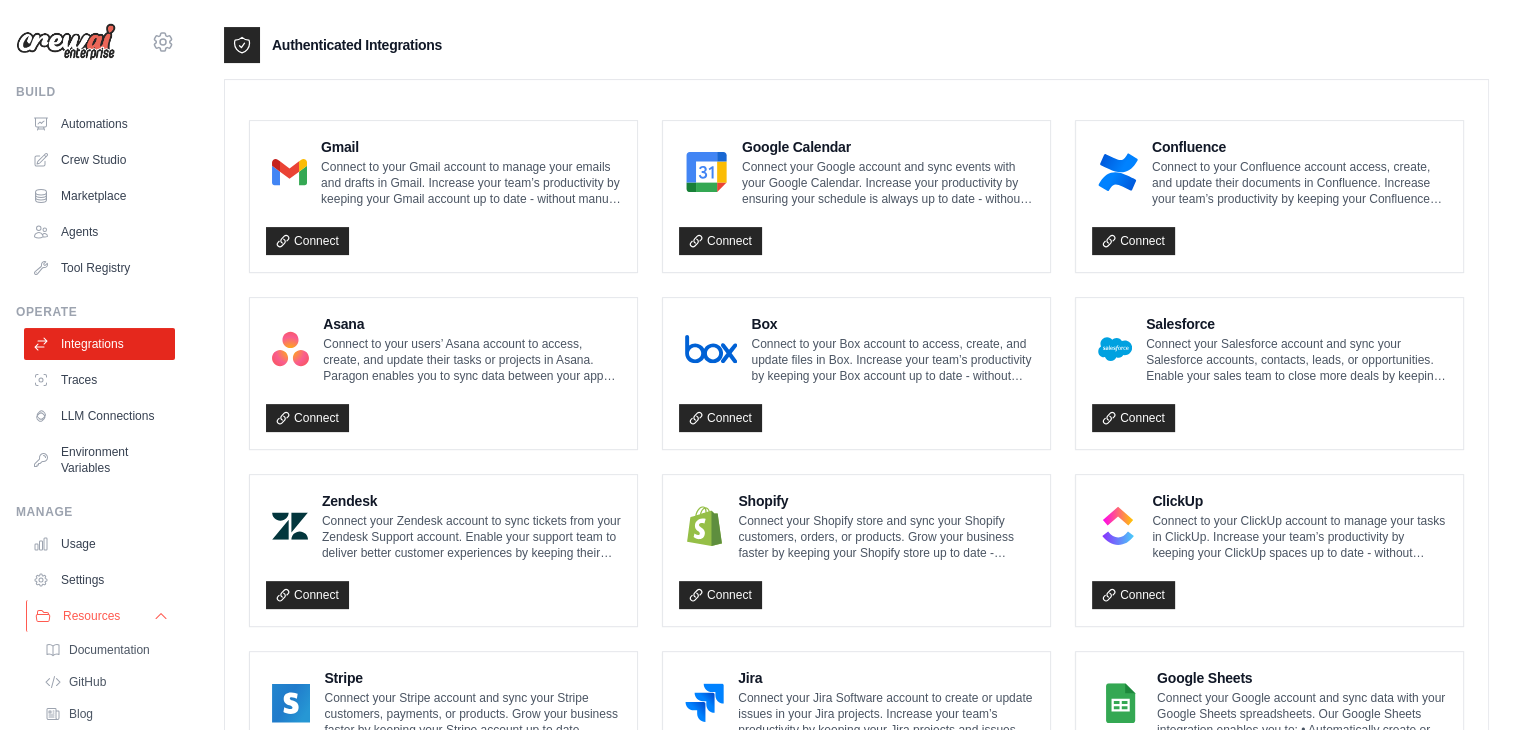 scroll, scrollTop: 132, scrollLeft: 0, axis: vertical 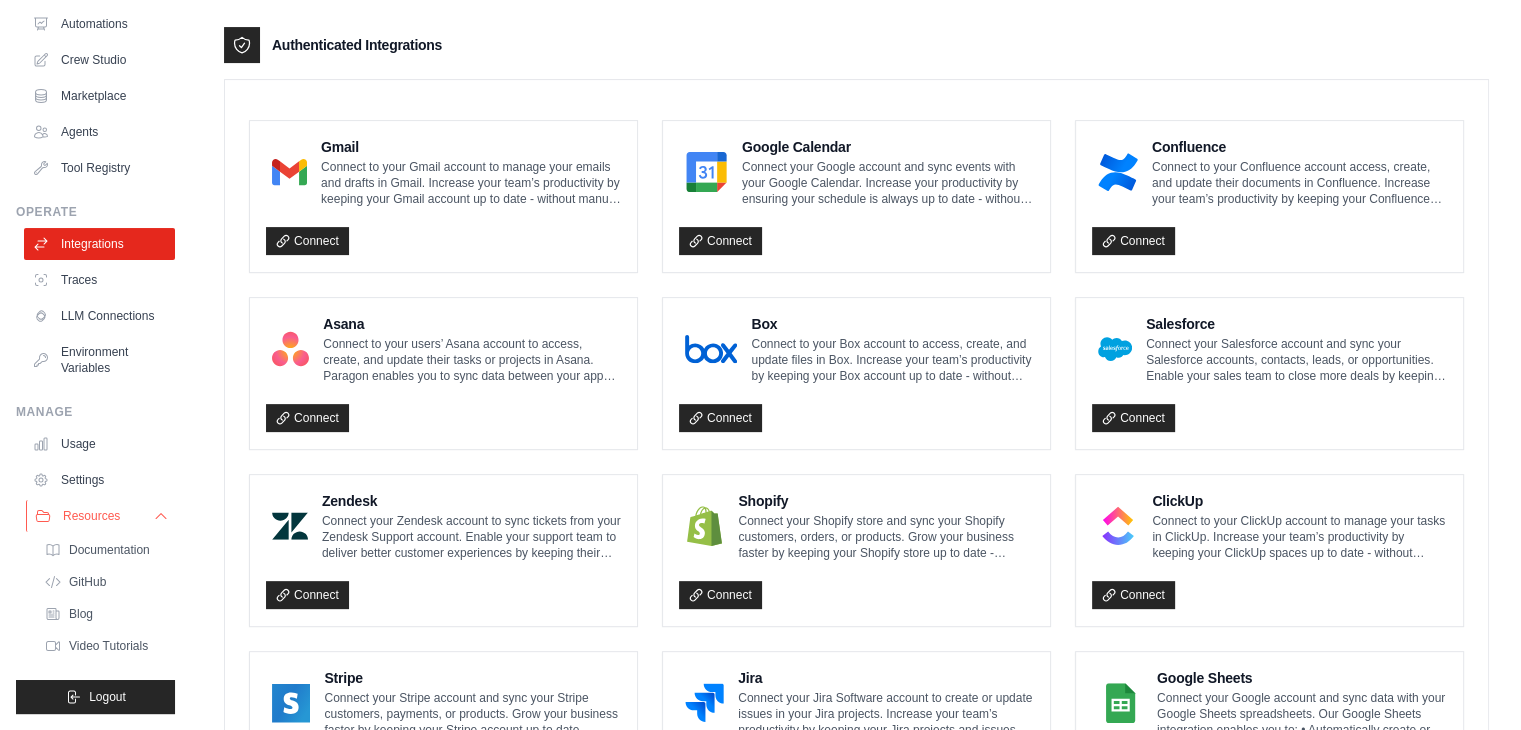 click on "Resources" at bounding box center (101, 516) 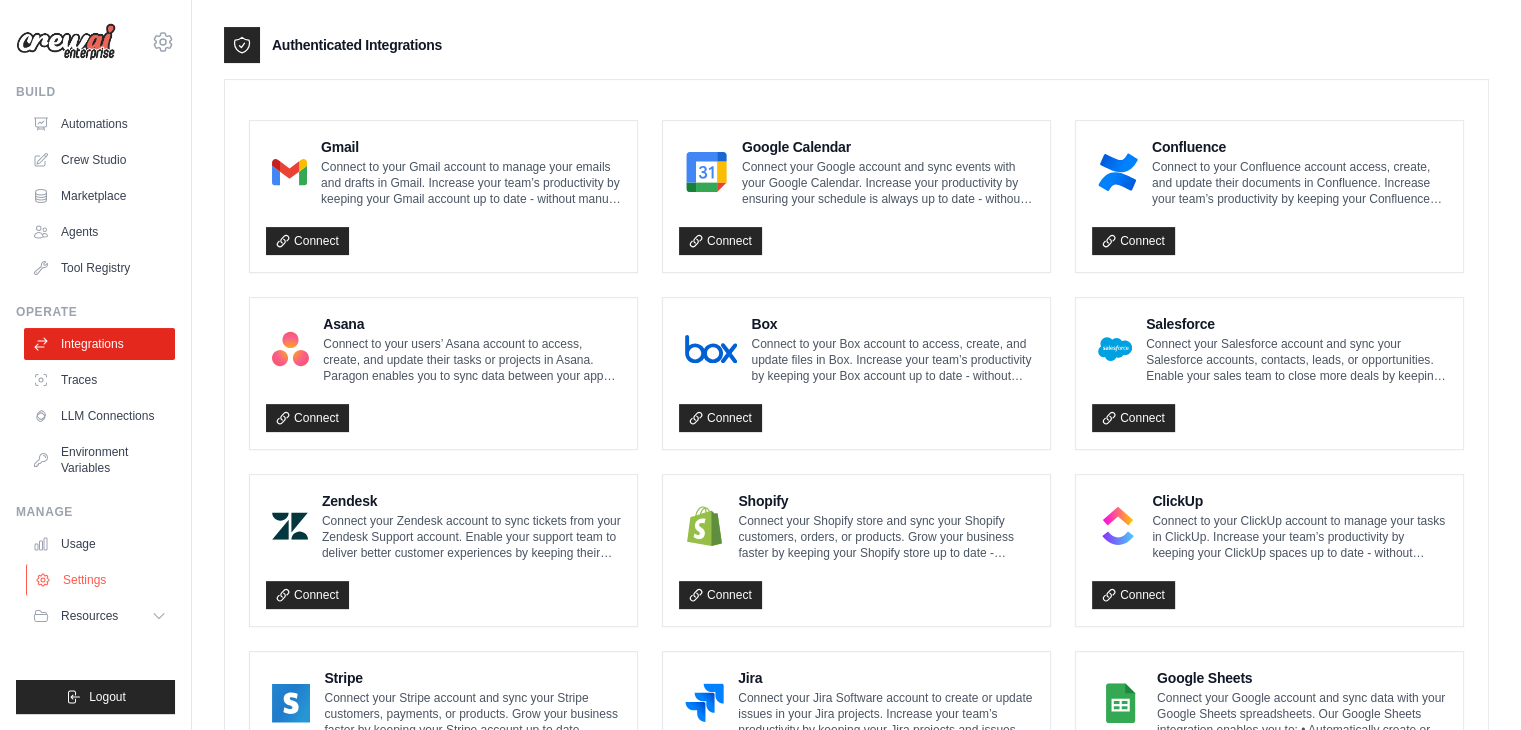 click on "Settings" at bounding box center (101, 580) 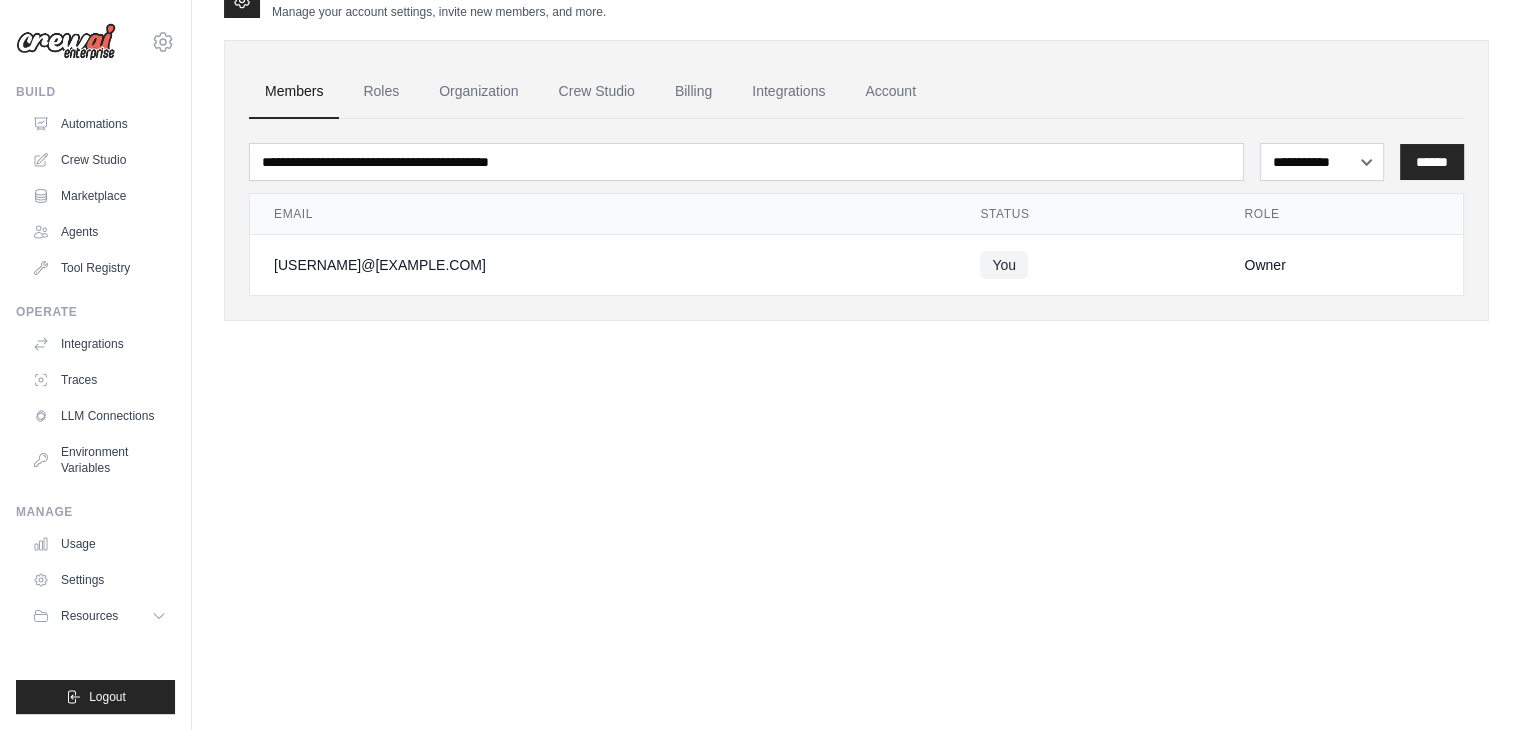 scroll, scrollTop: 0, scrollLeft: 0, axis: both 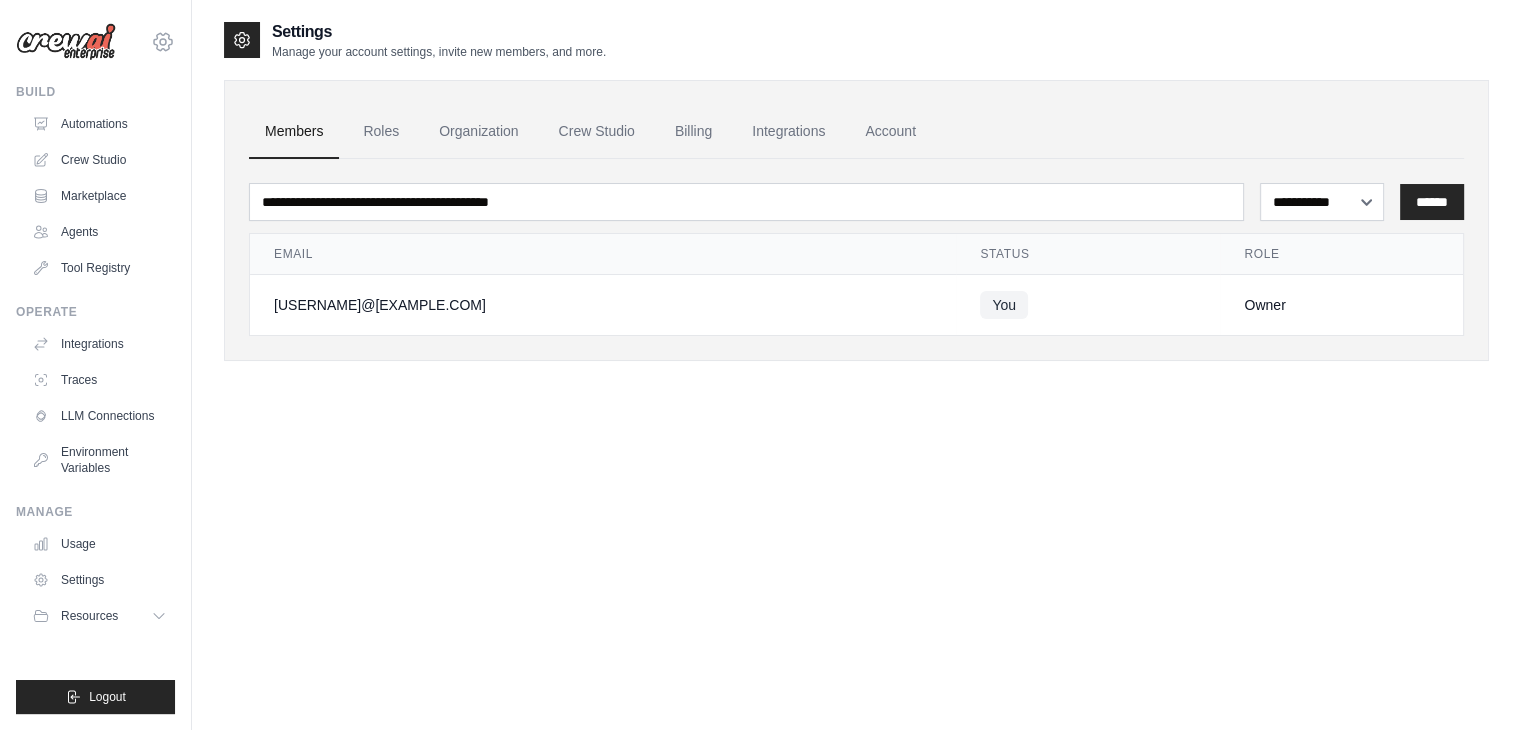 click 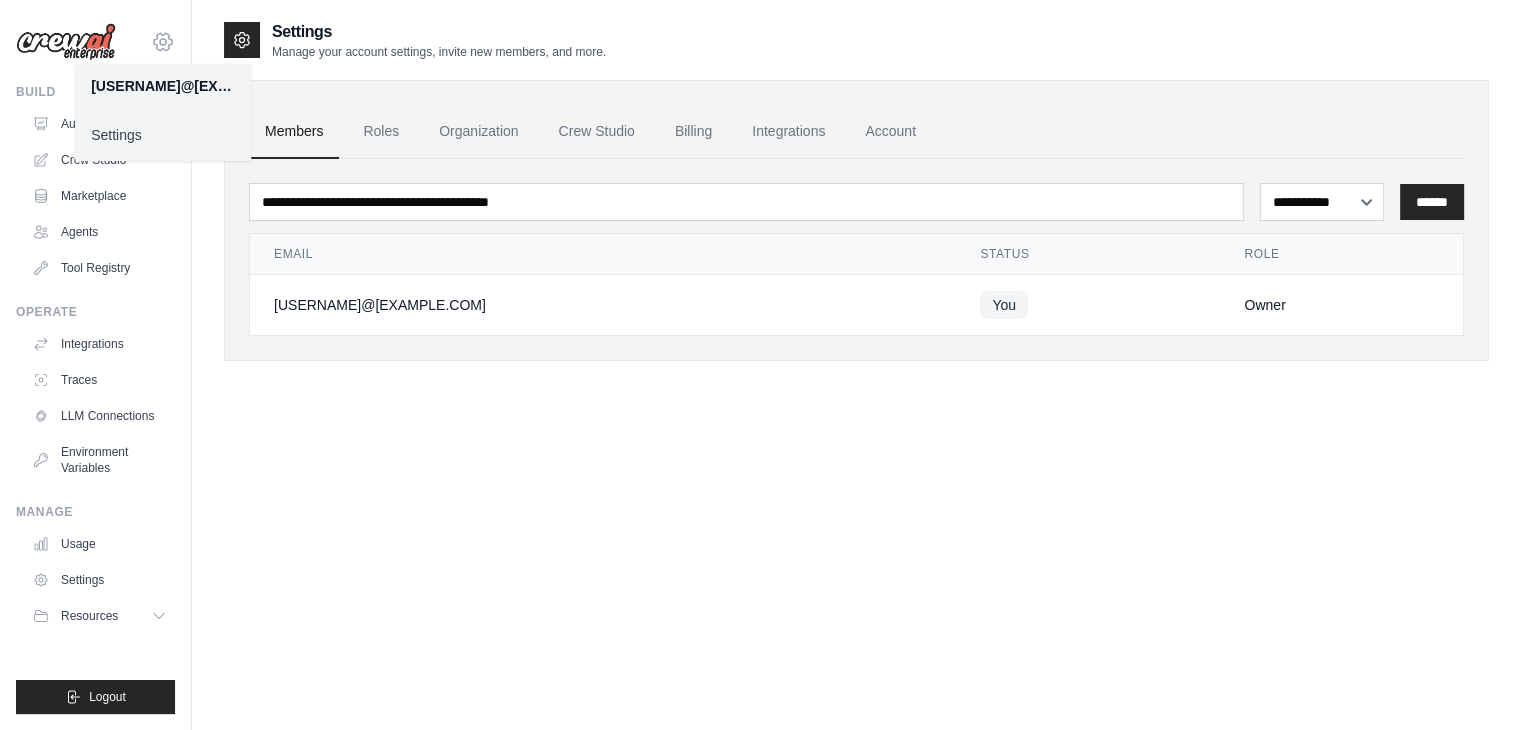 click 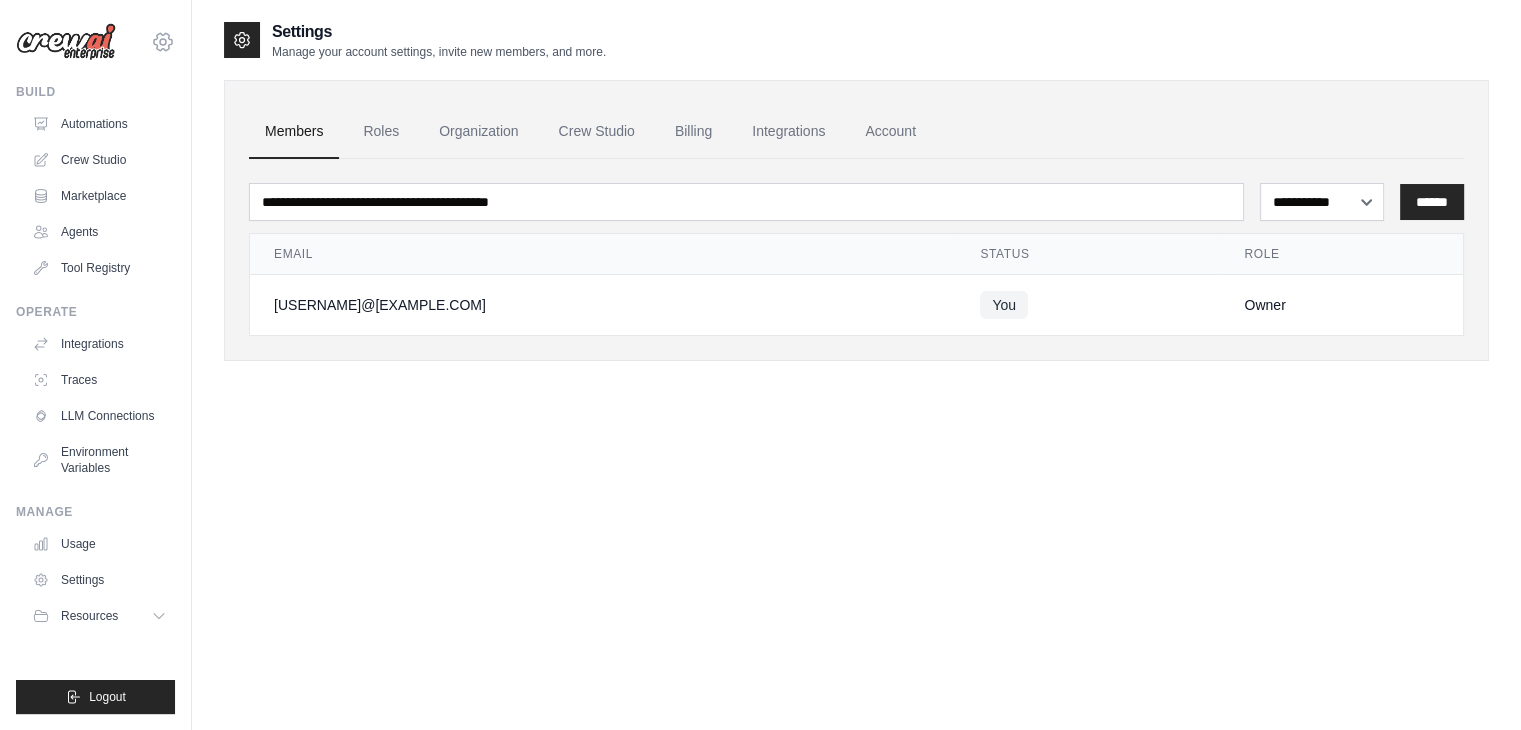 click 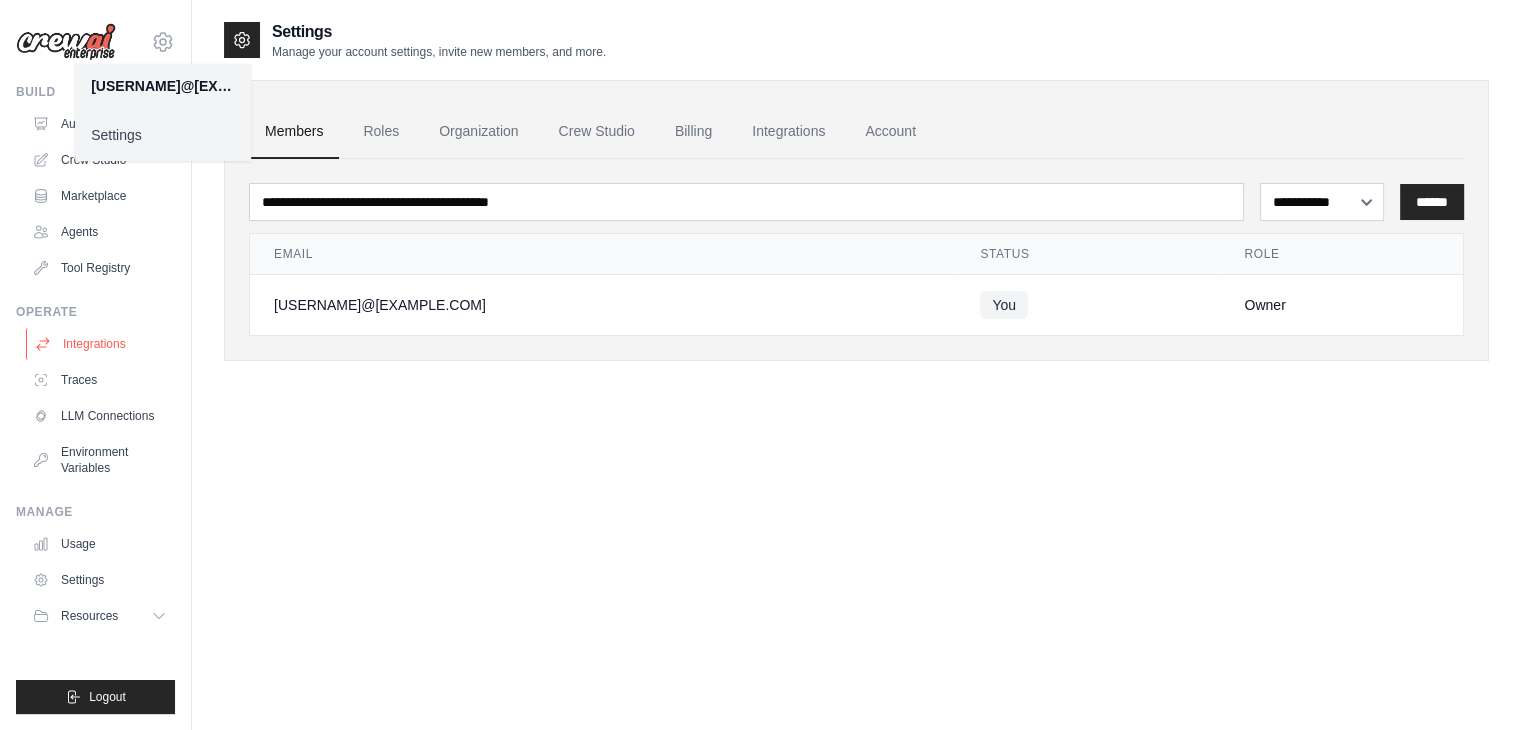 click on "Integrations" at bounding box center [101, 344] 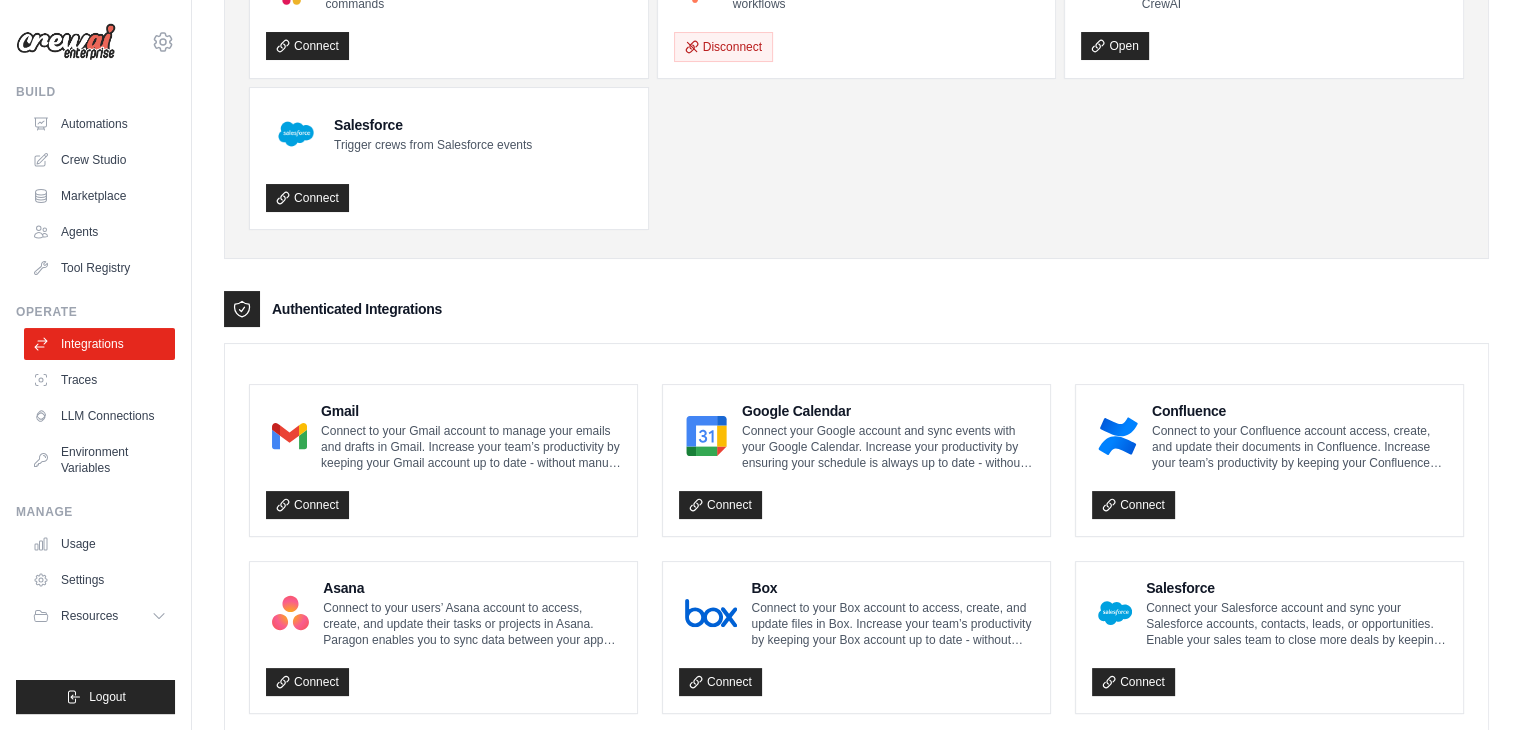 scroll, scrollTop: 0, scrollLeft: 0, axis: both 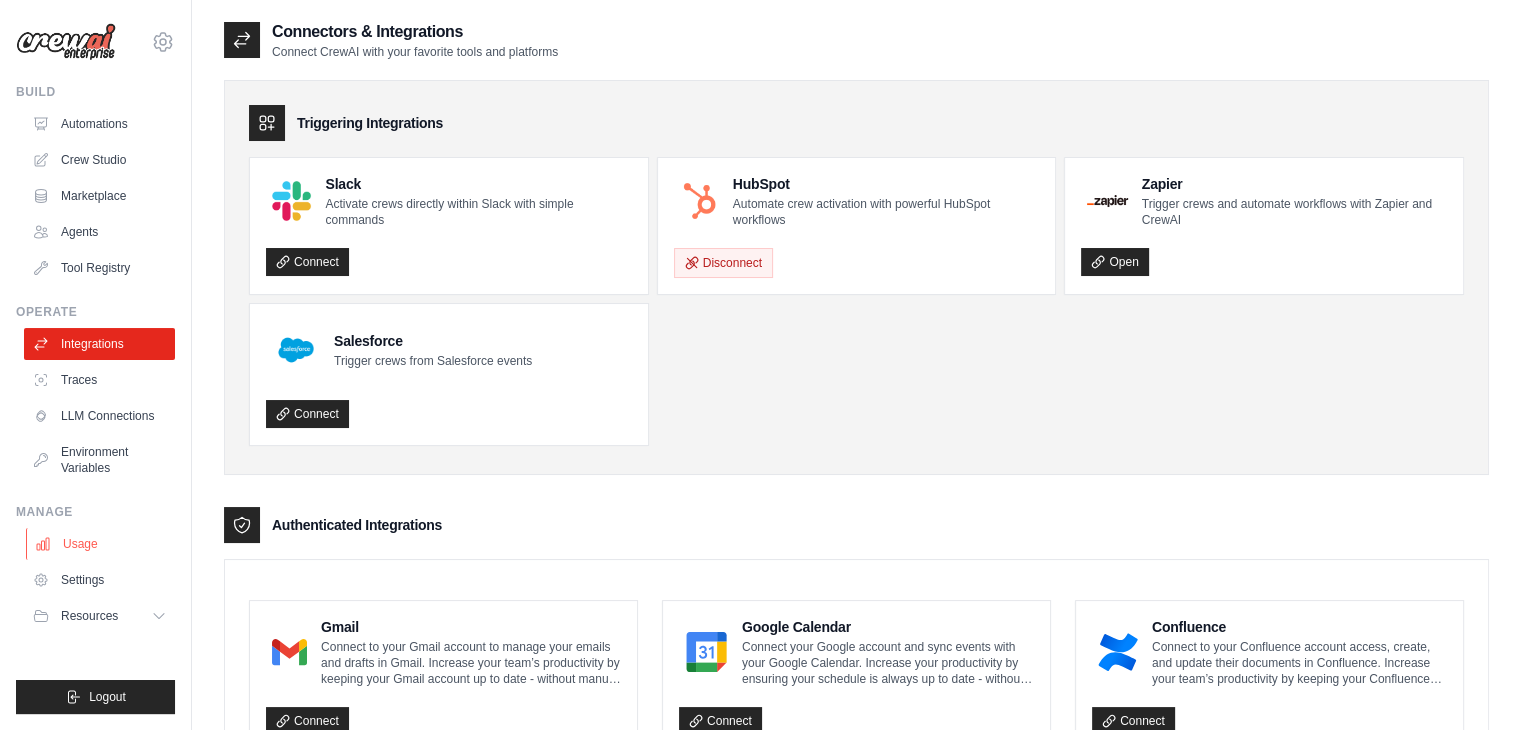 click on "Usage" at bounding box center (101, 544) 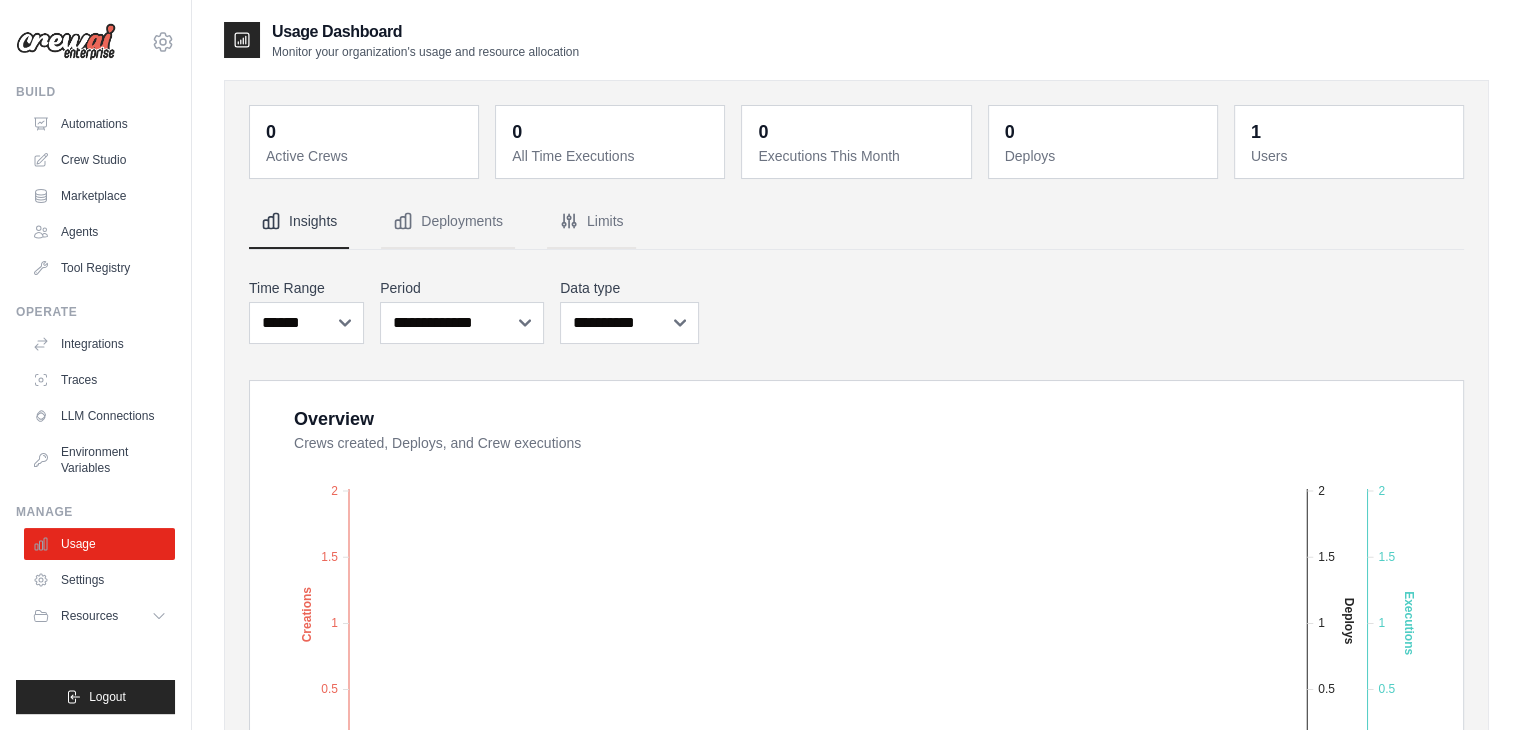 click on "Usage" at bounding box center (99, 544) 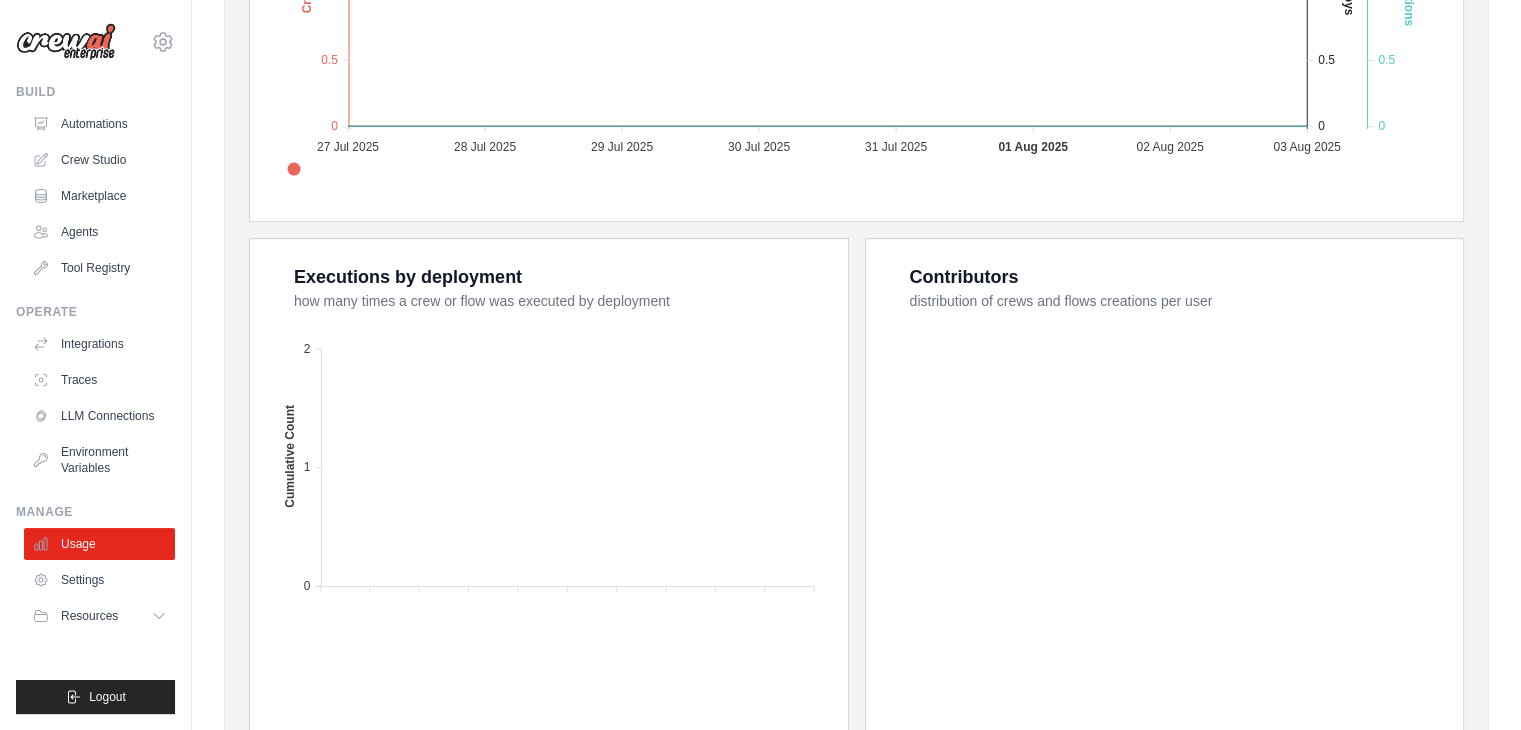 scroll, scrollTop: 668, scrollLeft: 0, axis: vertical 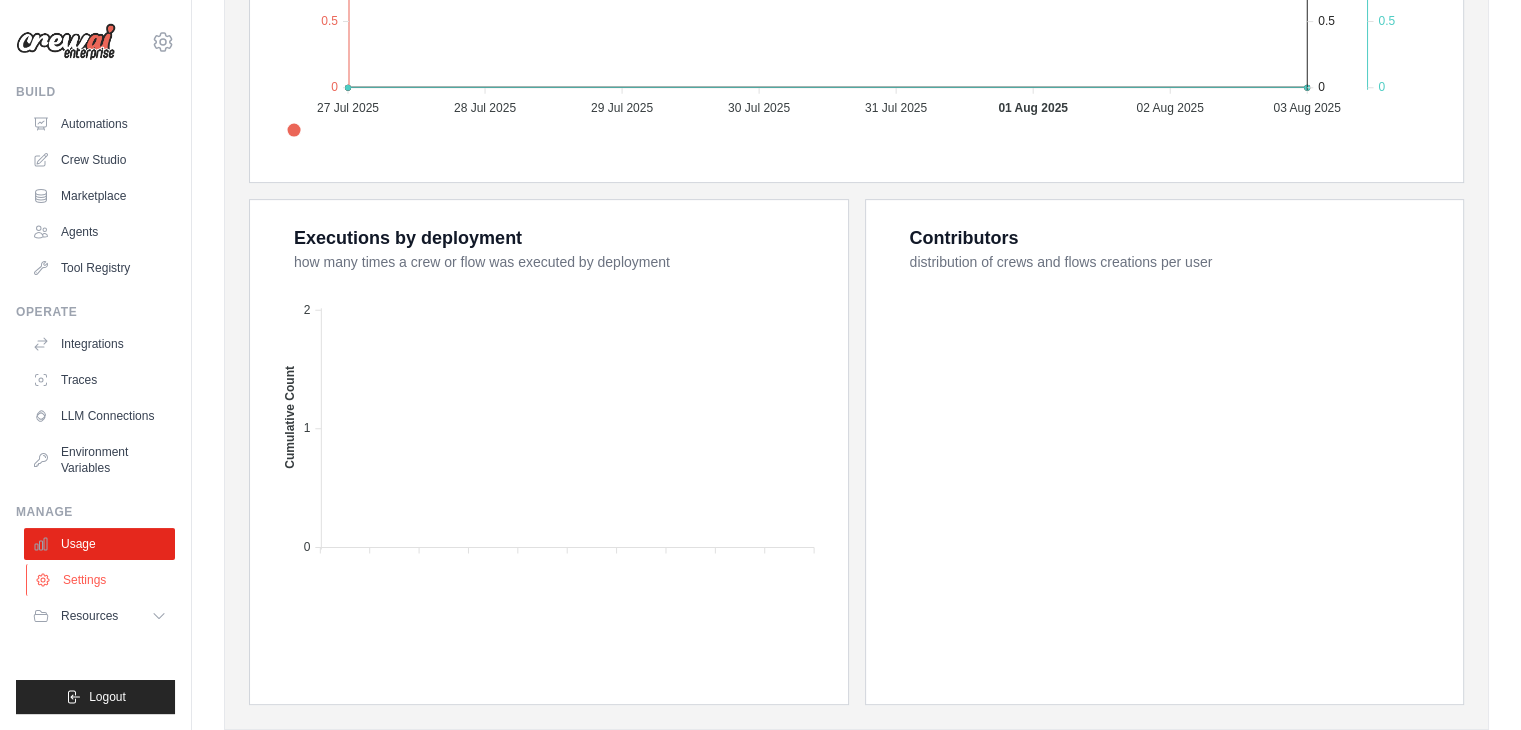 click on "Settings" at bounding box center [101, 580] 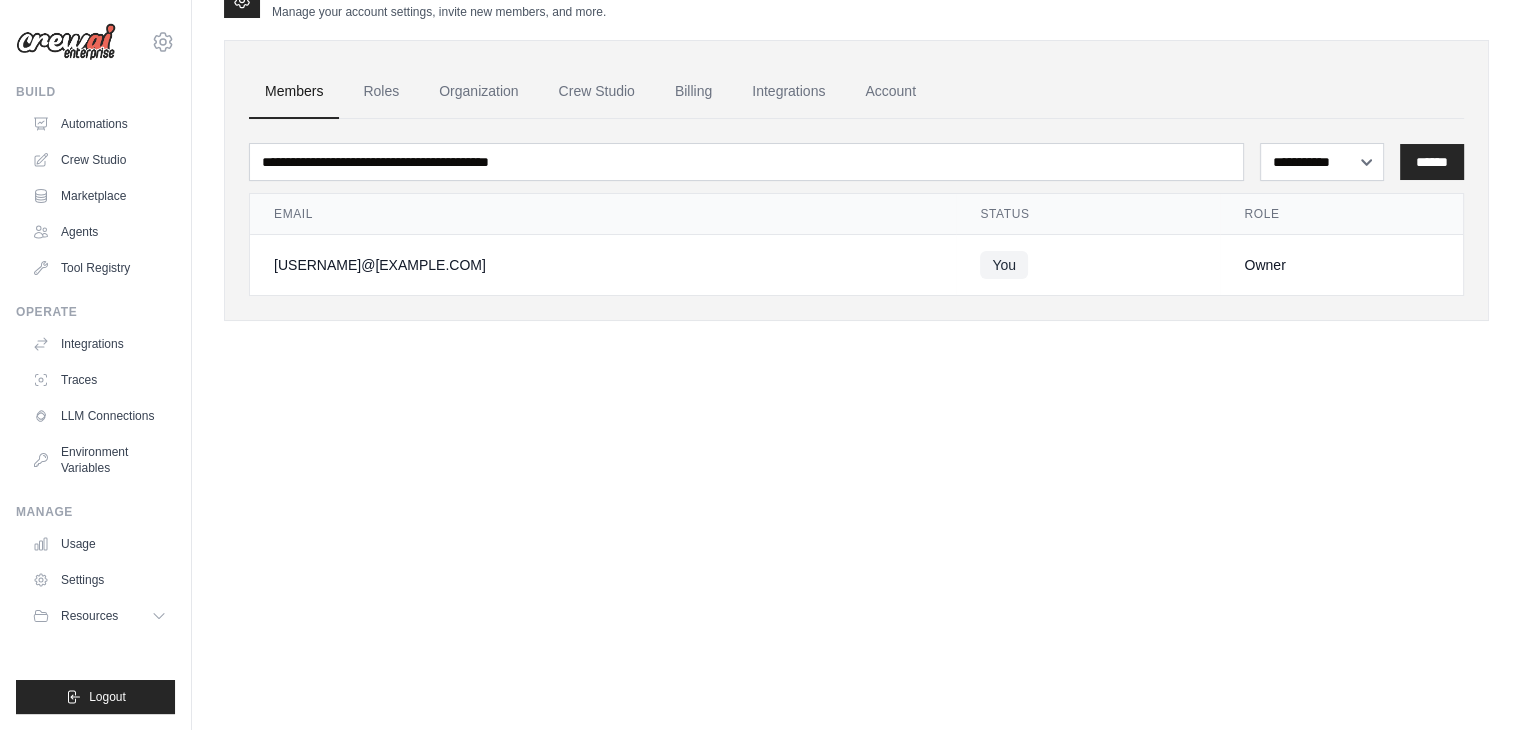 scroll, scrollTop: 0, scrollLeft: 0, axis: both 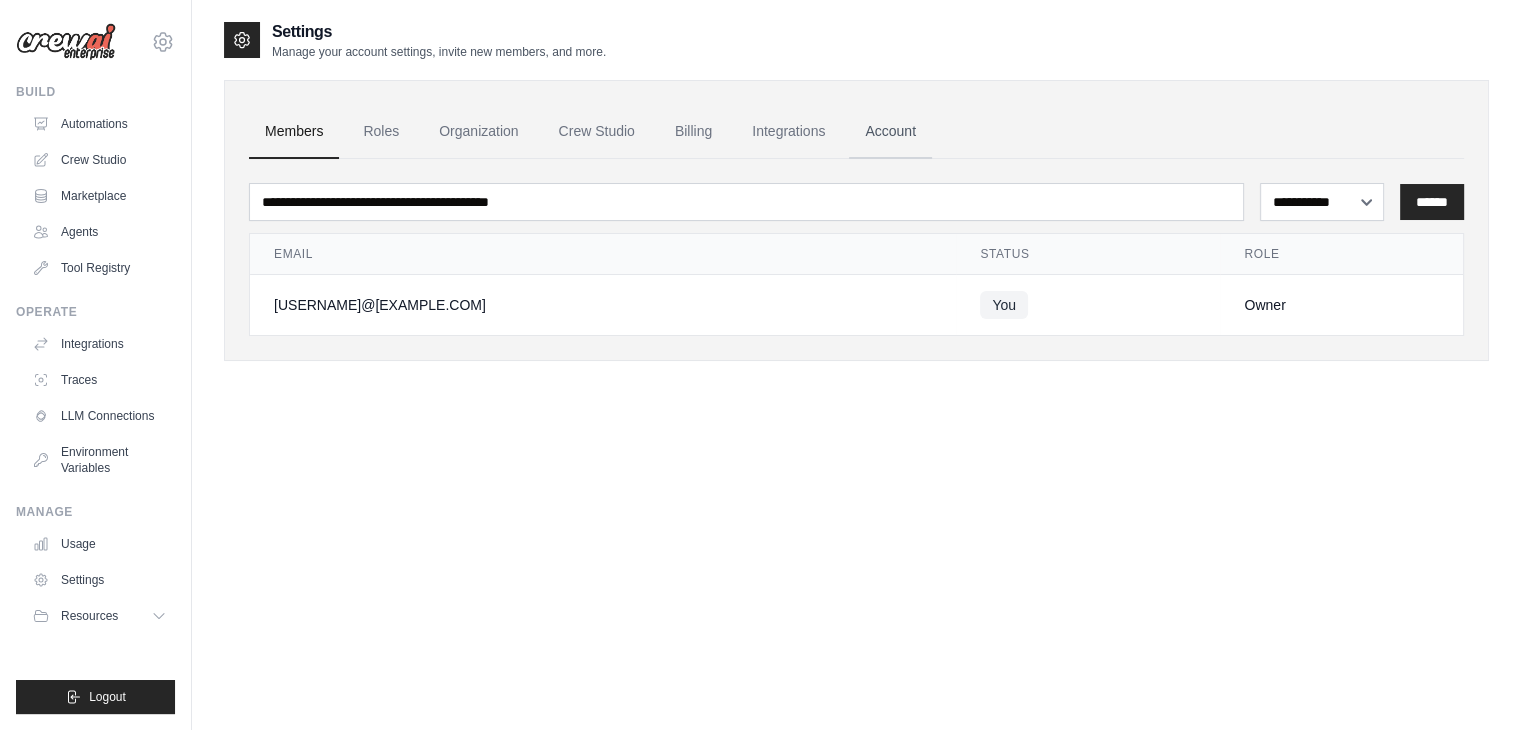 click on "Account" at bounding box center (890, 132) 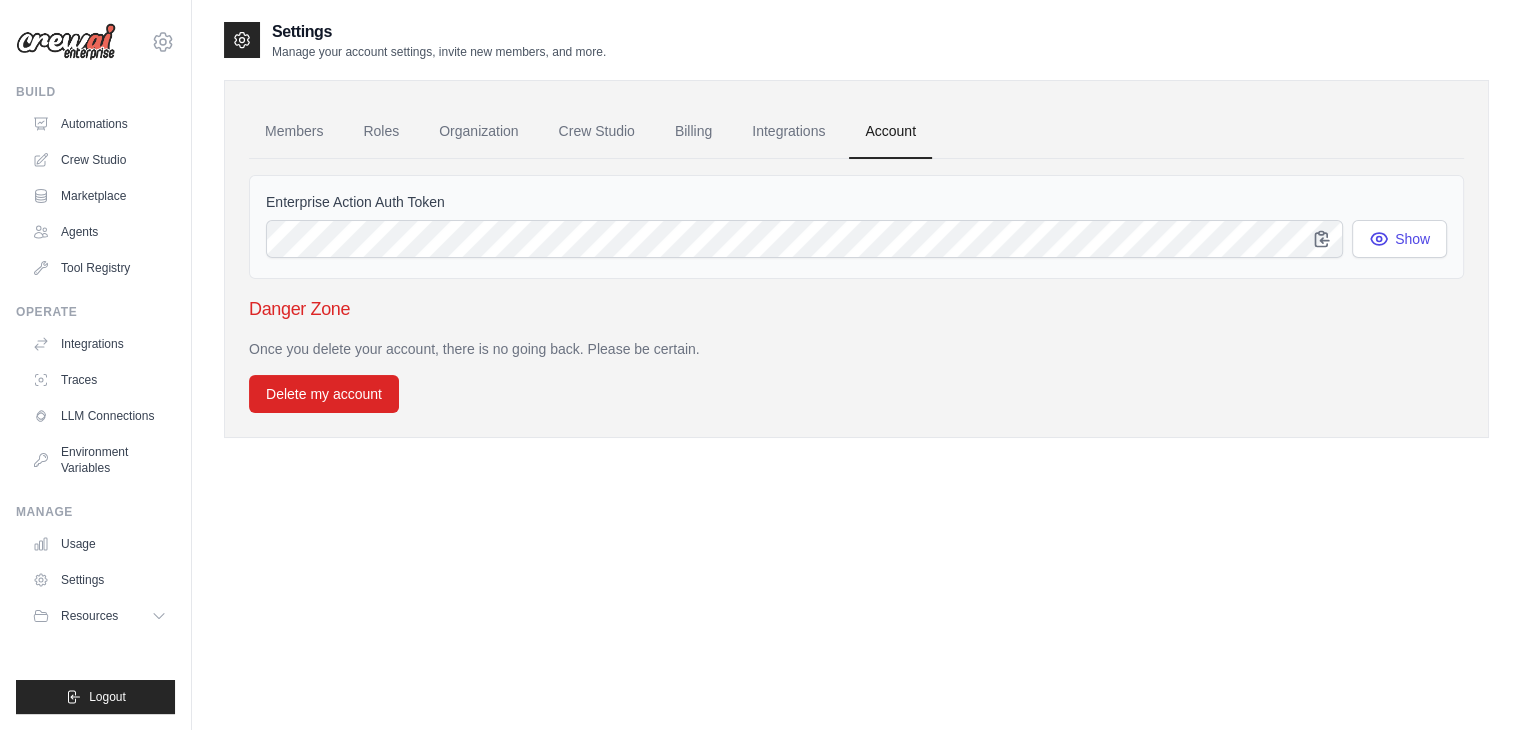click on "Integrations" at bounding box center (788, 132) 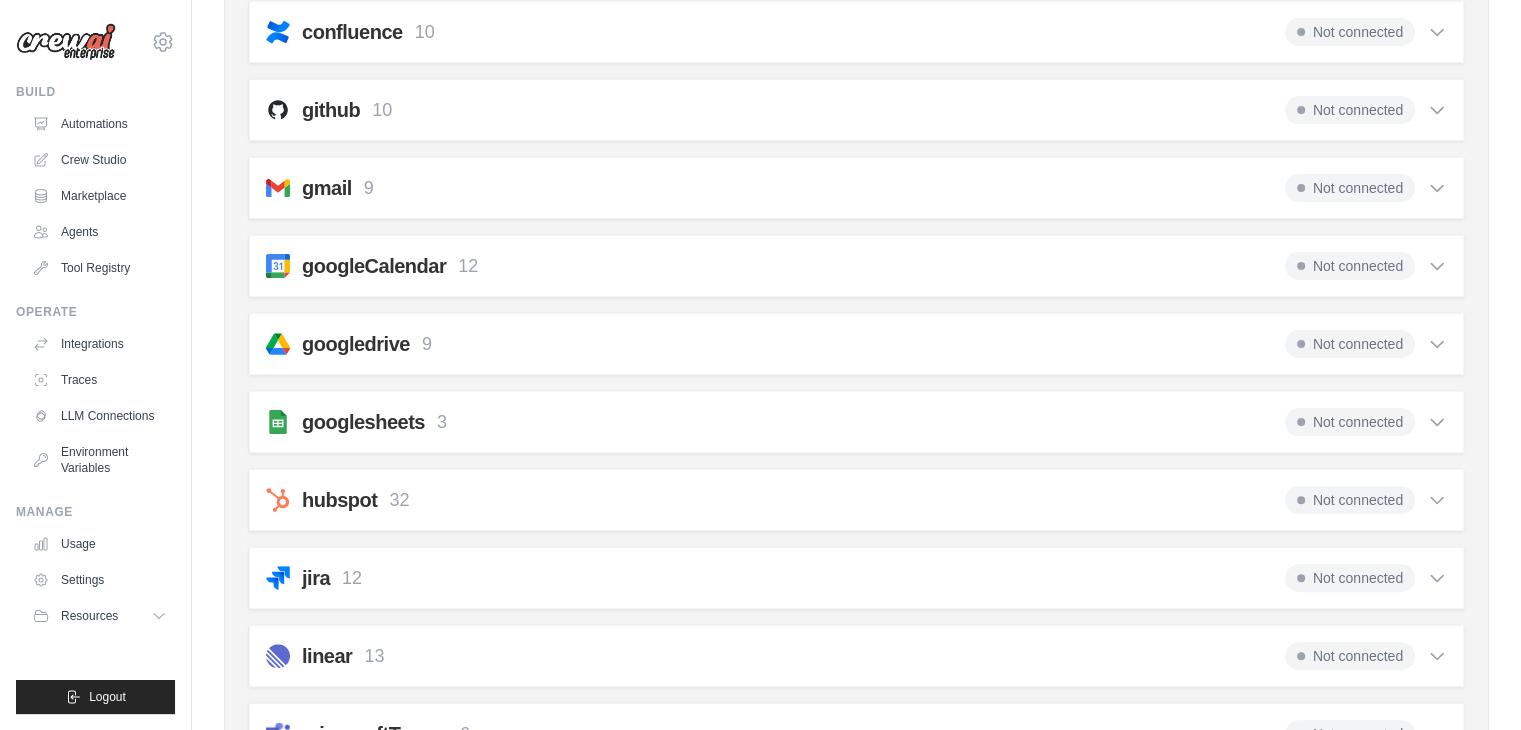 scroll, scrollTop: 627, scrollLeft: 0, axis: vertical 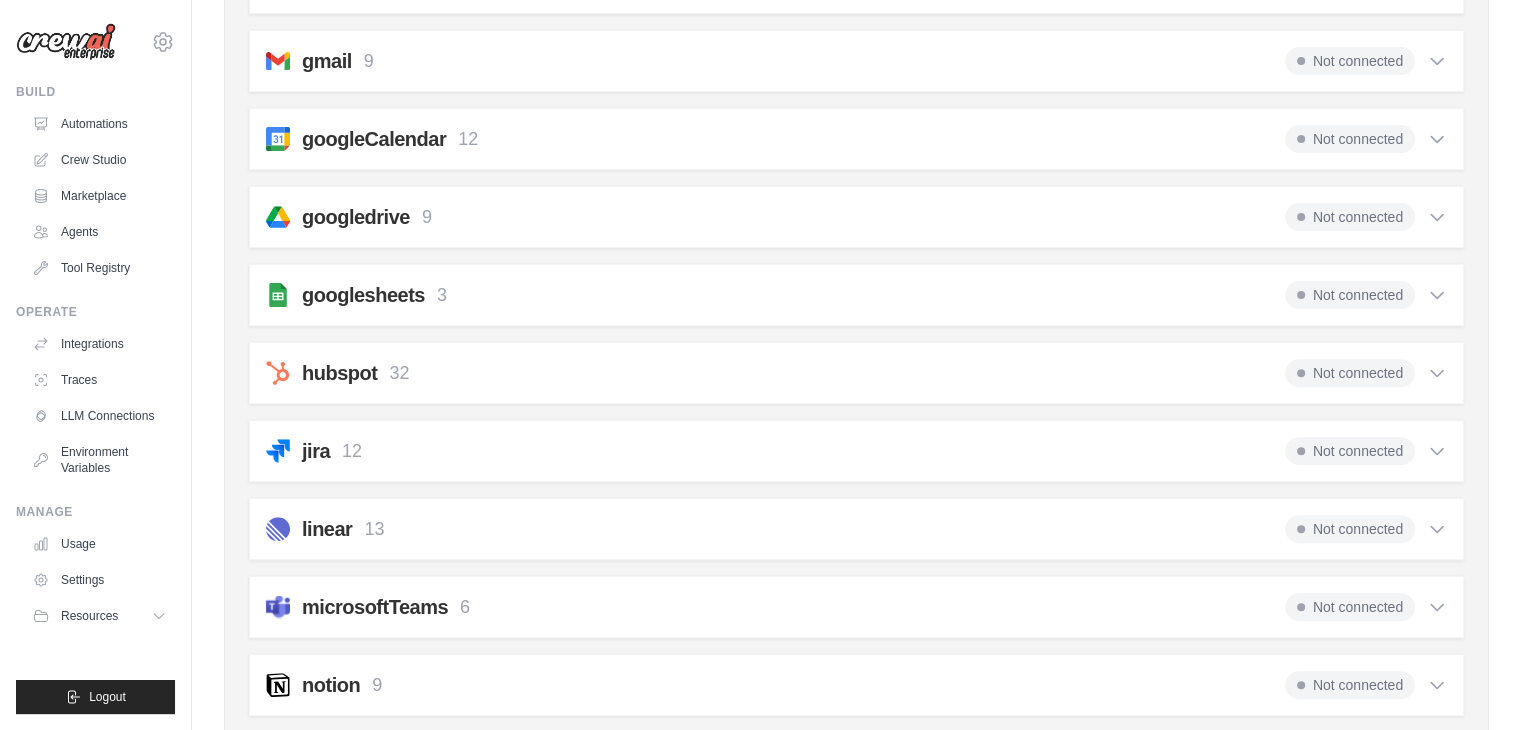 click on "hubspot
32
Not connected" at bounding box center [856, 373] 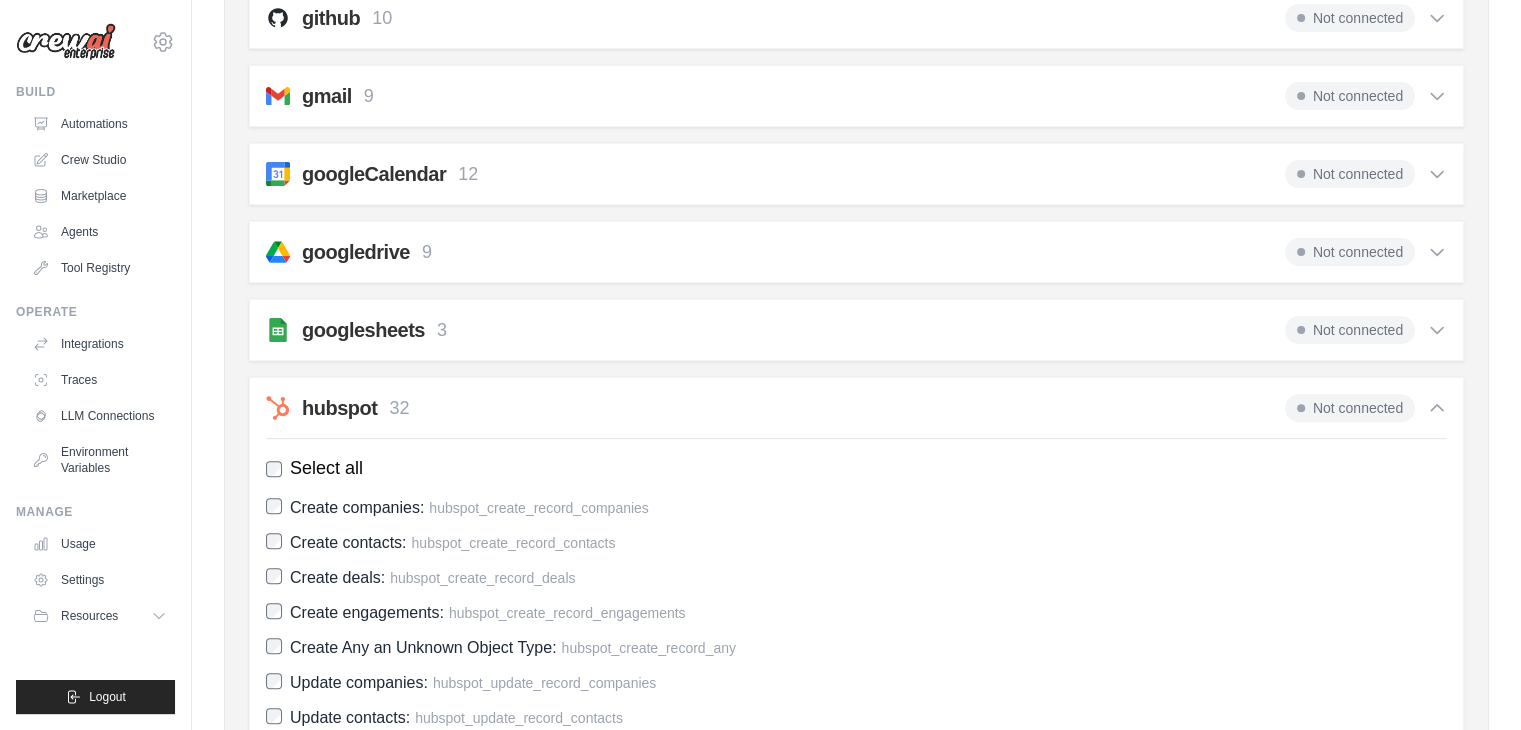 scroll, scrollTop: 544, scrollLeft: 0, axis: vertical 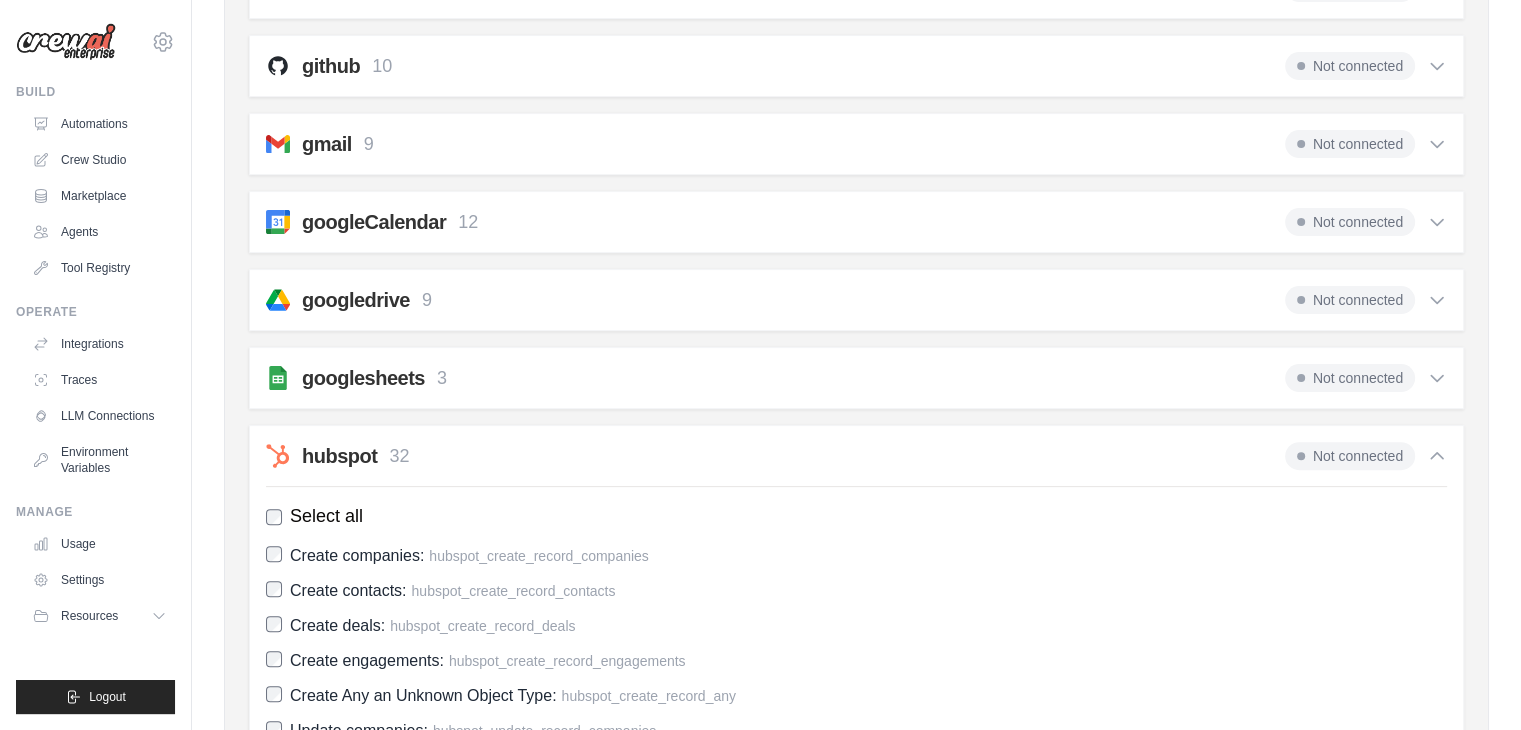 click on "Not connected" at bounding box center (1350, 456) 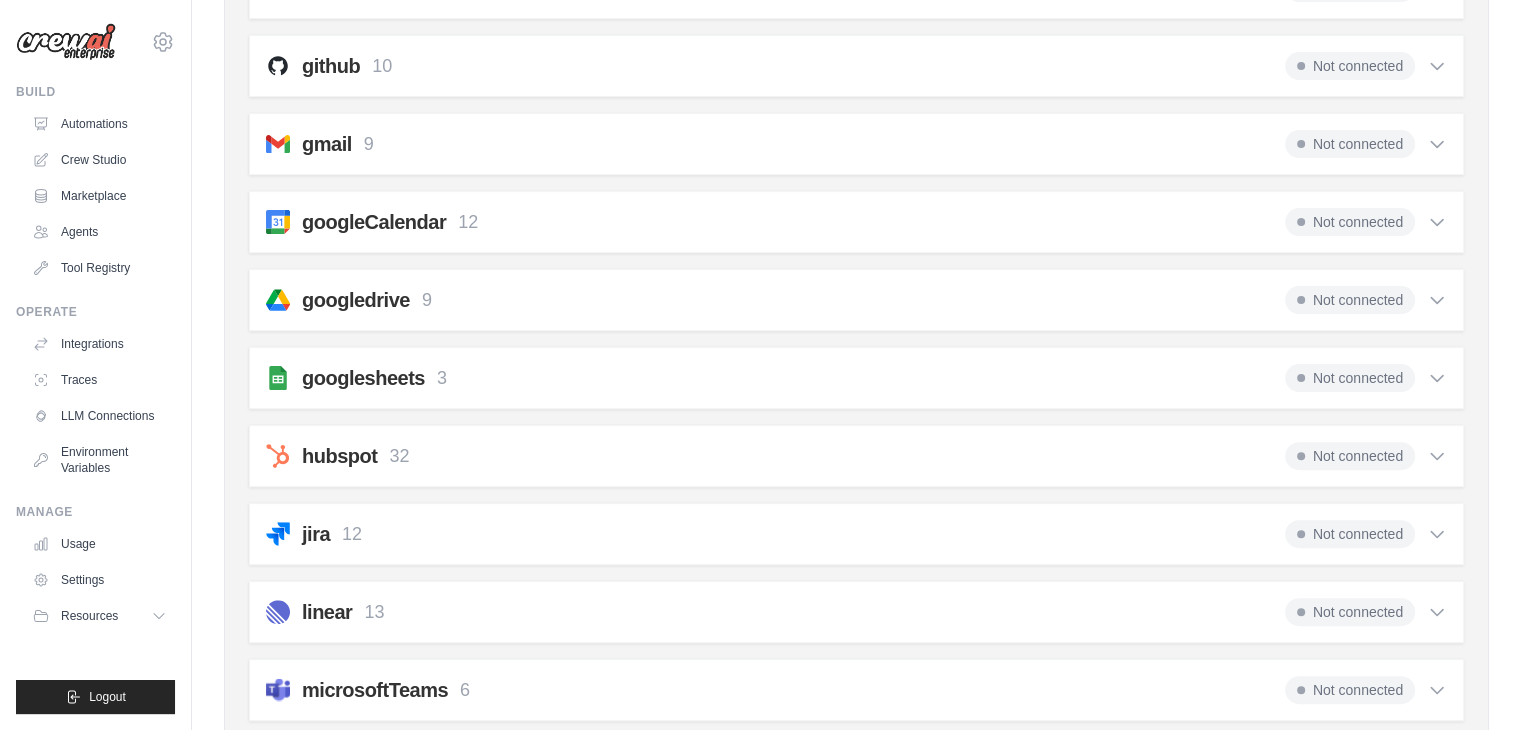 click on "Not connected" at bounding box center (1350, 456) 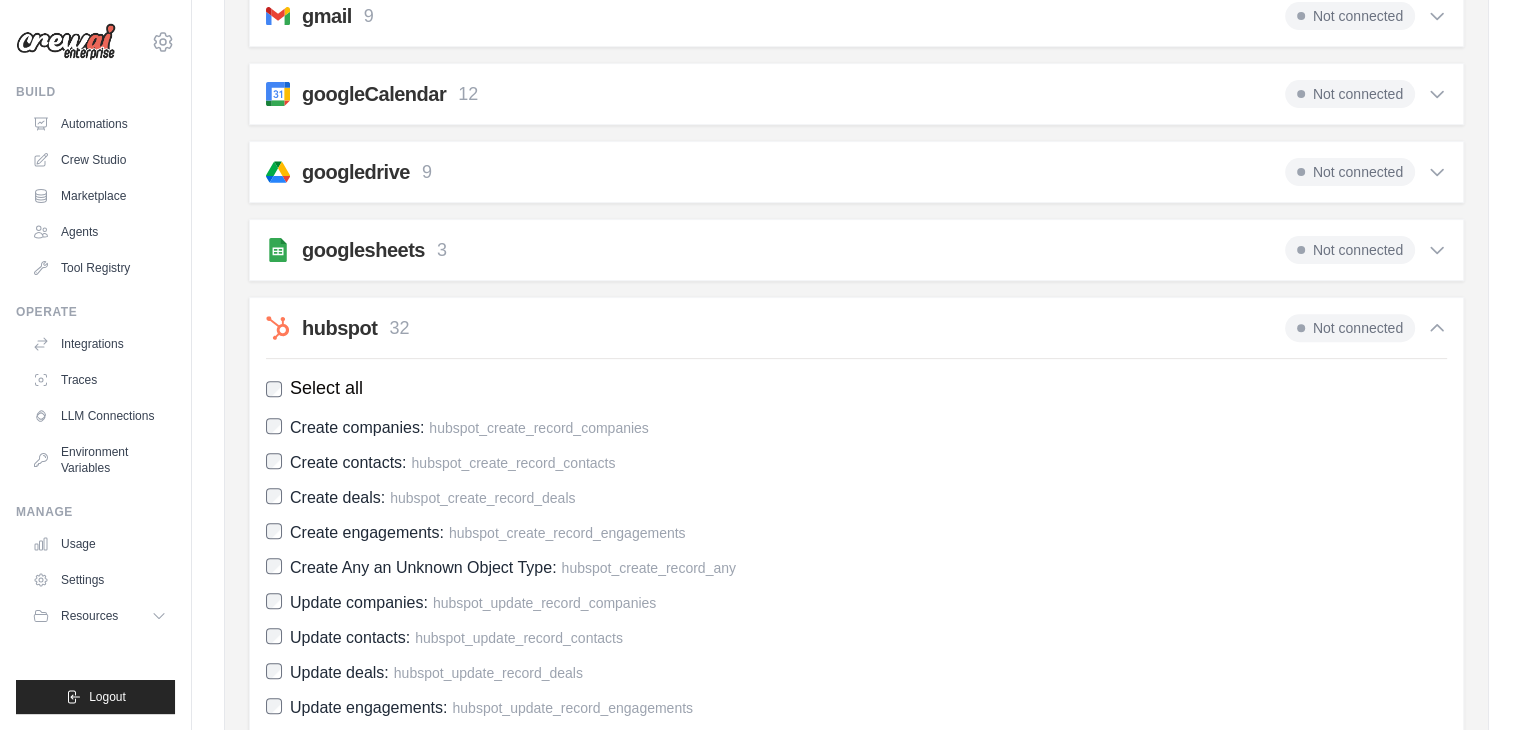 scroll, scrollTop: 662, scrollLeft: 0, axis: vertical 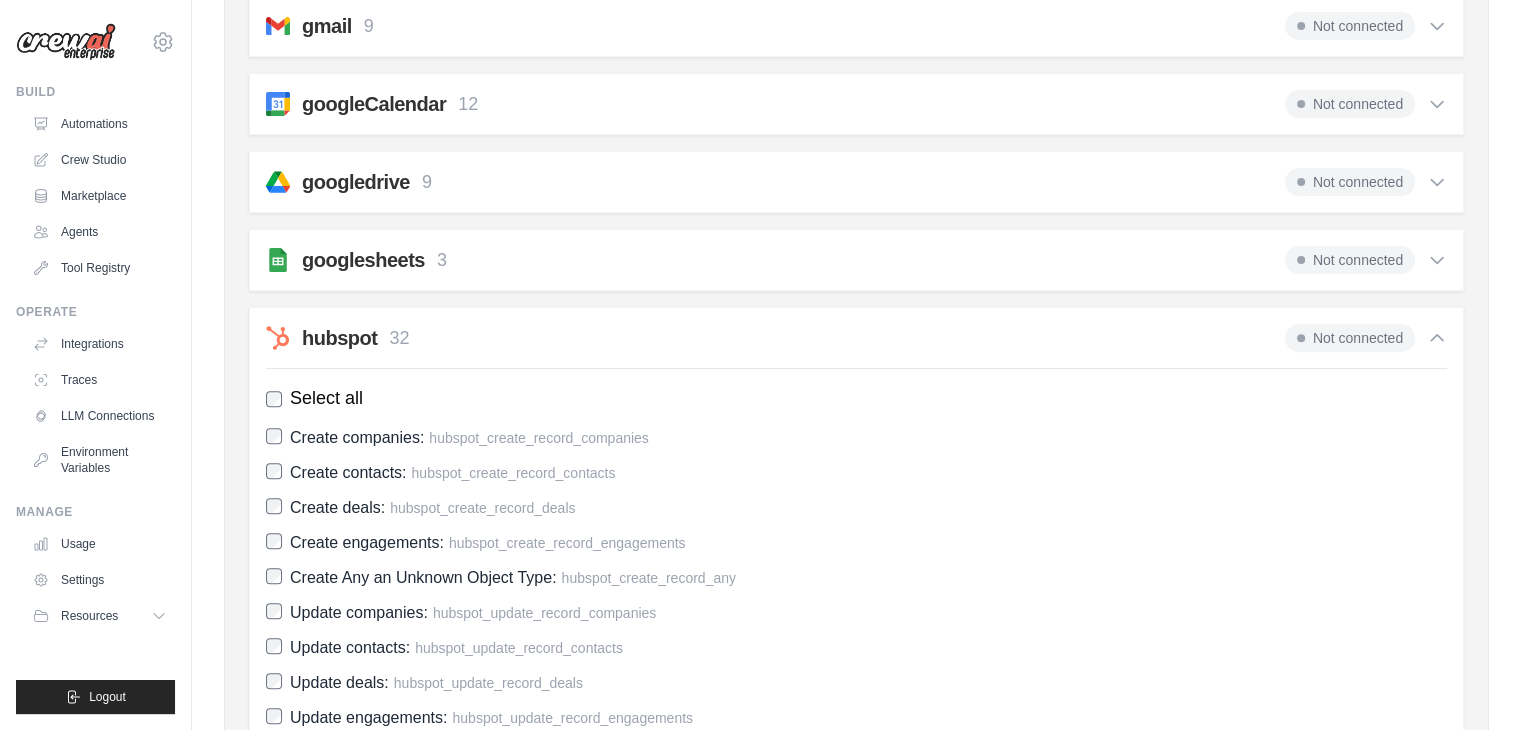 click on "Not connected" at bounding box center [1350, 338] 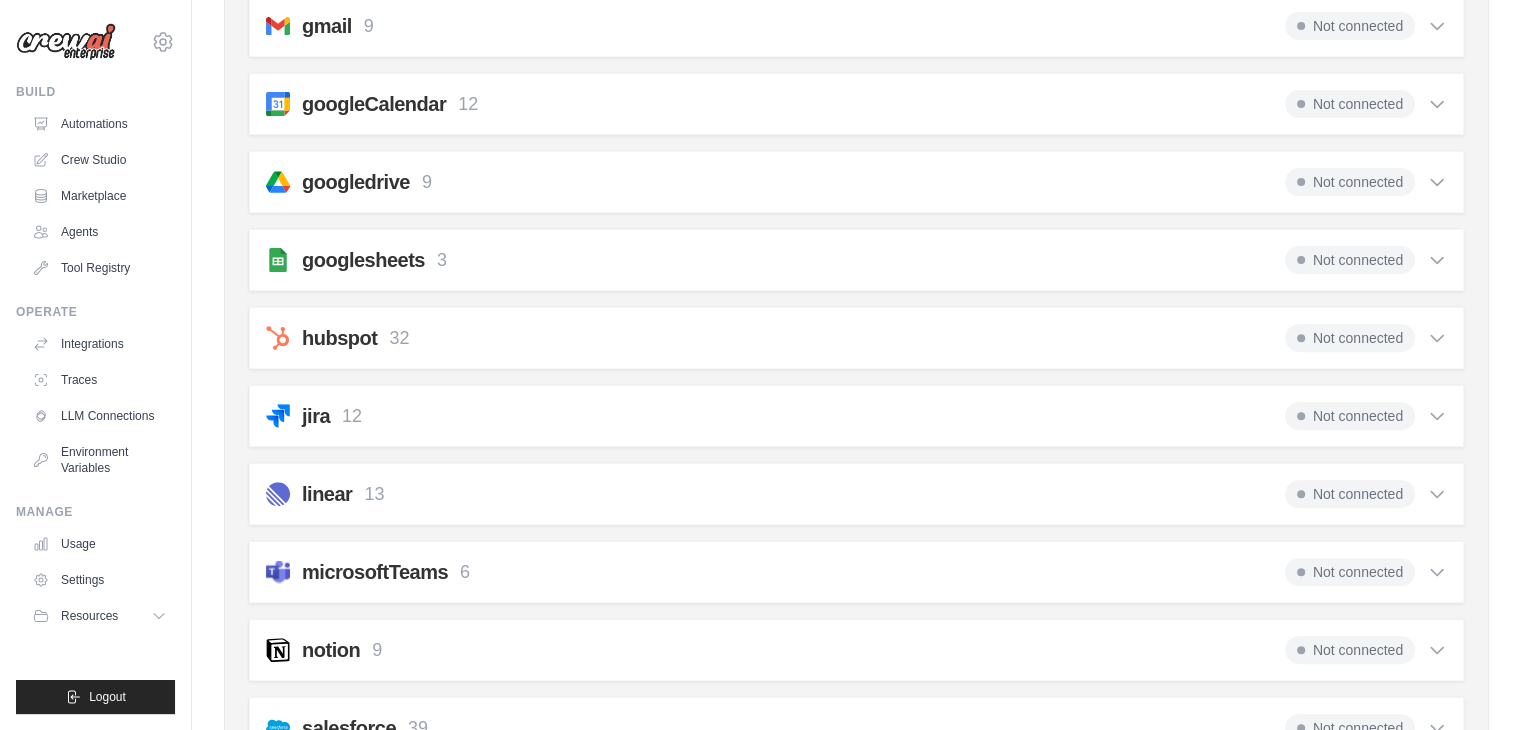 click on "Not connected" at bounding box center [1350, 338] 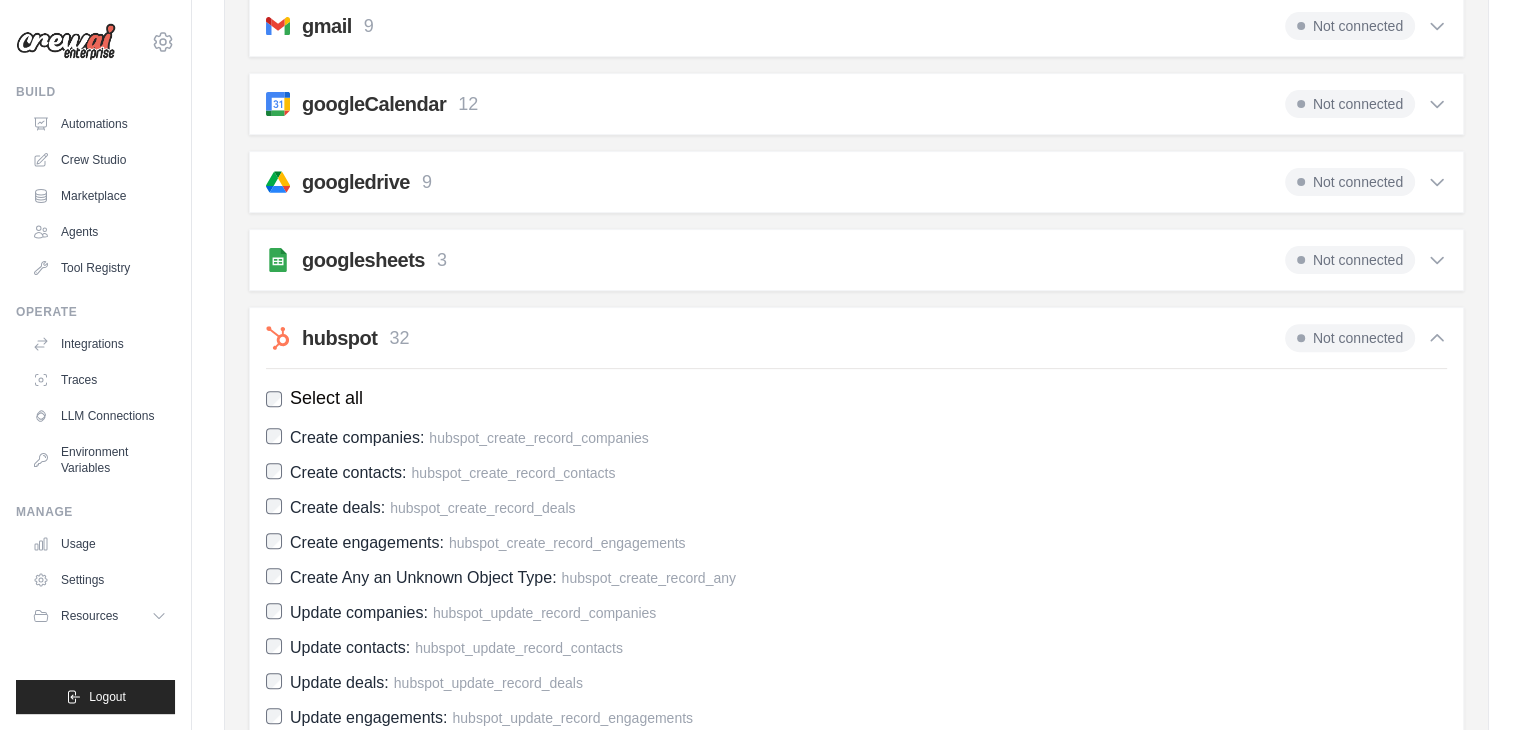 click on "Not connected" at bounding box center [1350, 338] 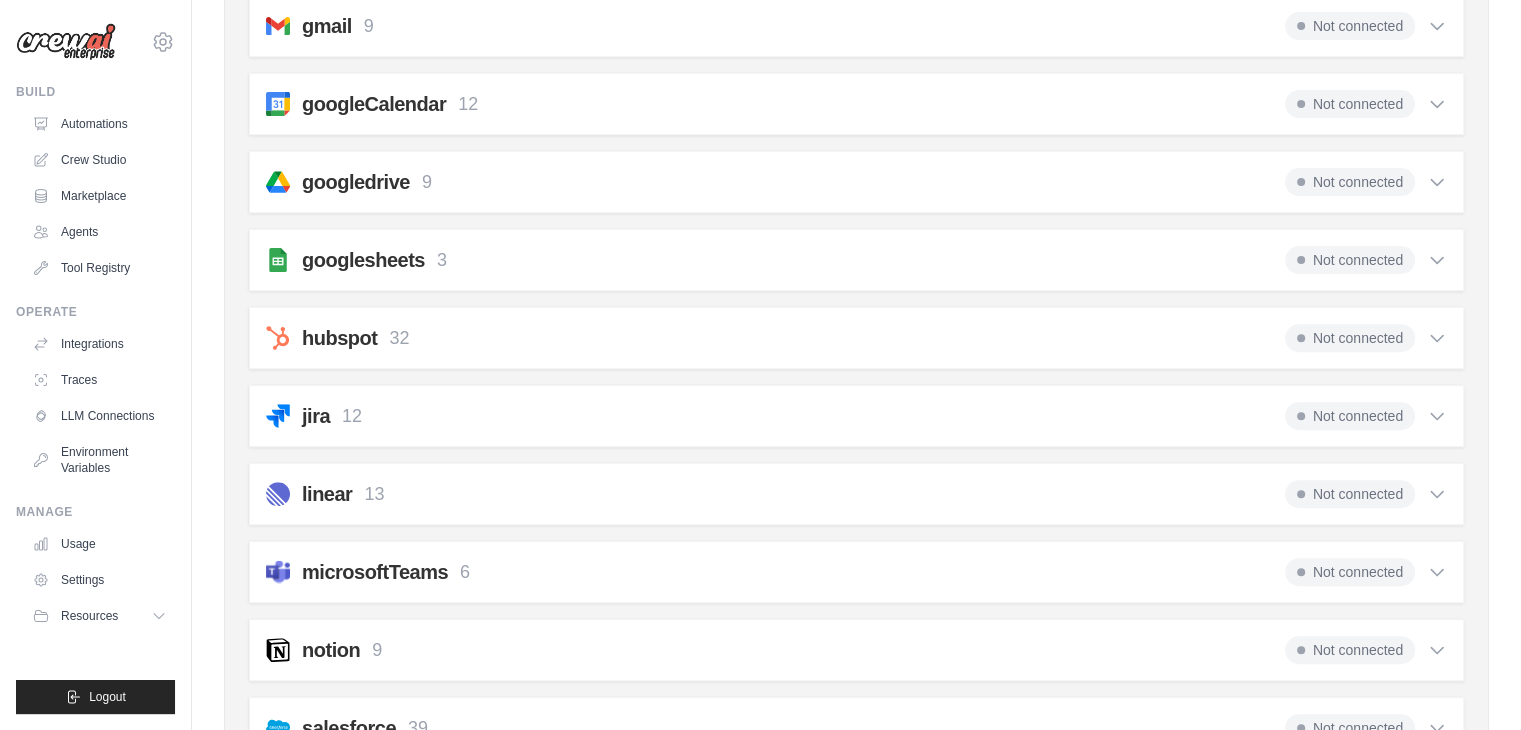 click on "hubspot
32
Not connected" at bounding box center [856, 338] 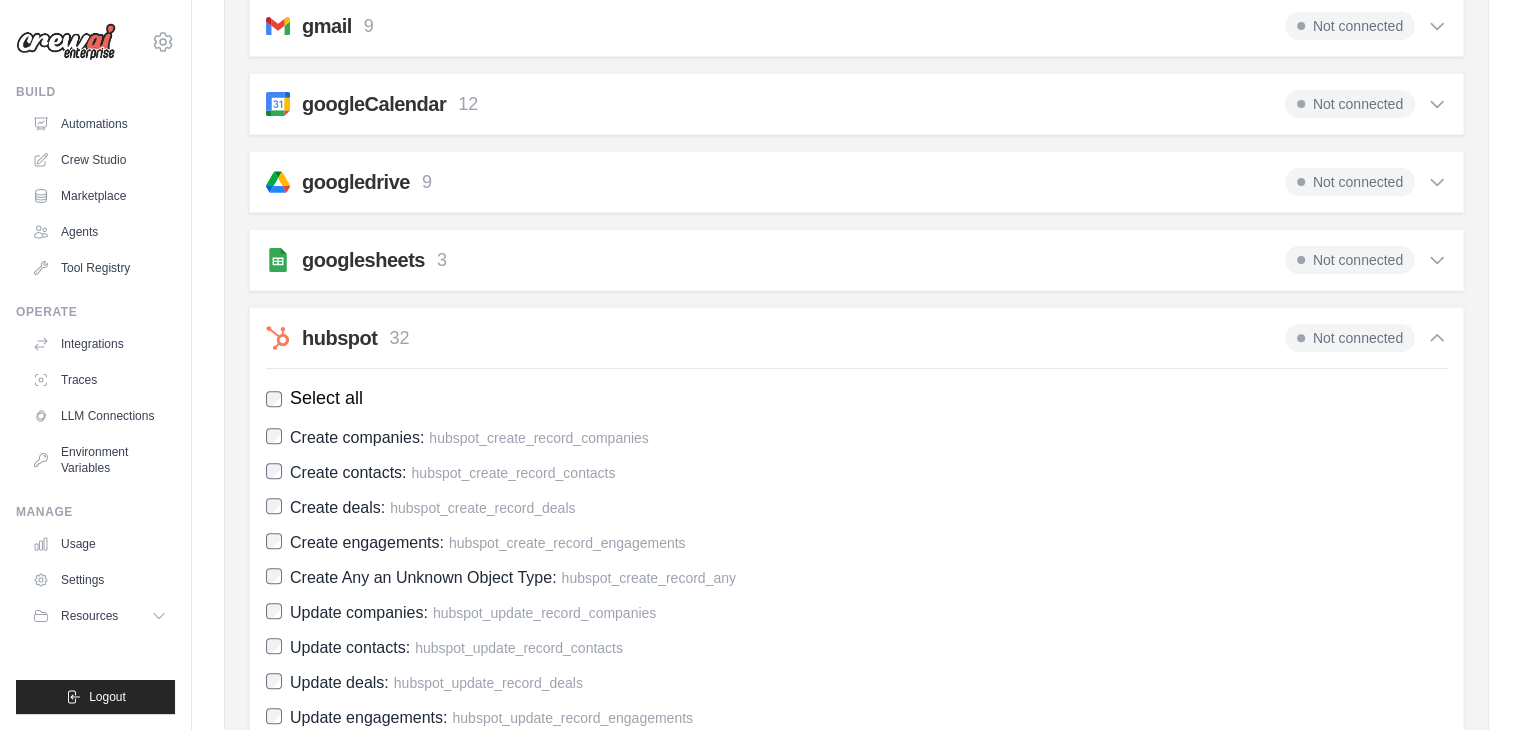 click on "hubspot
32
Not connected" at bounding box center (856, 338) 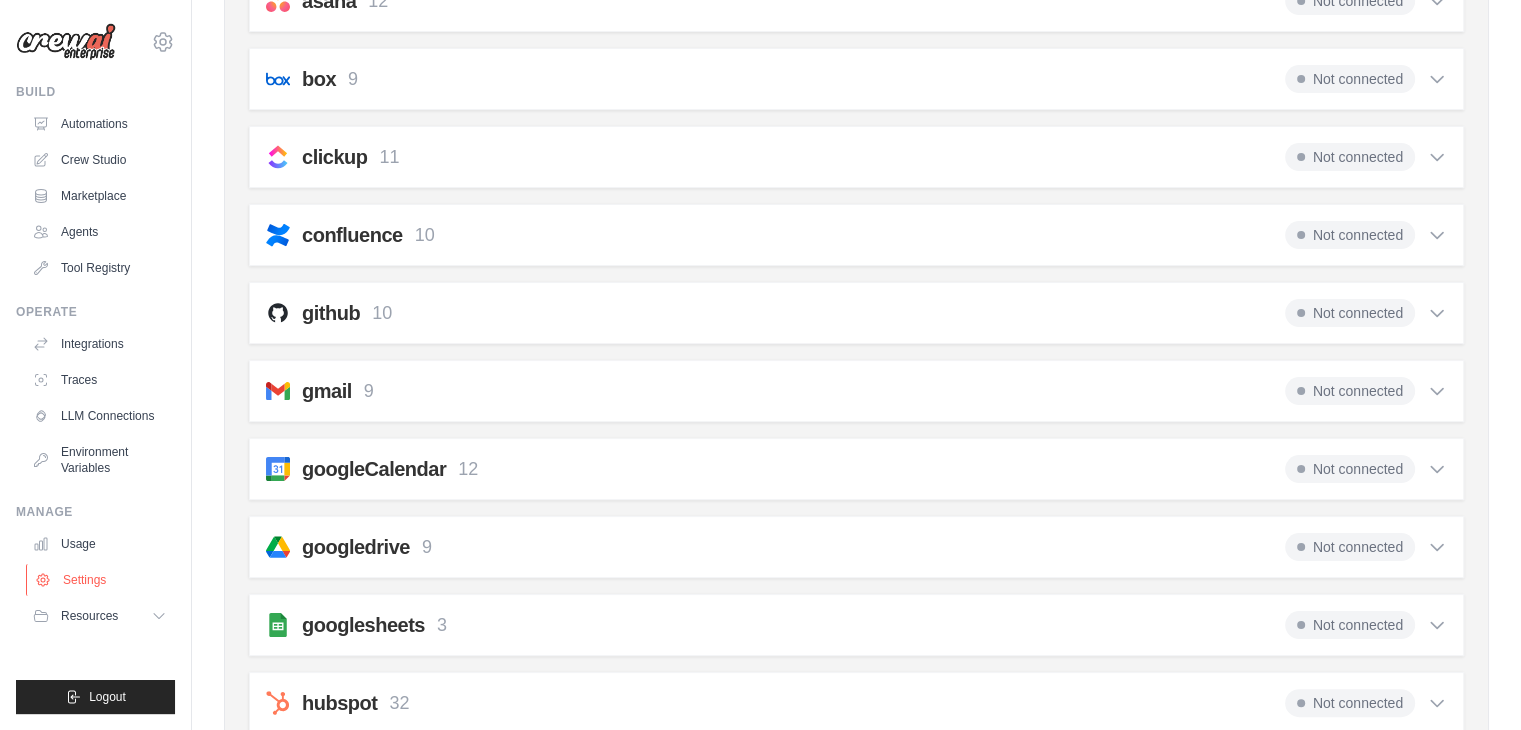 scroll, scrollTop: 0, scrollLeft: 0, axis: both 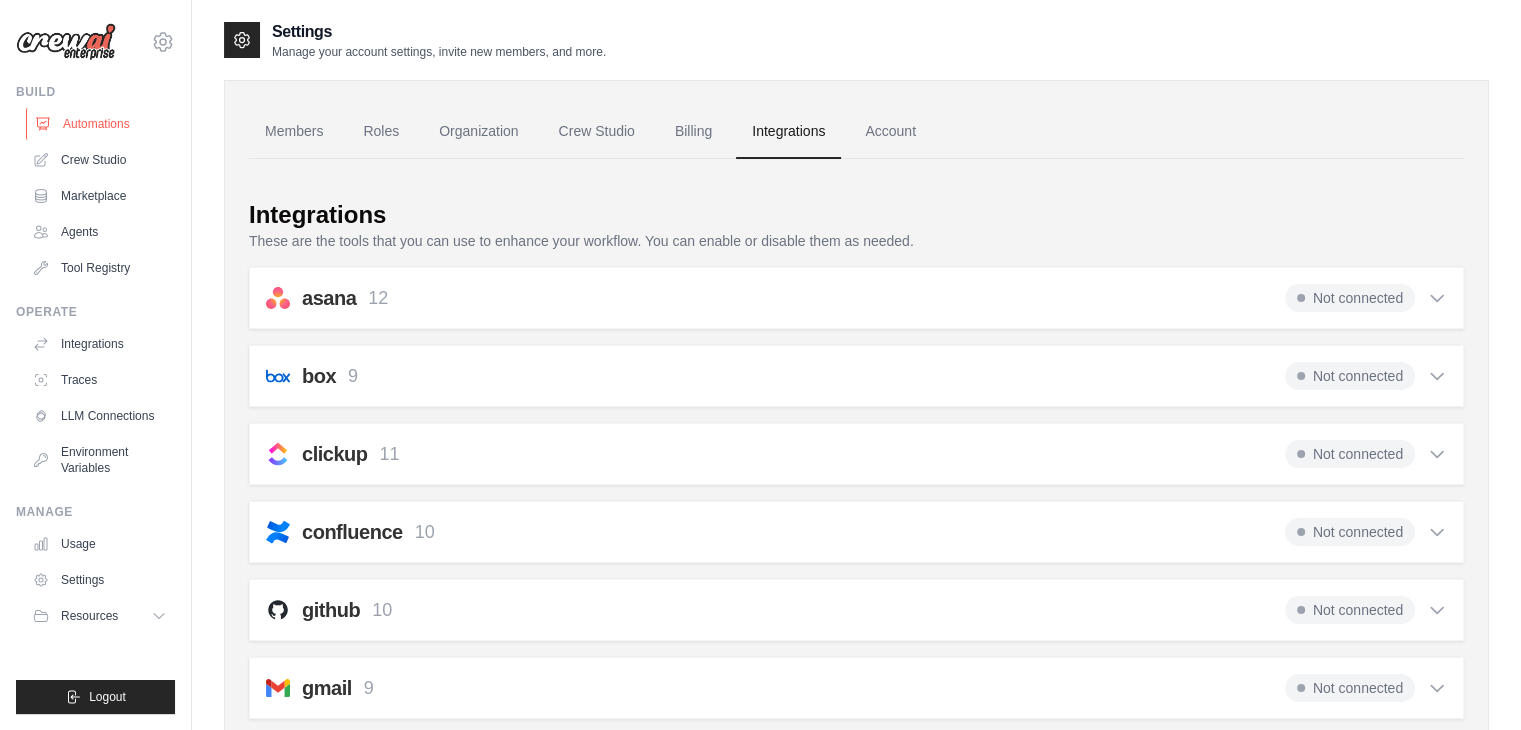 click 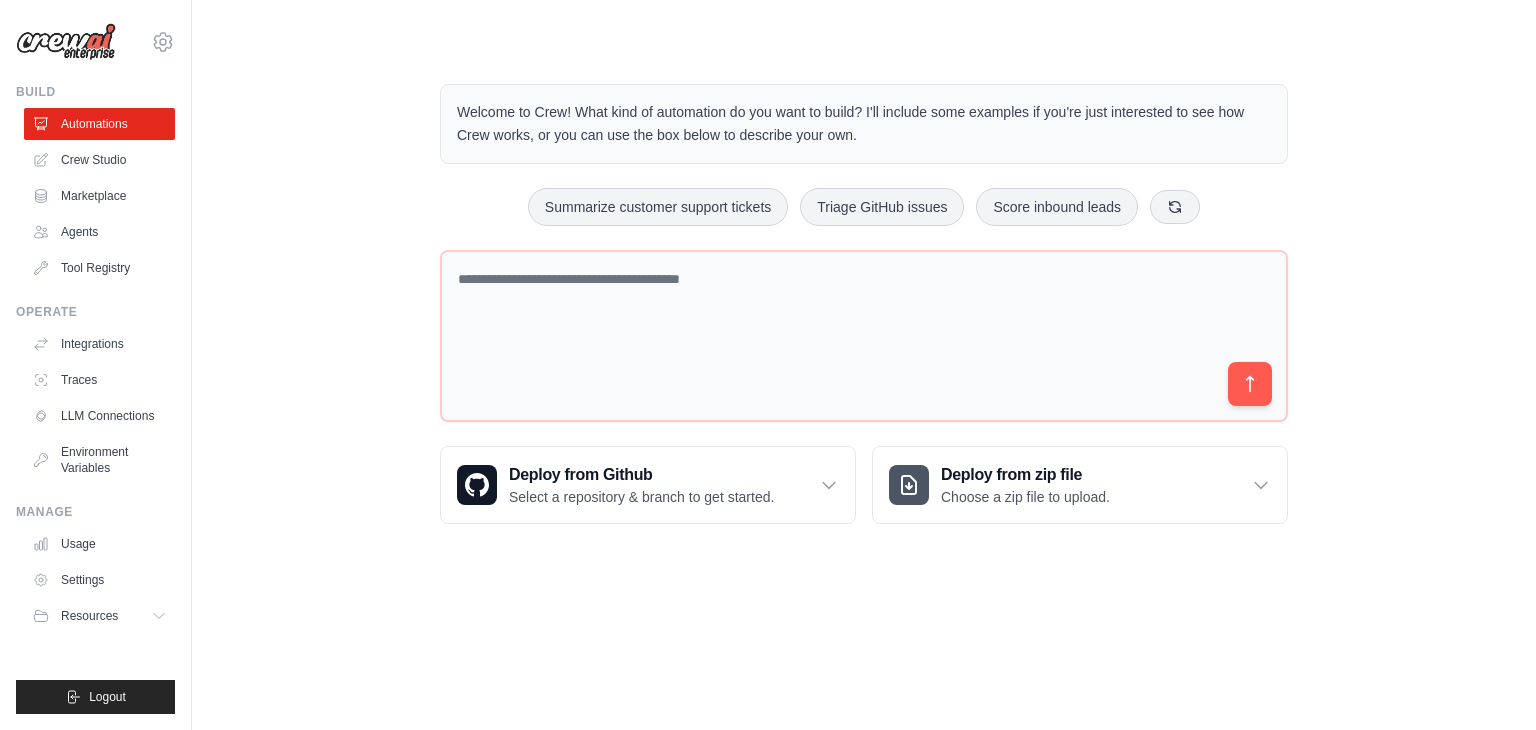 click at bounding box center [66, 42] 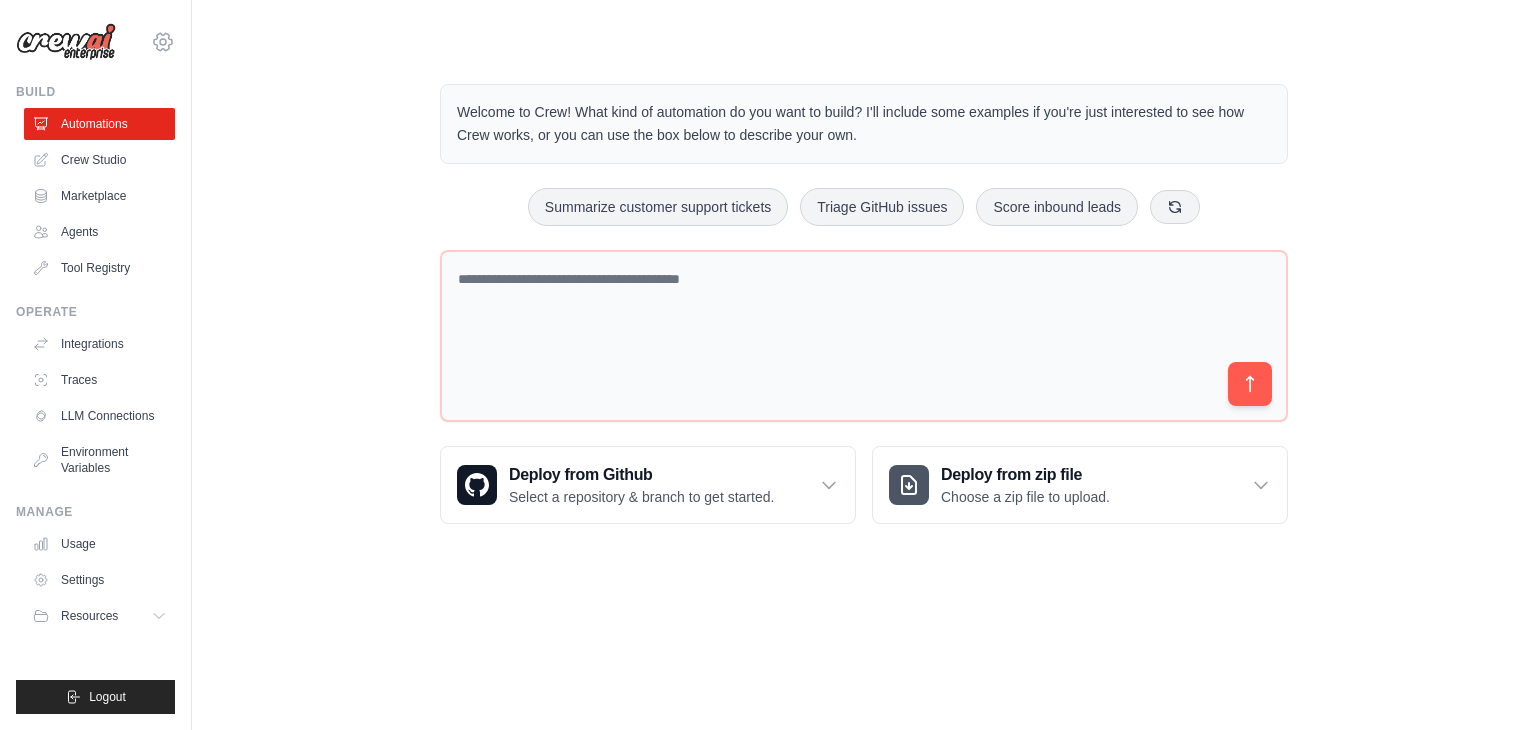 click 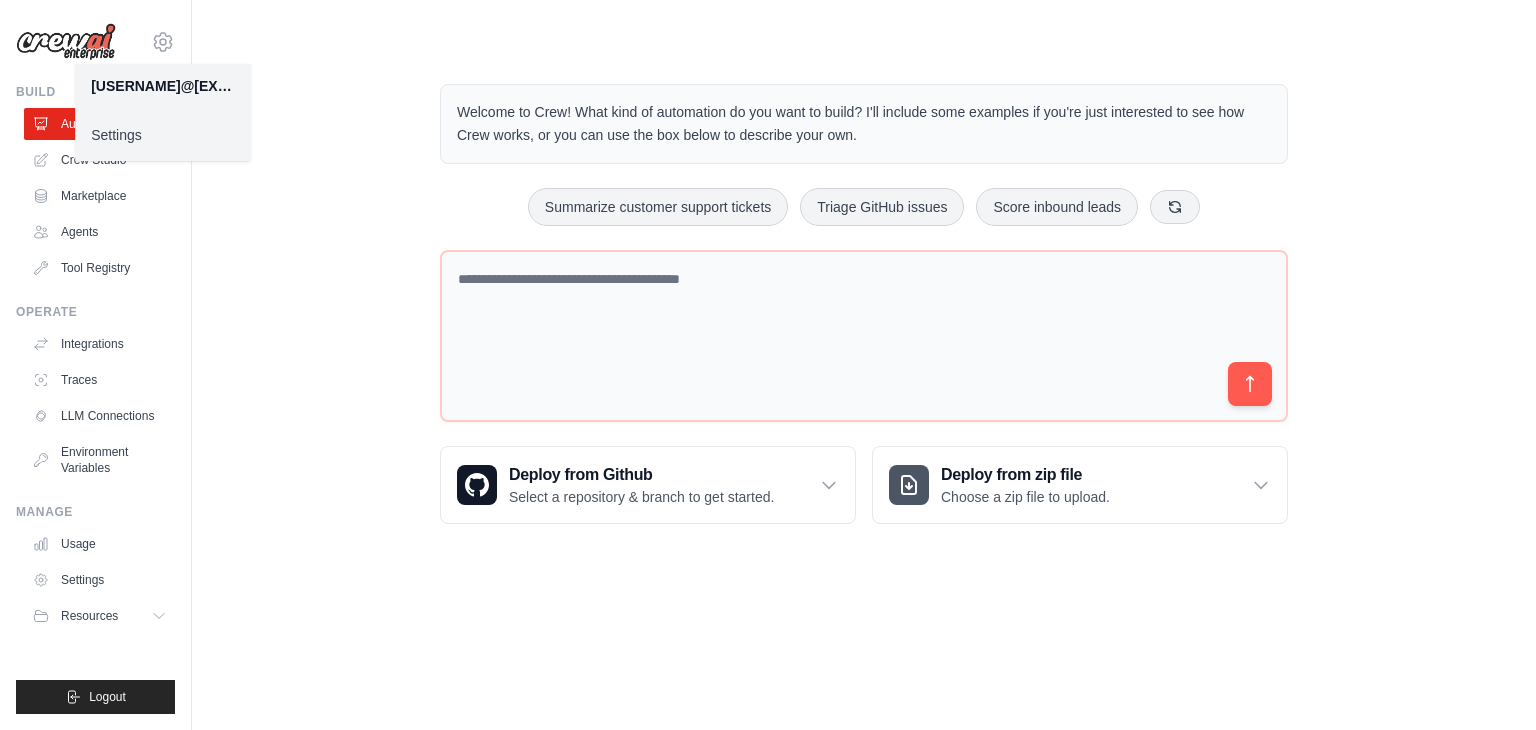 click on "Settings" at bounding box center [163, 135] 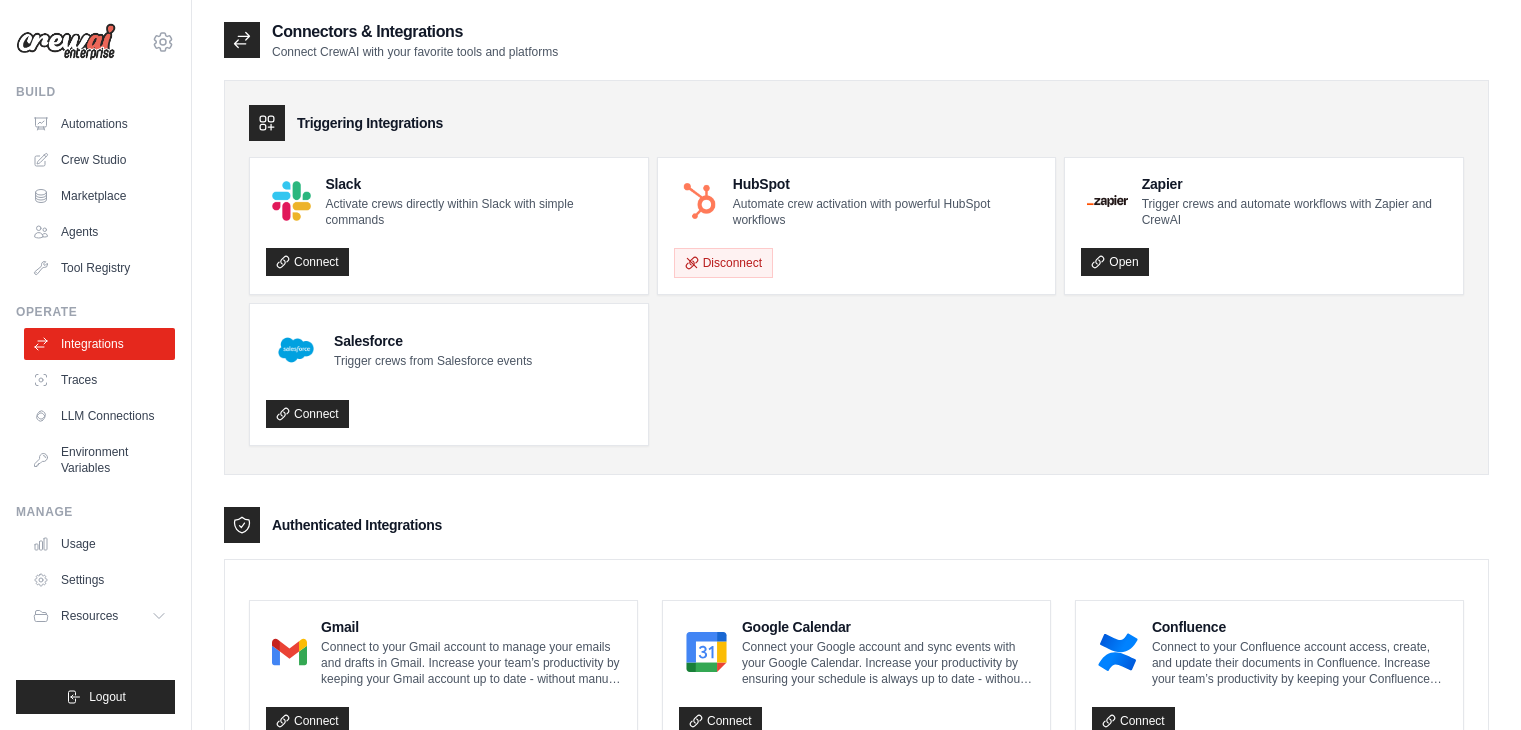scroll, scrollTop: 0, scrollLeft: 0, axis: both 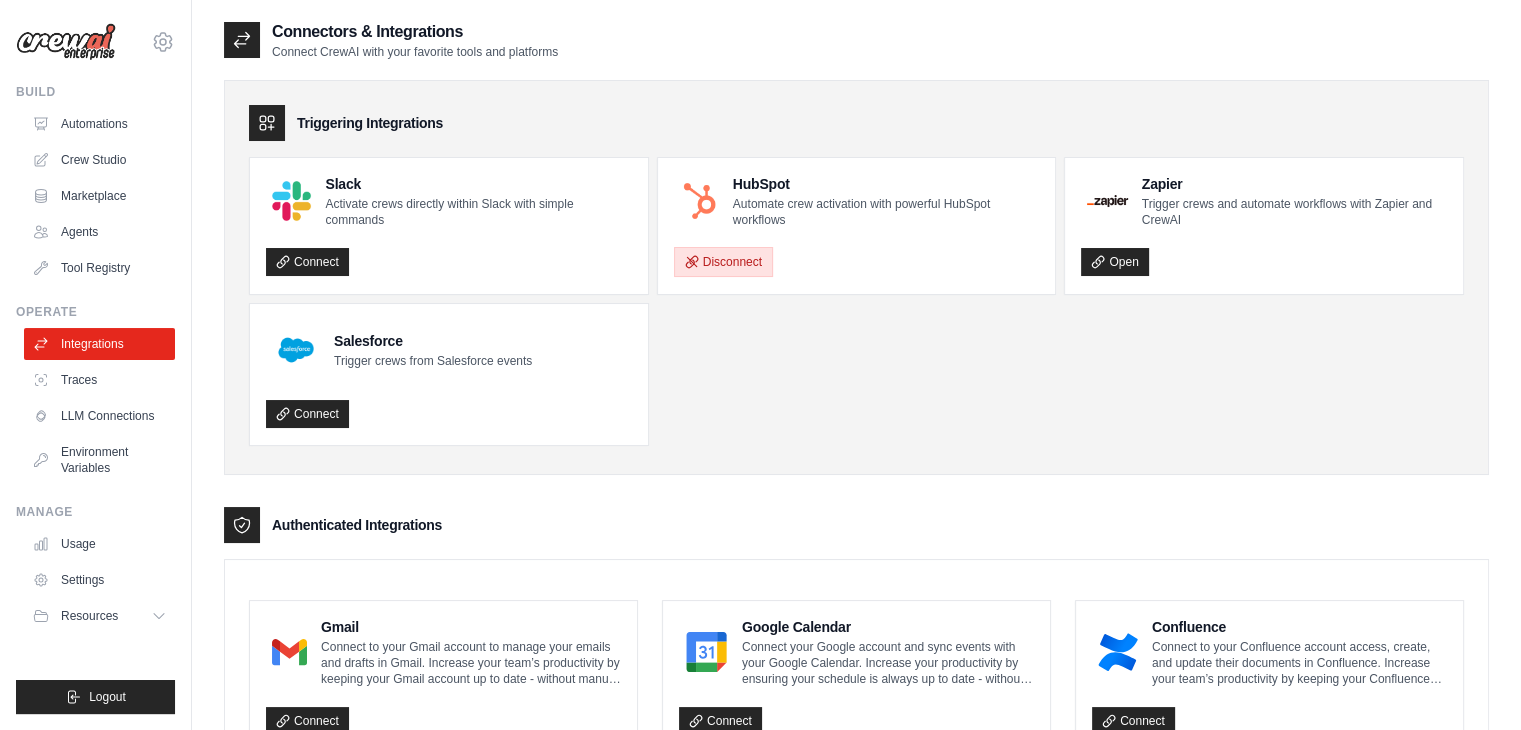 click on "Disconnect" at bounding box center [723, 262] 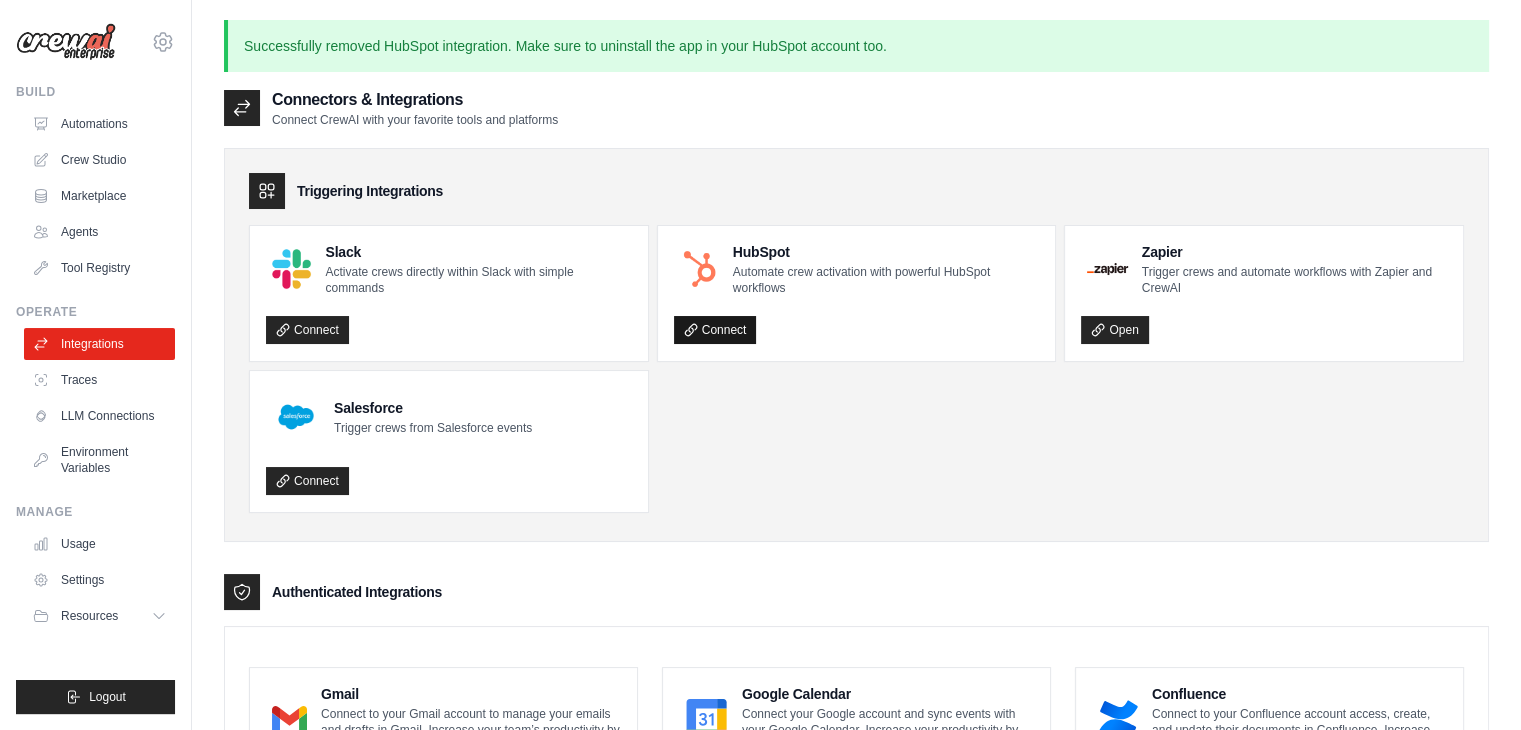 click on "Connect" at bounding box center [715, 330] 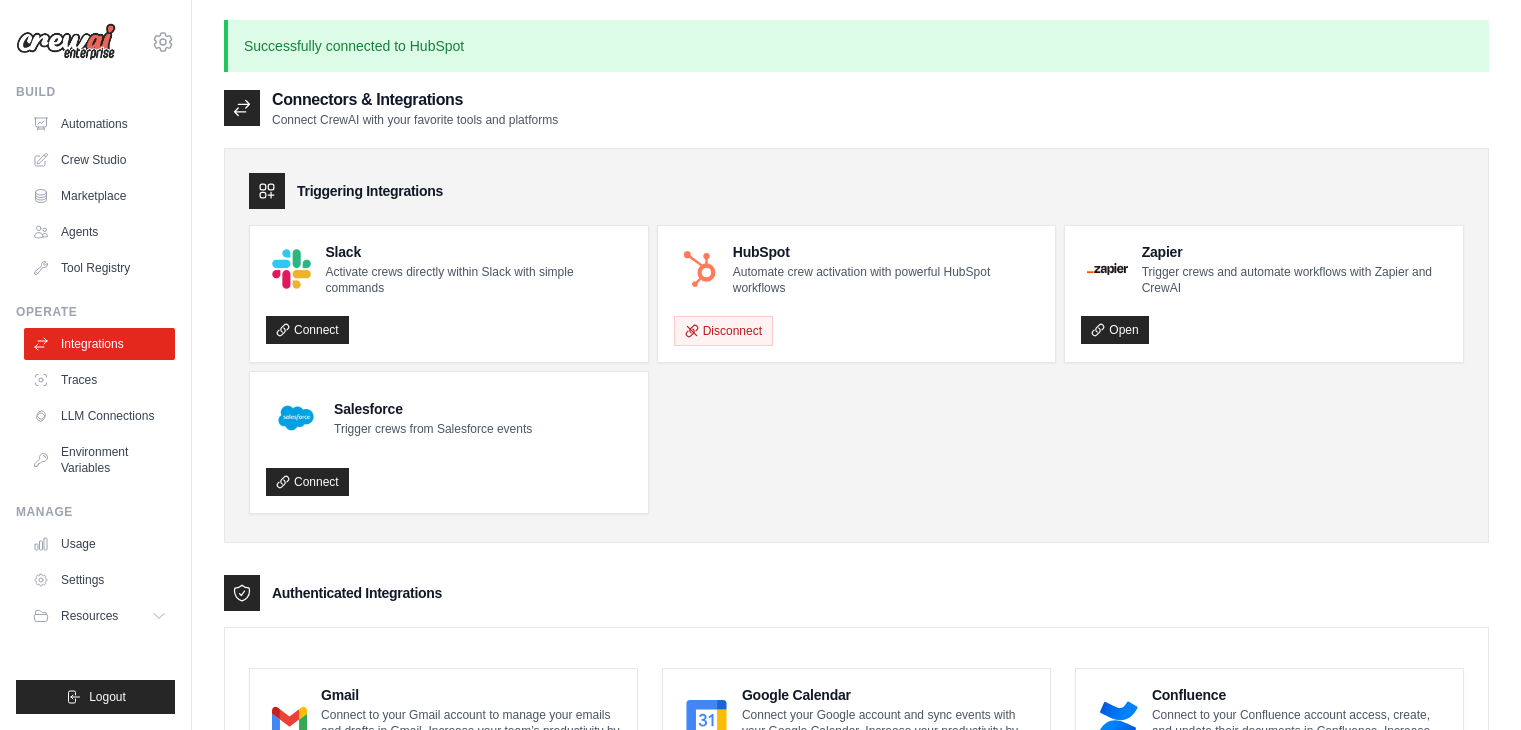 scroll, scrollTop: 0, scrollLeft: 0, axis: both 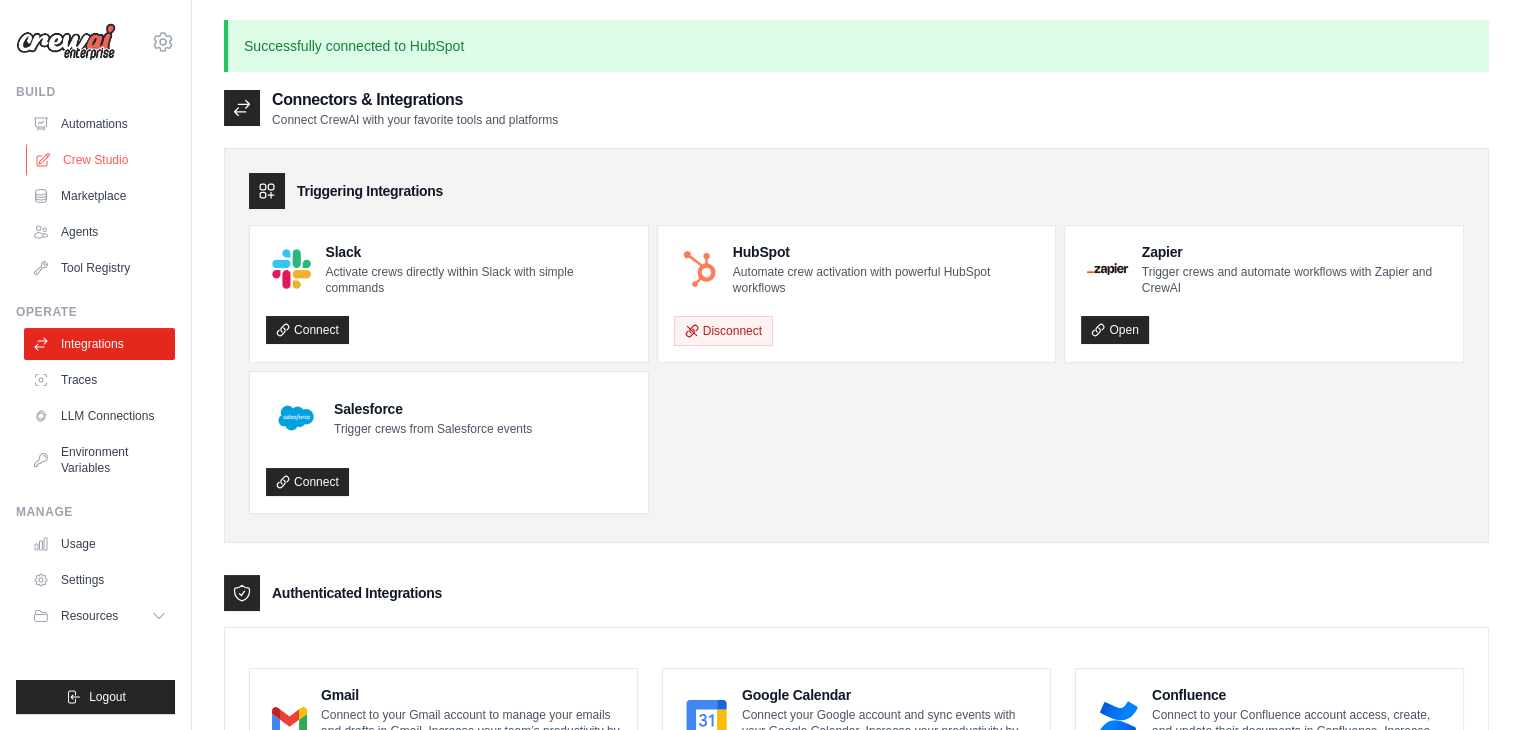 click on "Crew Studio" at bounding box center [101, 160] 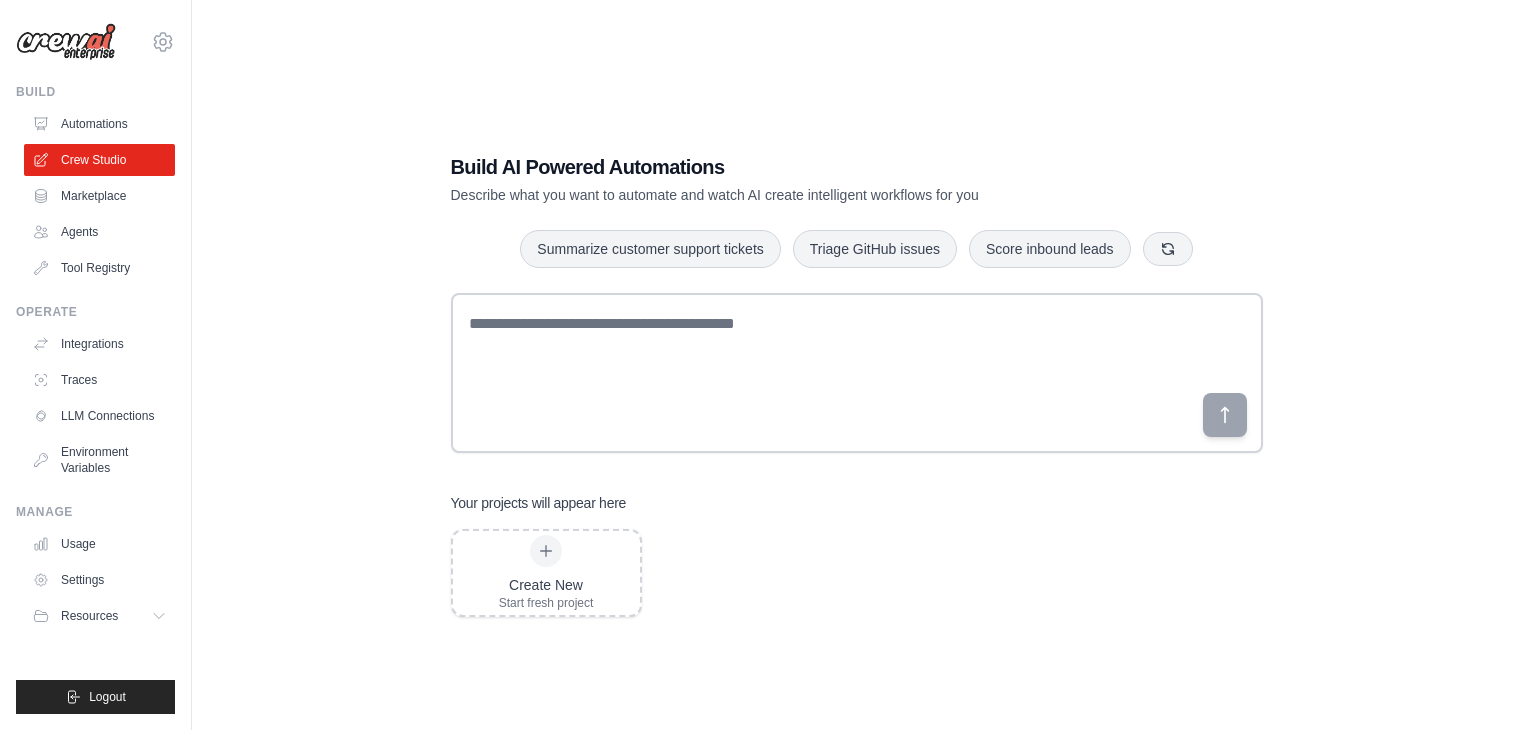 scroll, scrollTop: 0, scrollLeft: 0, axis: both 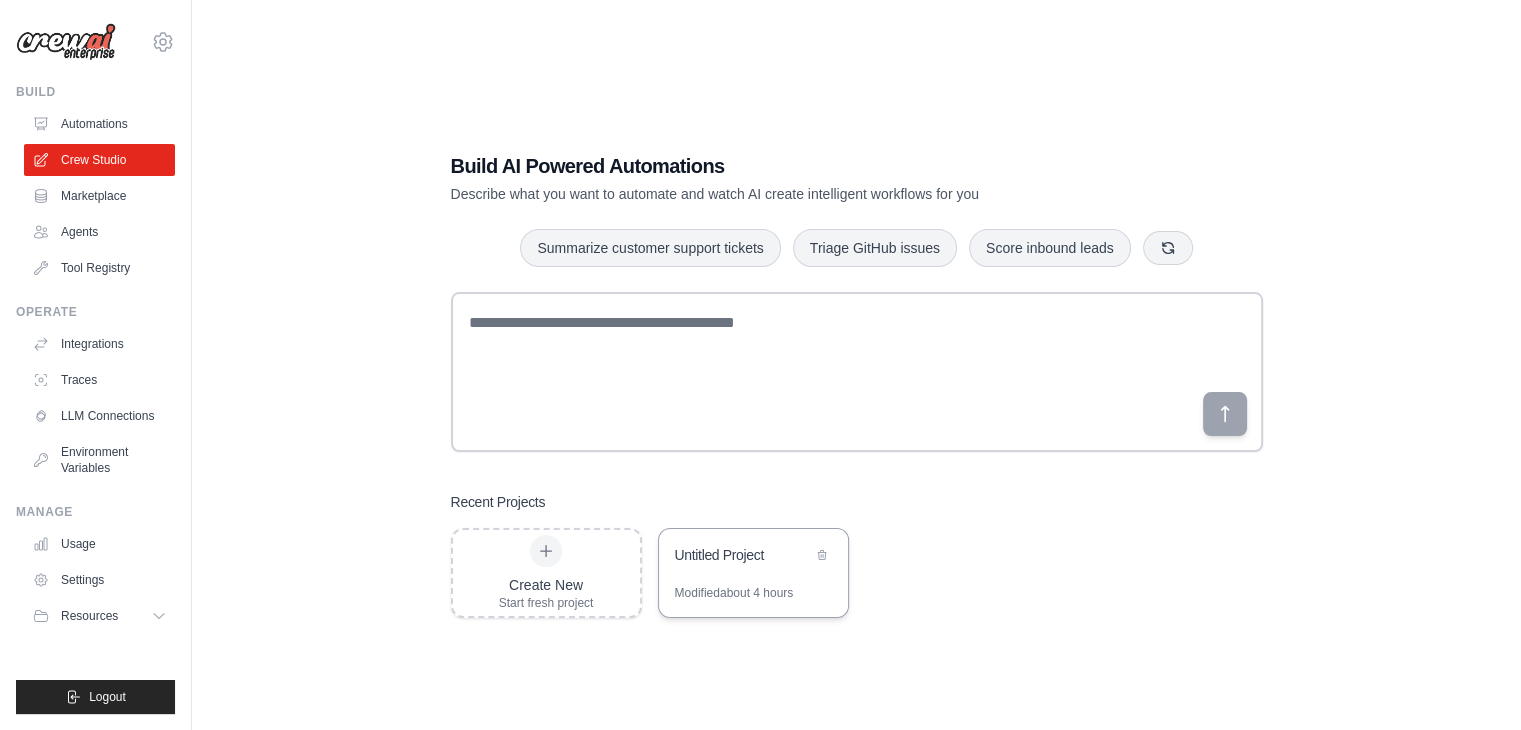 click on "Untitled Project" at bounding box center [753, 557] 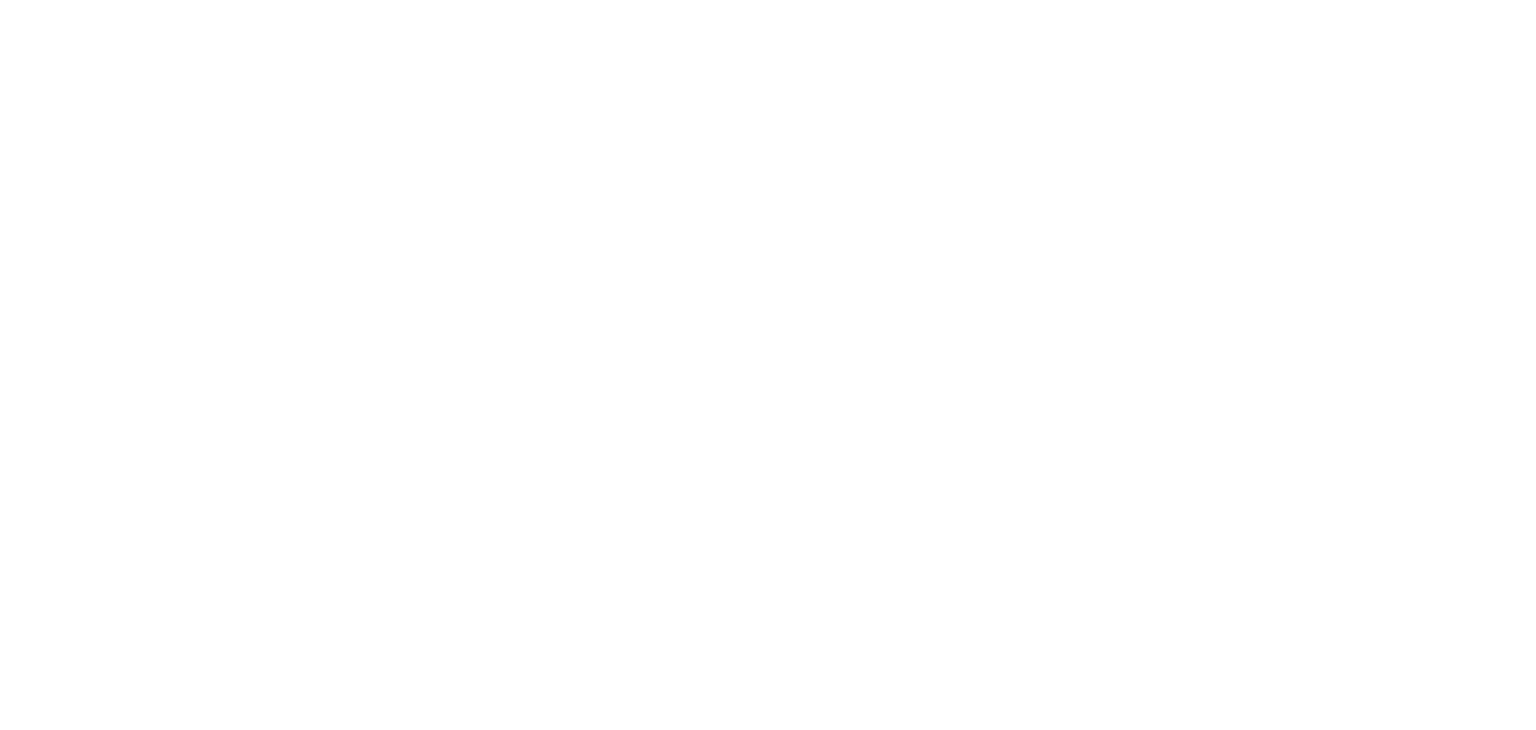 scroll, scrollTop: 0, scrollLeft: 0, axis: both 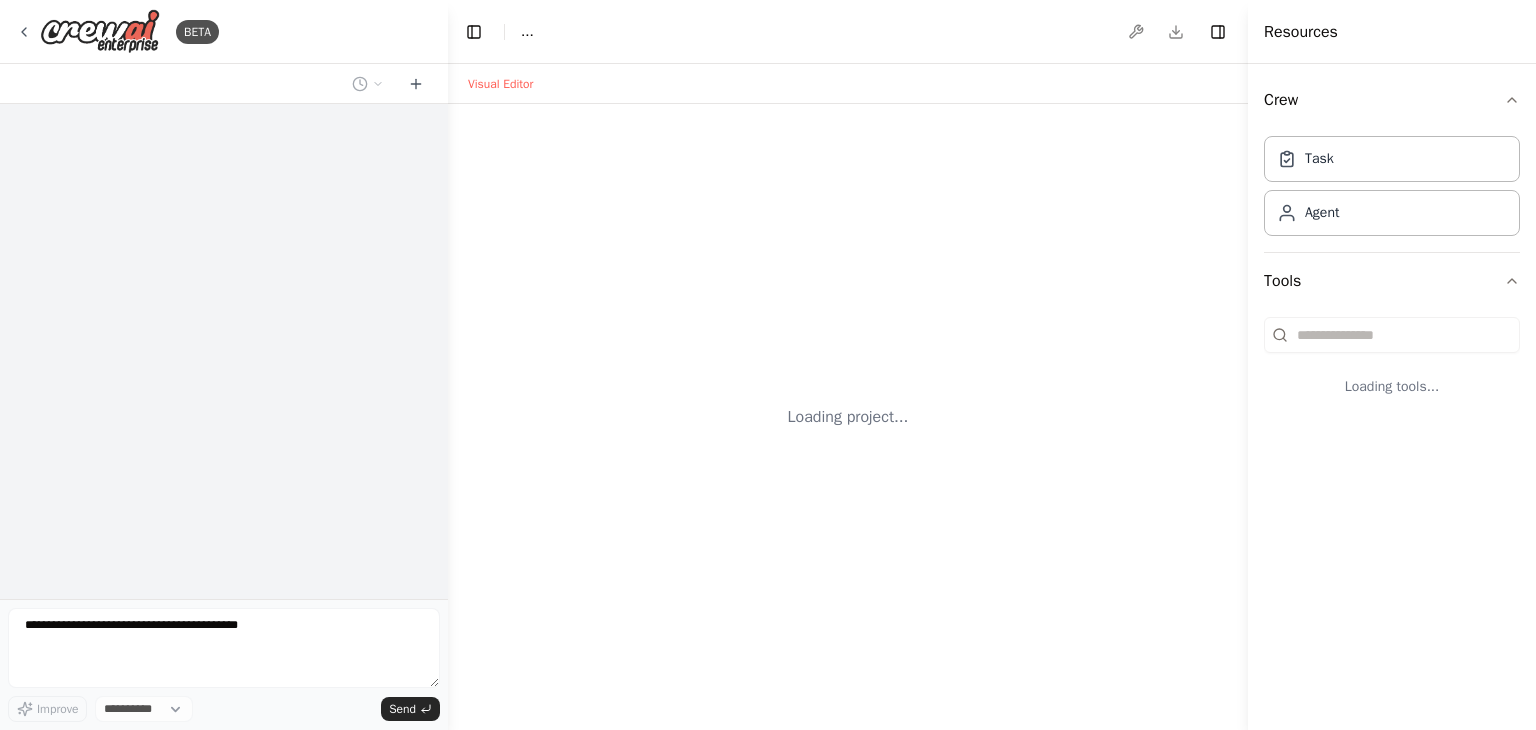 select on "****" 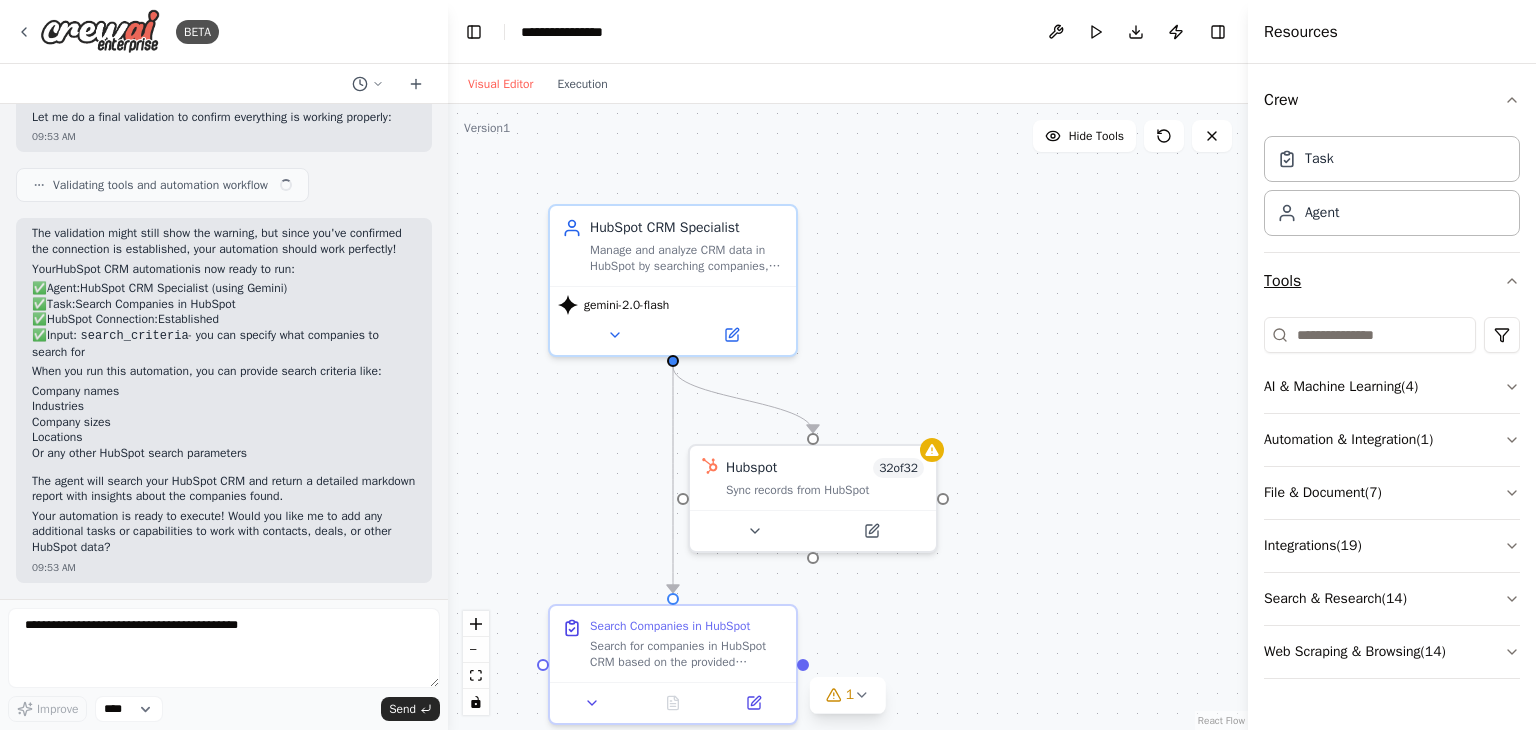 scroll, scrollTop: 2352, scrollLeft: 0, axis: vertical 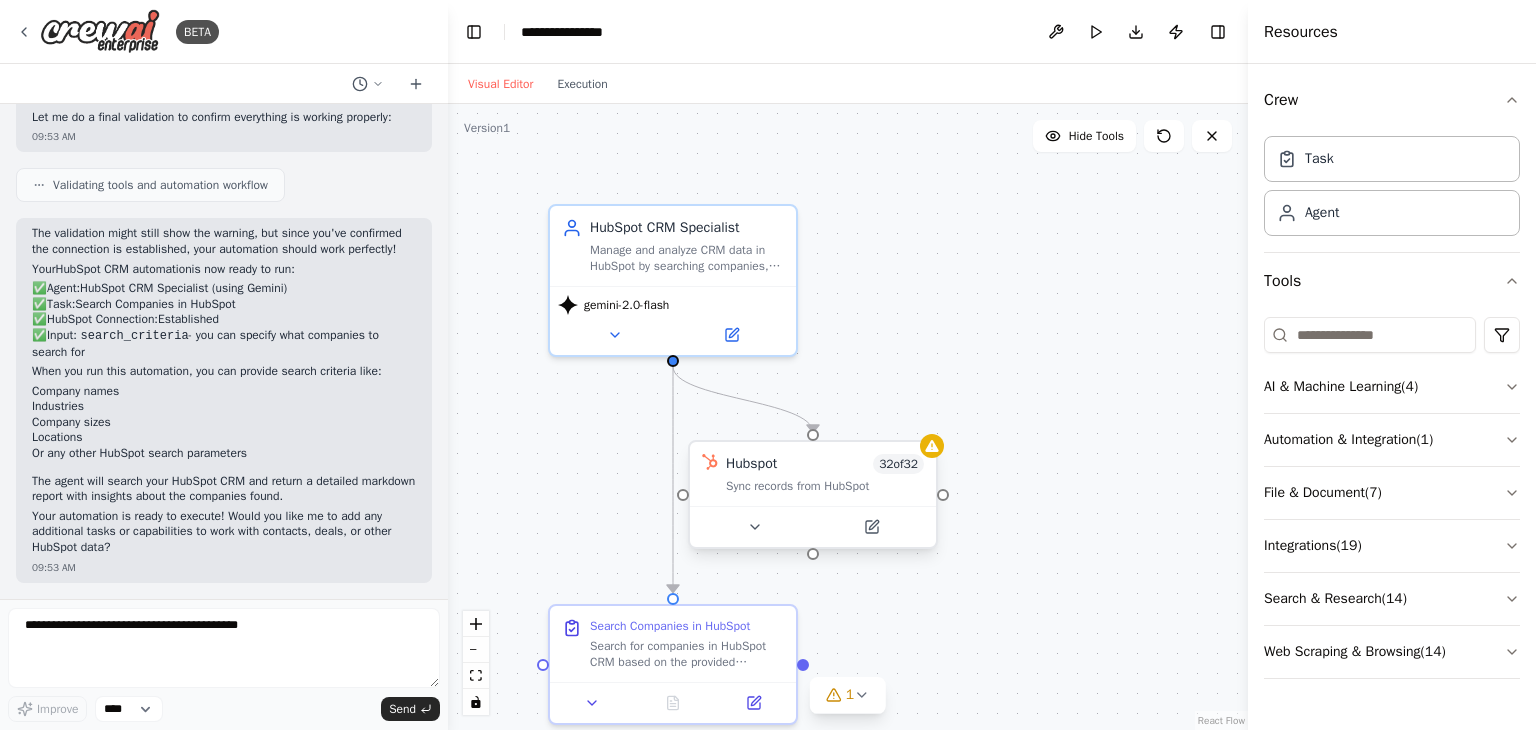 click on "Hubspot [NUMBER]  of  [NUMBER] Sync records from HubSpot" at bounding box center (813, 474) 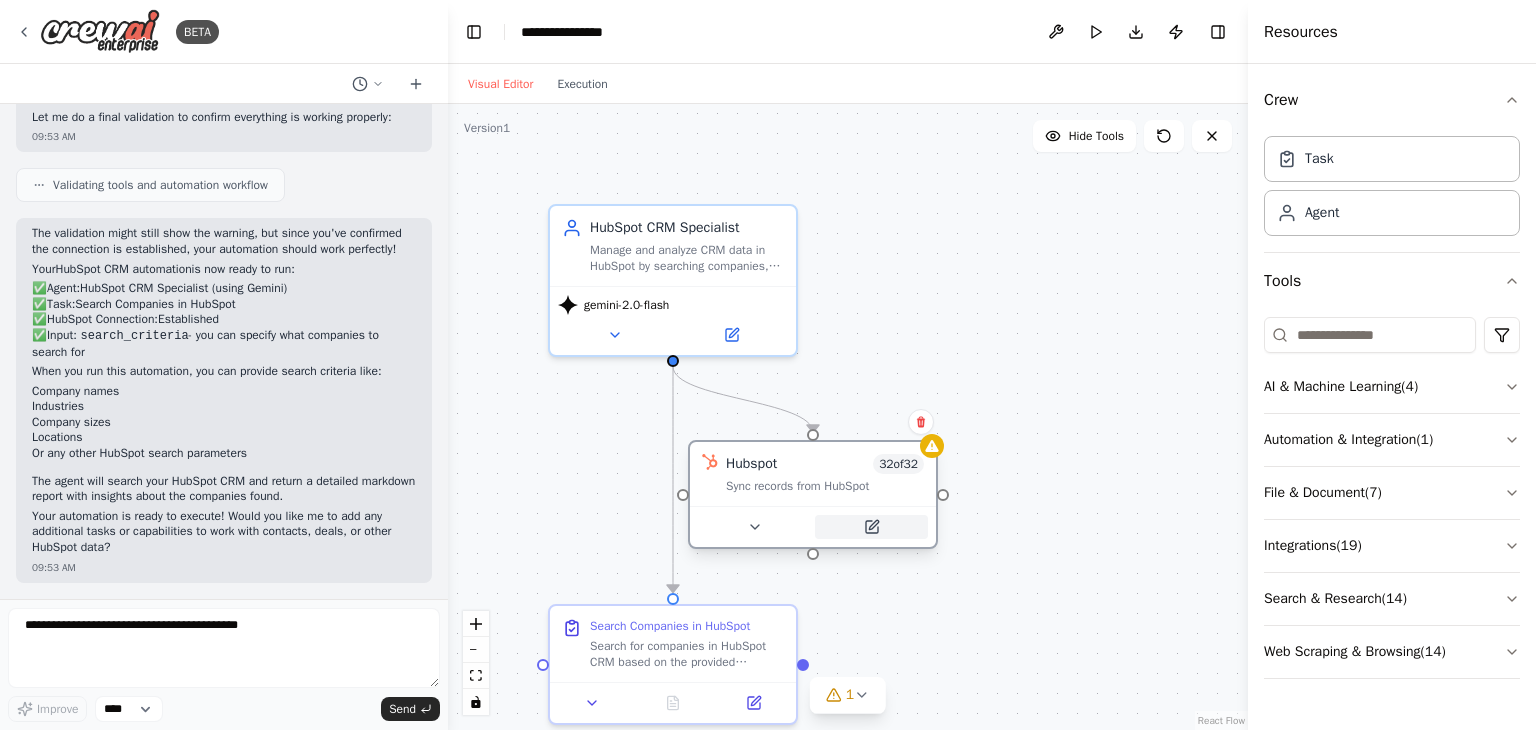click 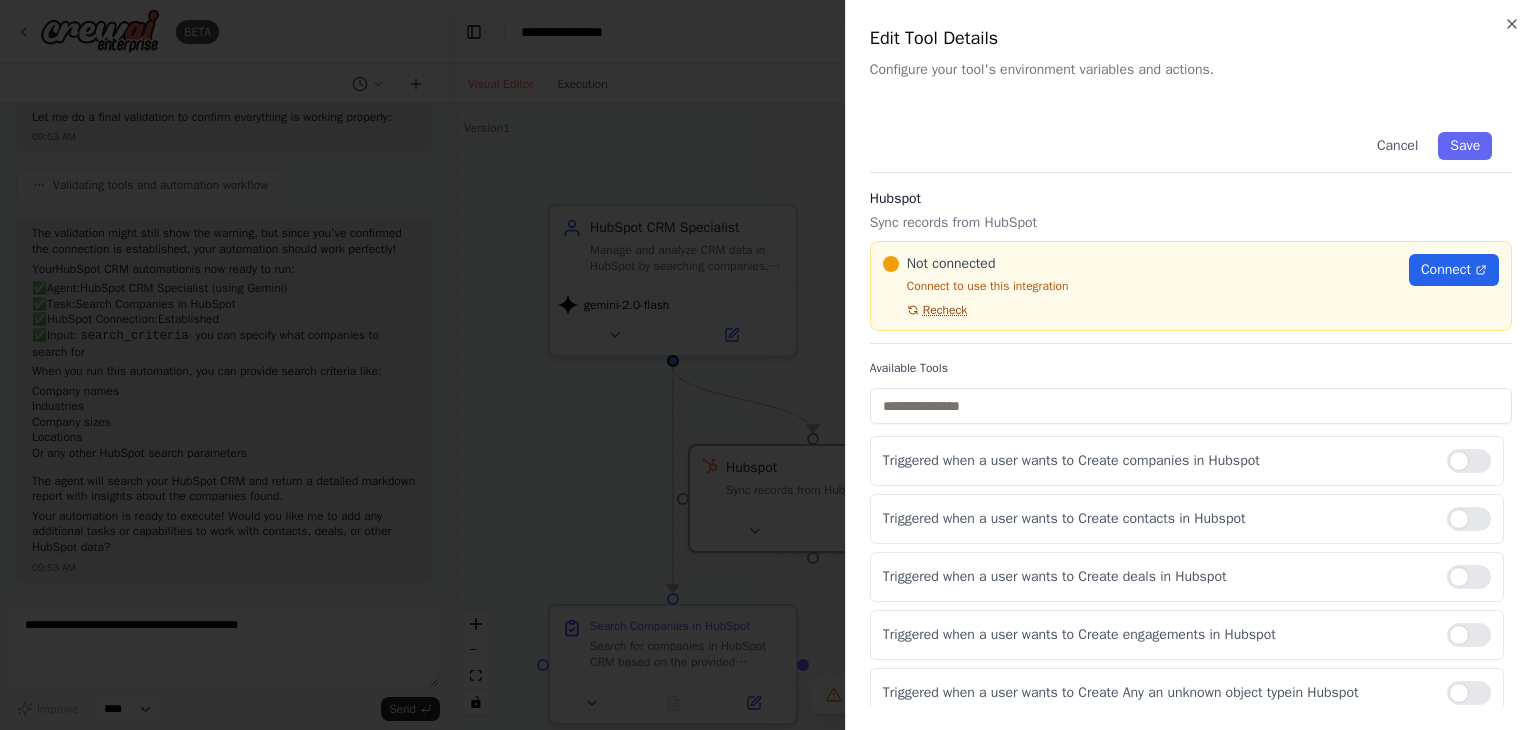 click on "Recheck" at bounding box center [945, 310] 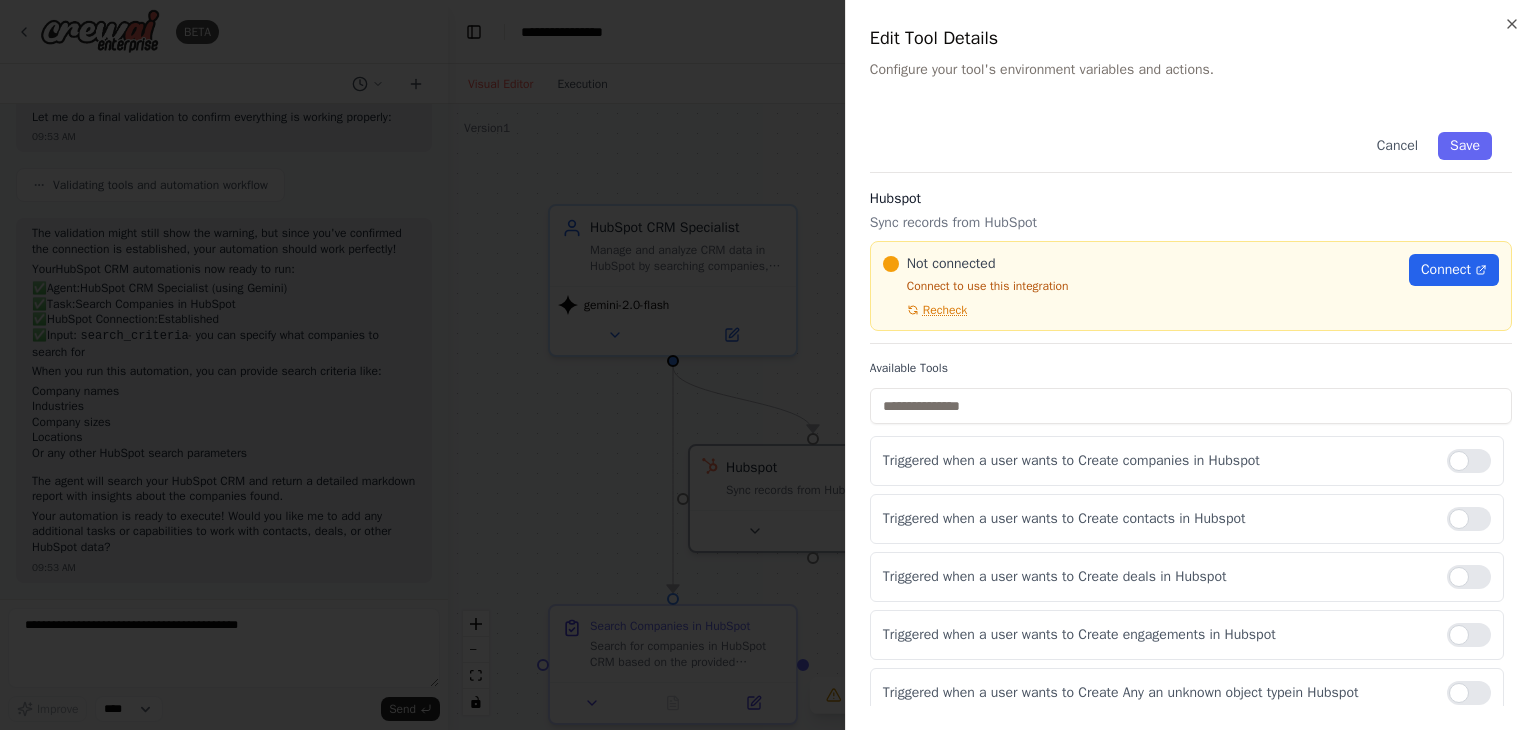 click on "Recheck" at bounding box center (945, 310) 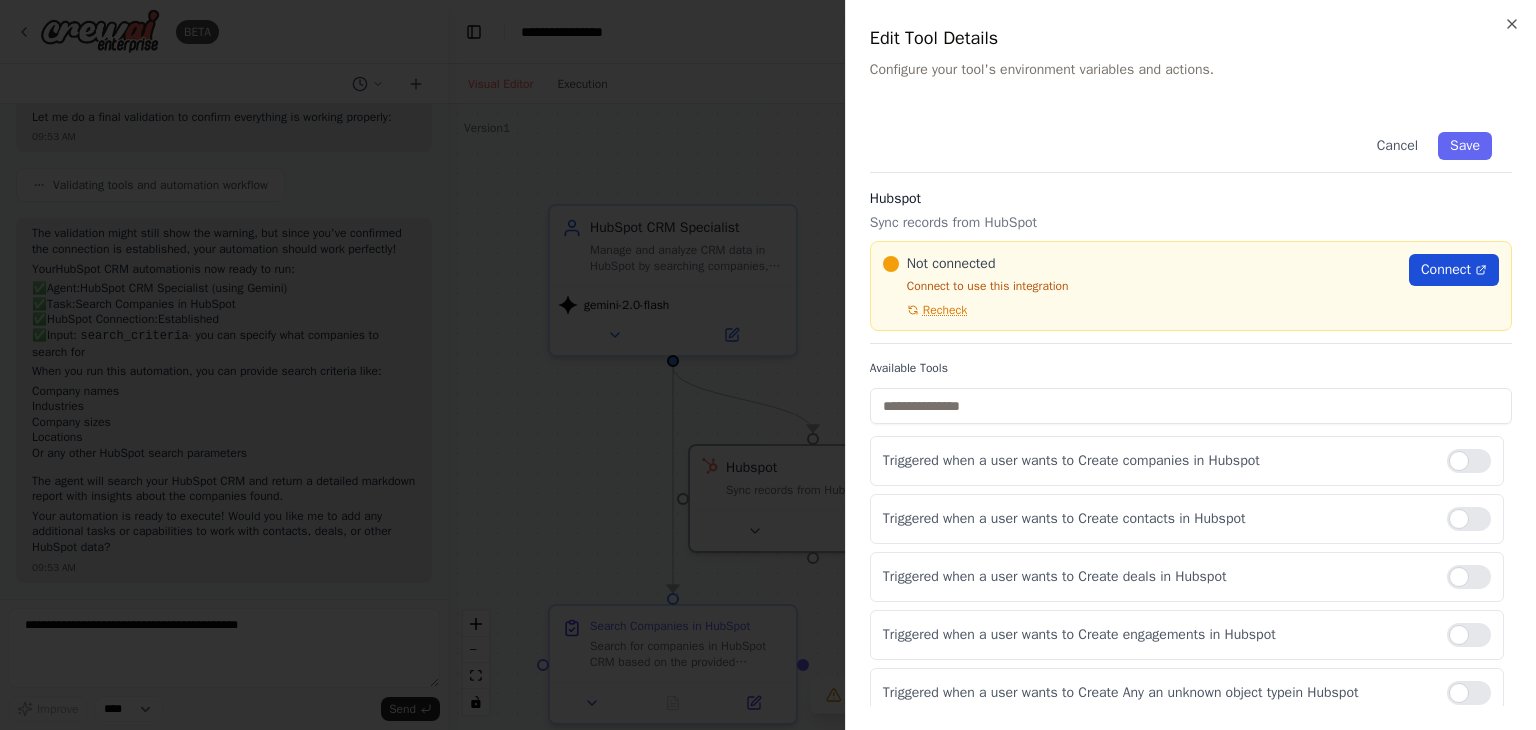 click on "Connect" at bounding box center [1446, 270] 